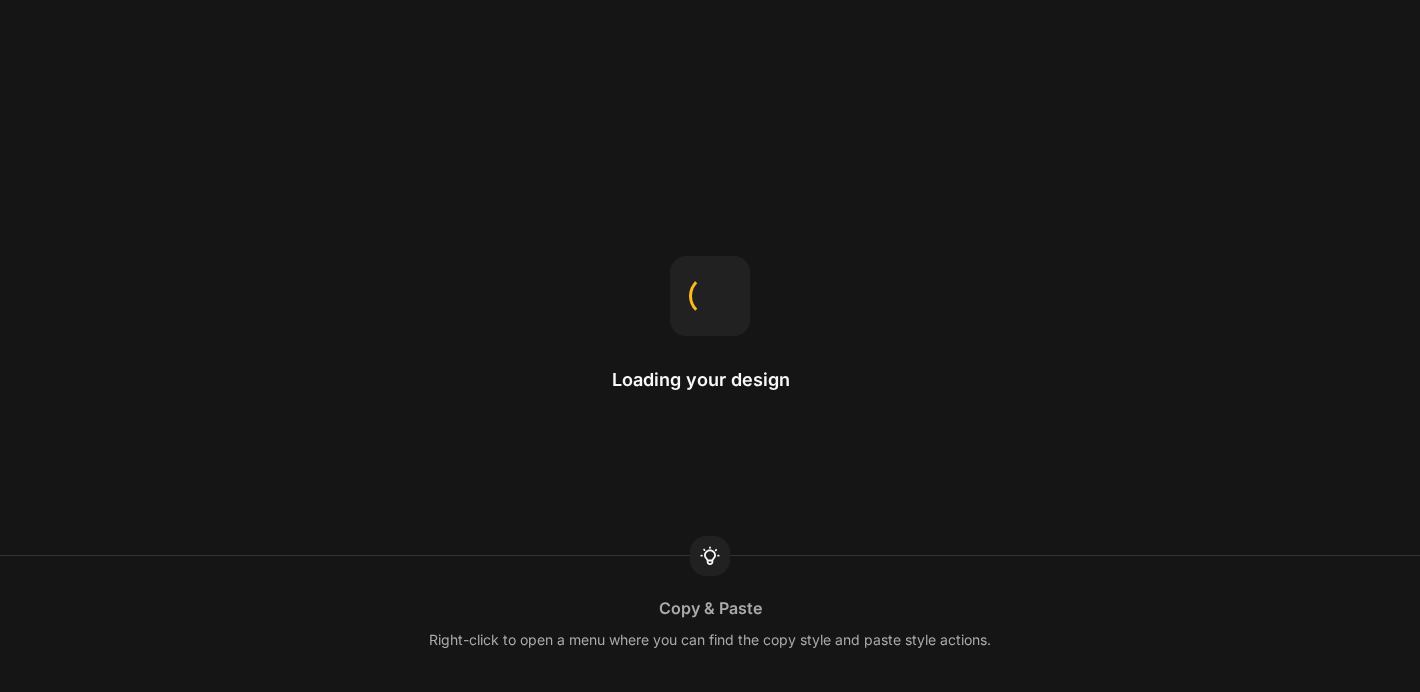 scroll, scrollTop: 0, scrollLeft: 0, axis: both 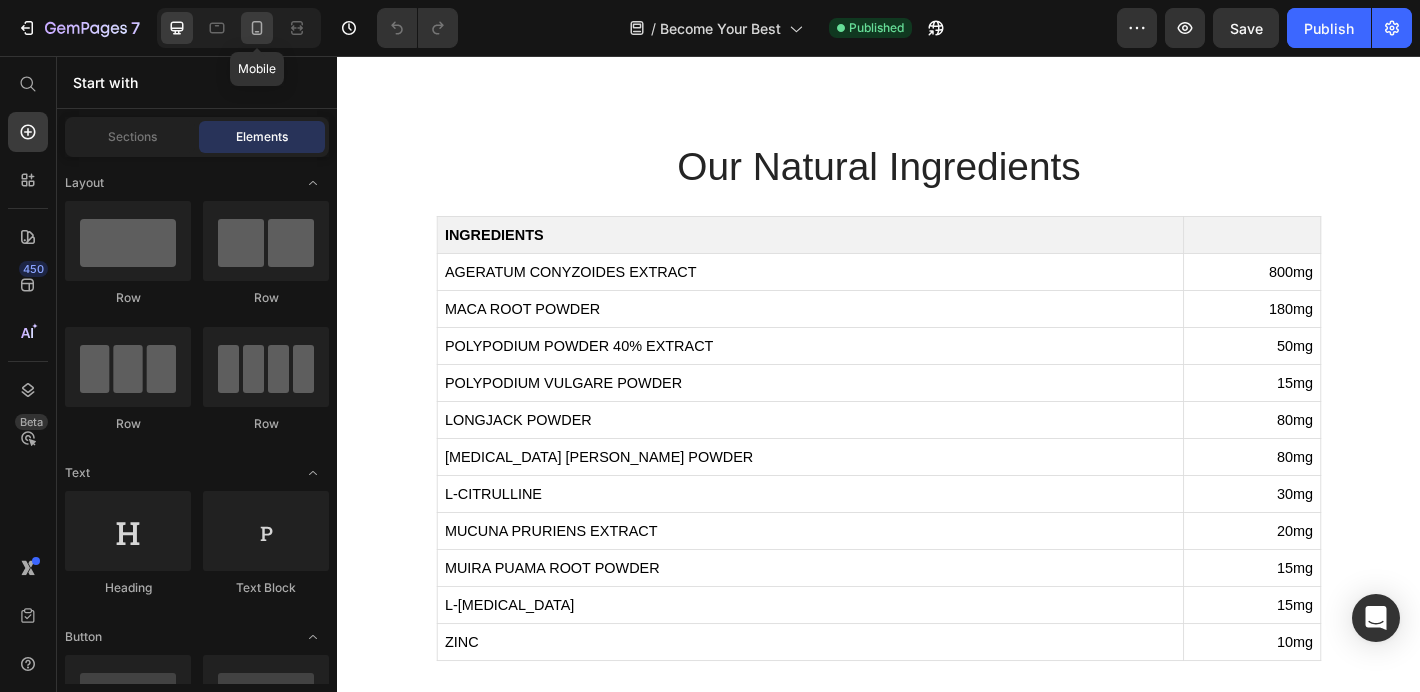 click 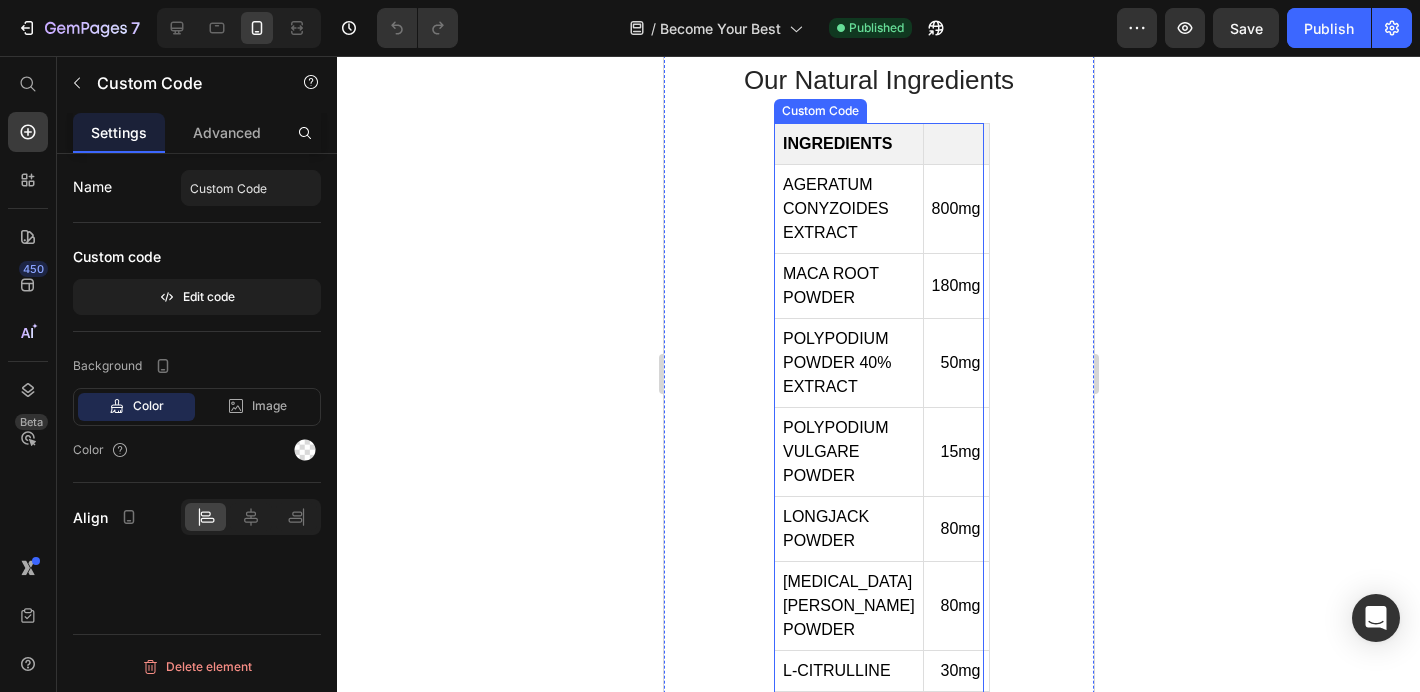click on "AGERATUM CONYZOIDES EXTRACT" at bounding box center [848, 209] 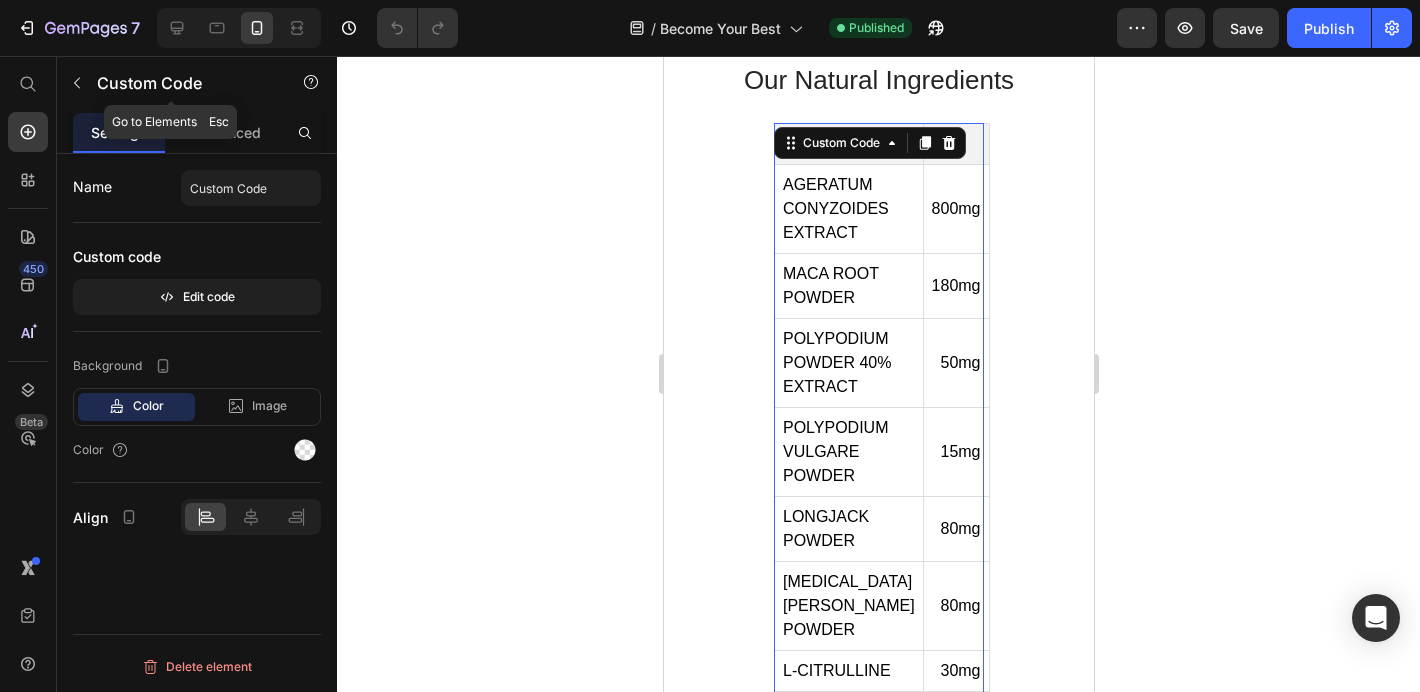 click on "Custom Code" 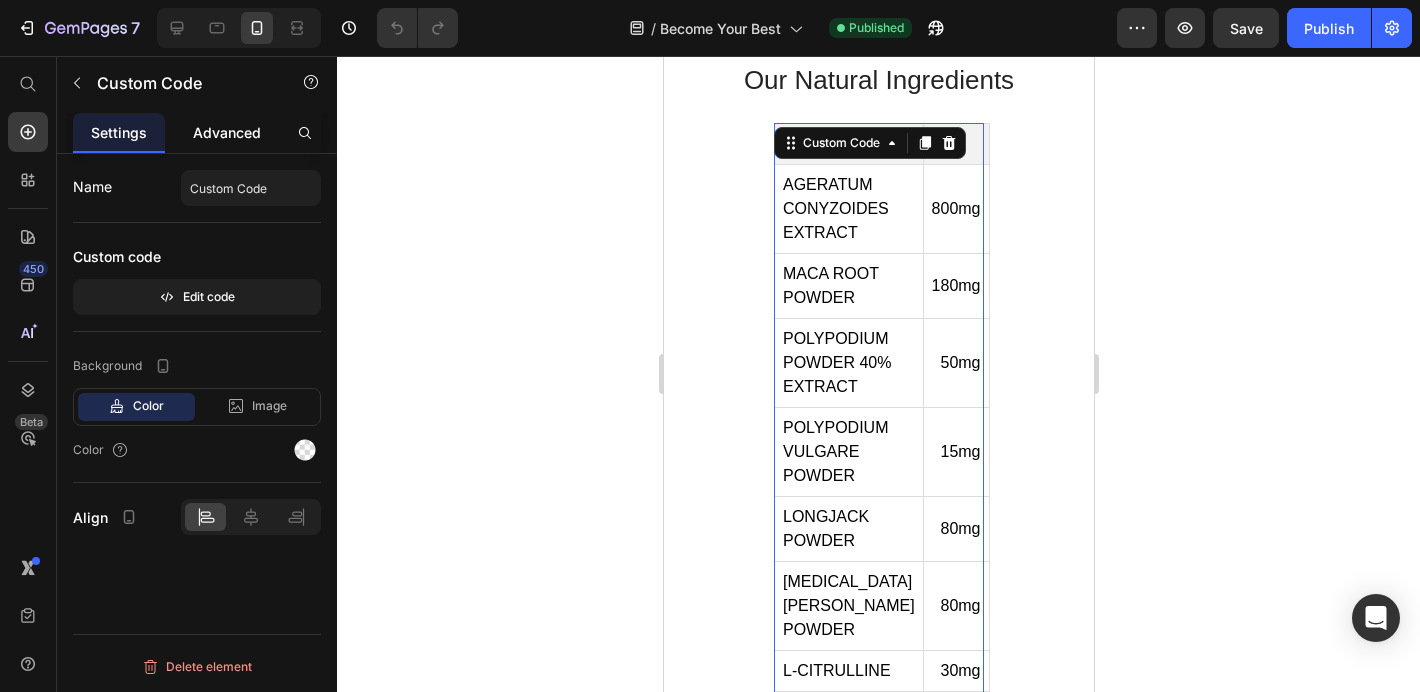 click on "Advanced" 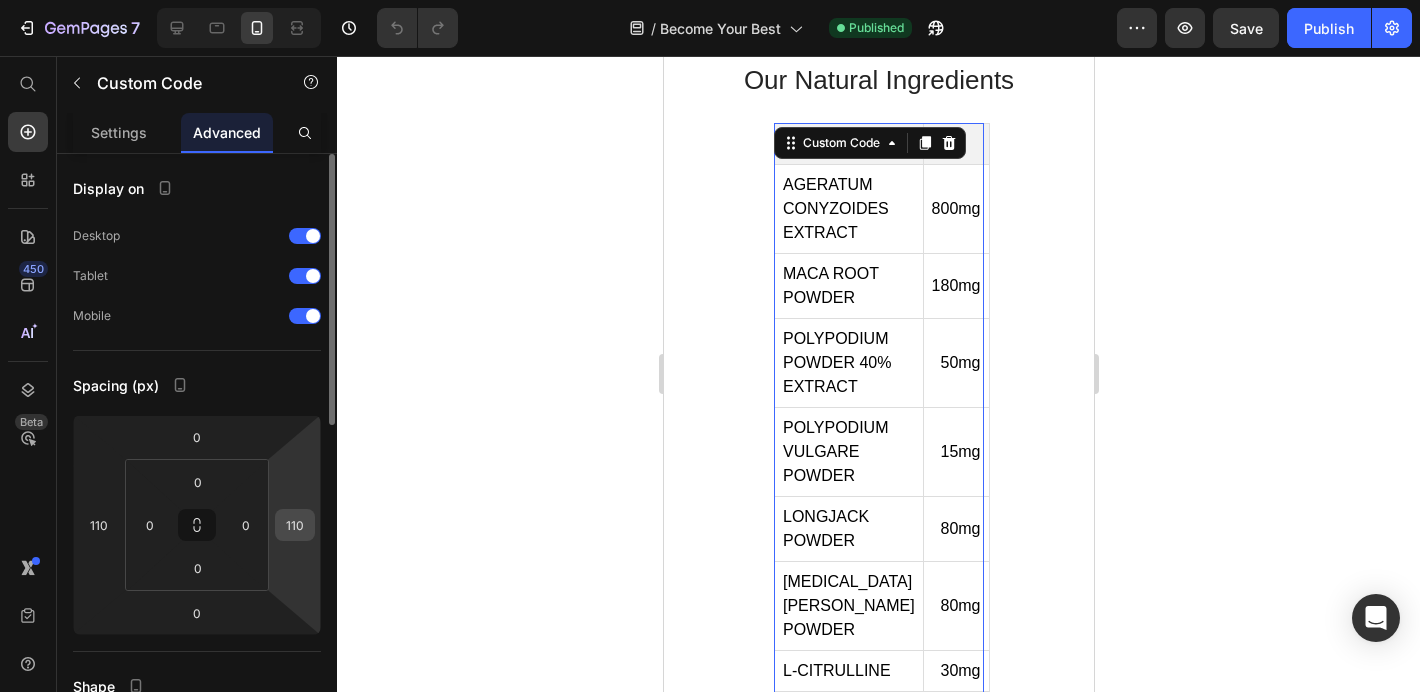 click on "110" at bounding box center (295, 525) 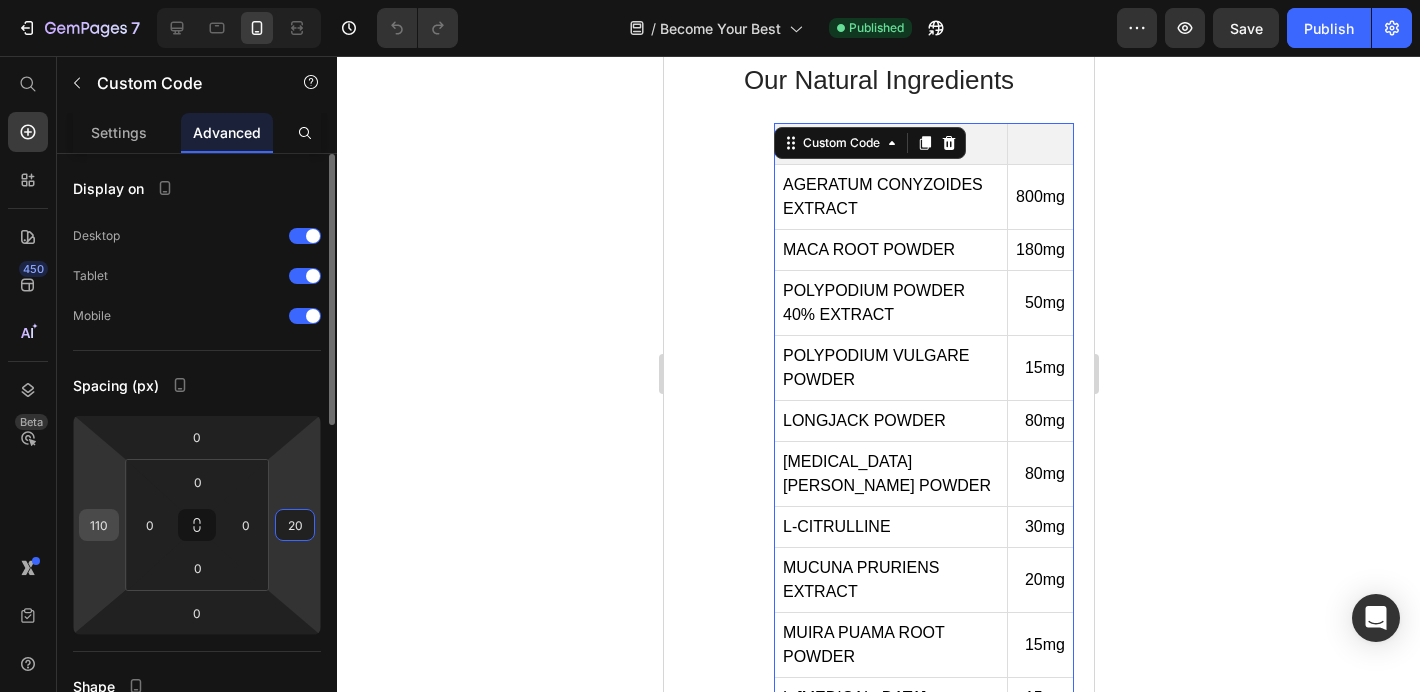 type on "20" 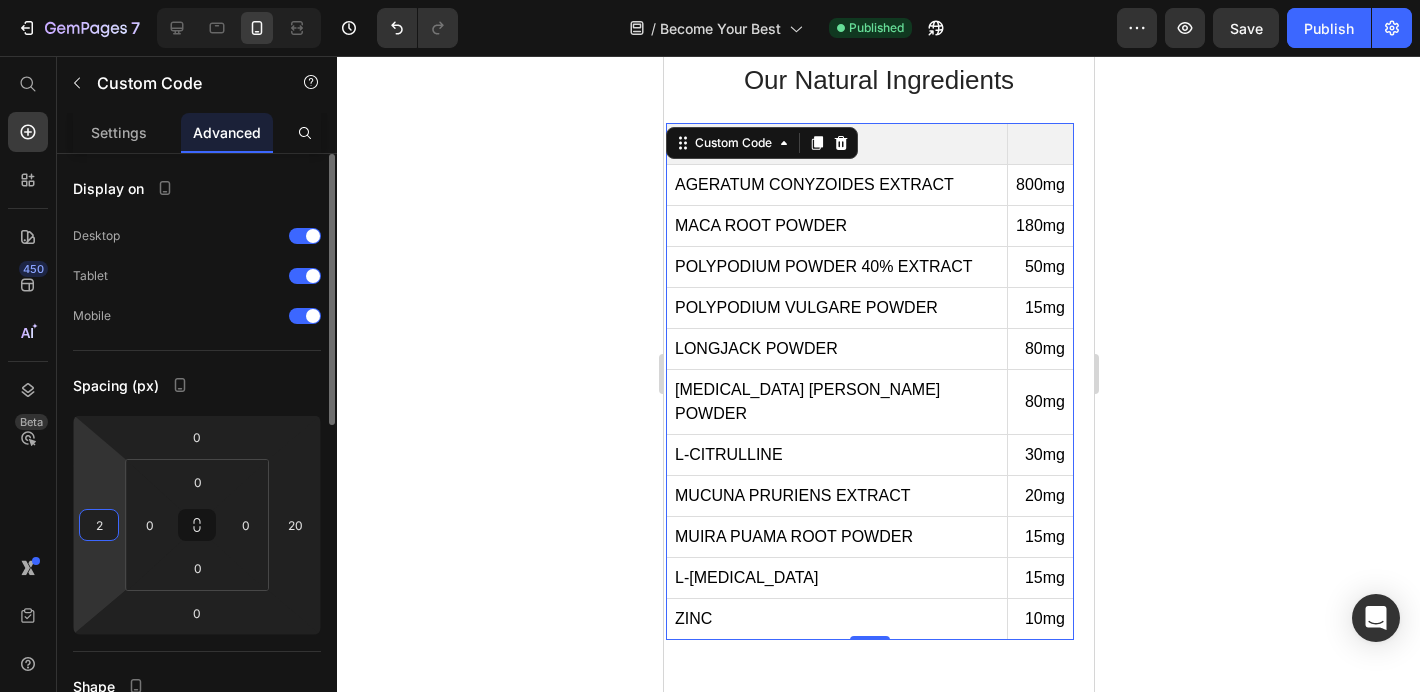 type on "20" 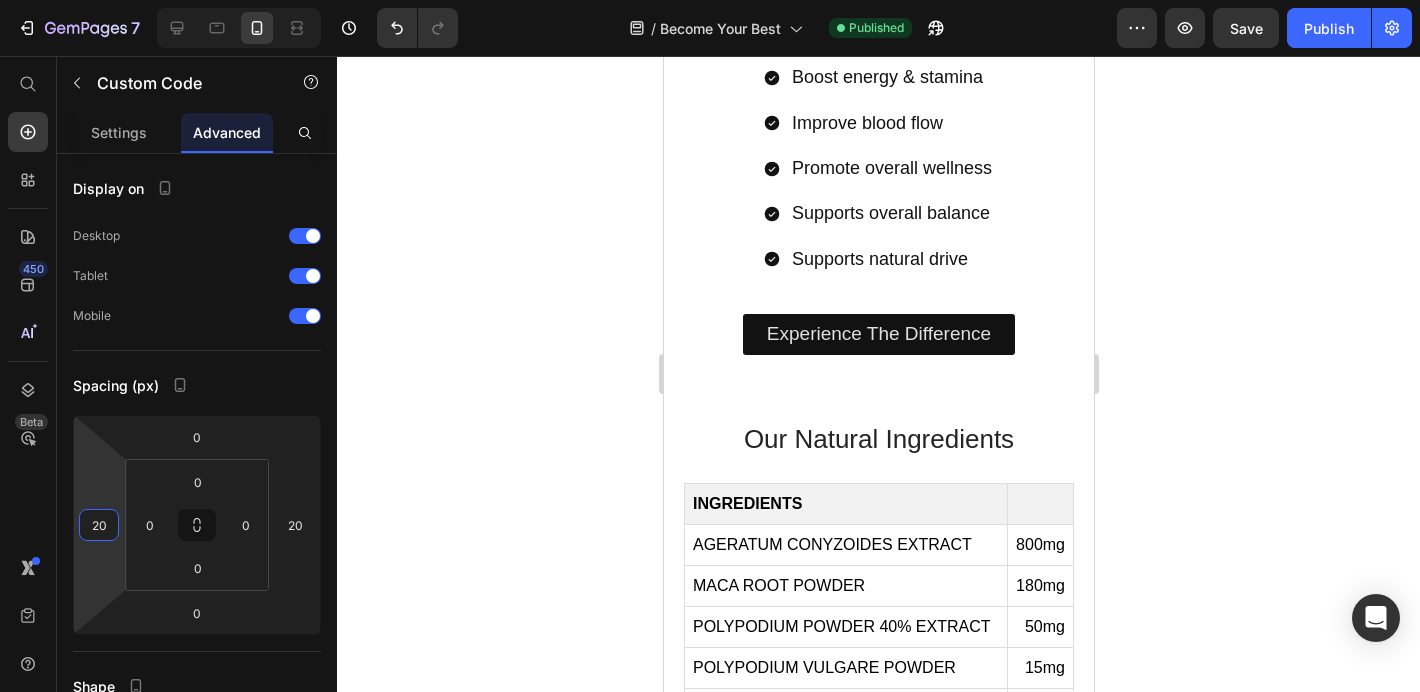 scroll, scrollTop: 1493, scrollLeft: 0, axis: vertical 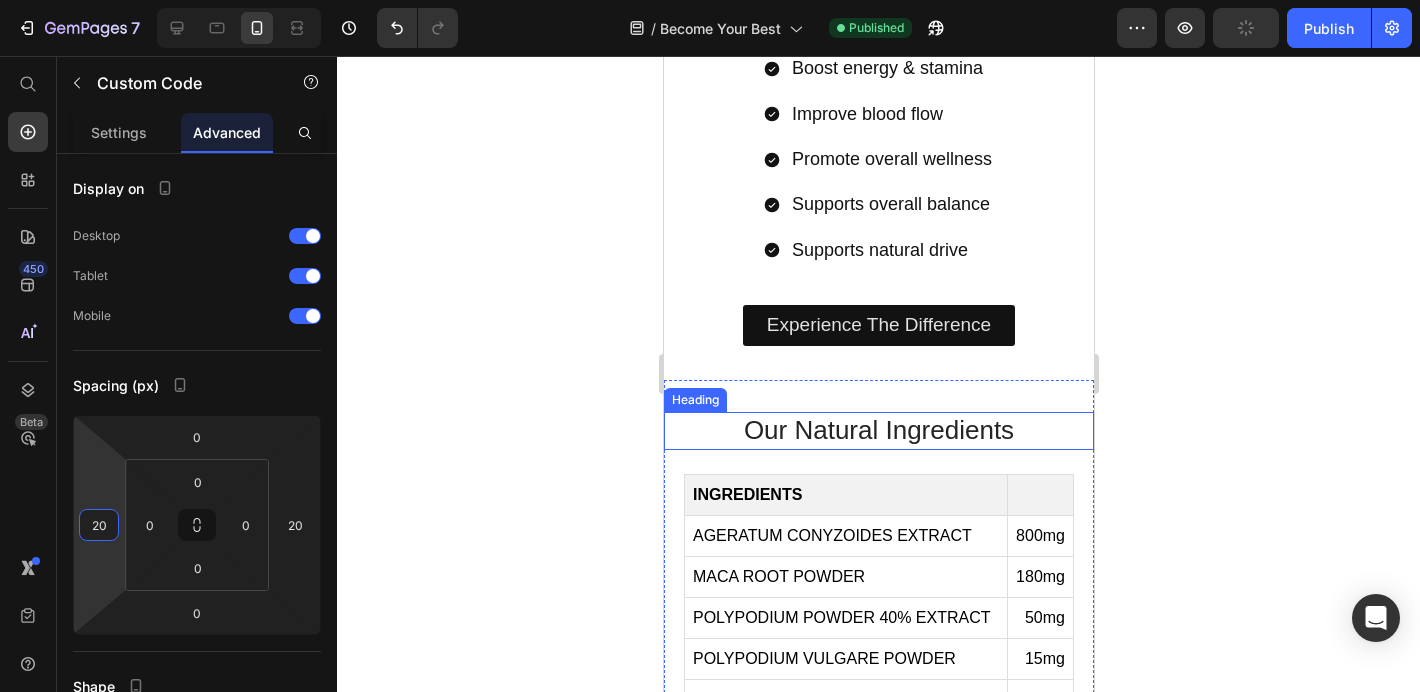 click on "Our Natural Ingredients" at bounding box center [878, 431] 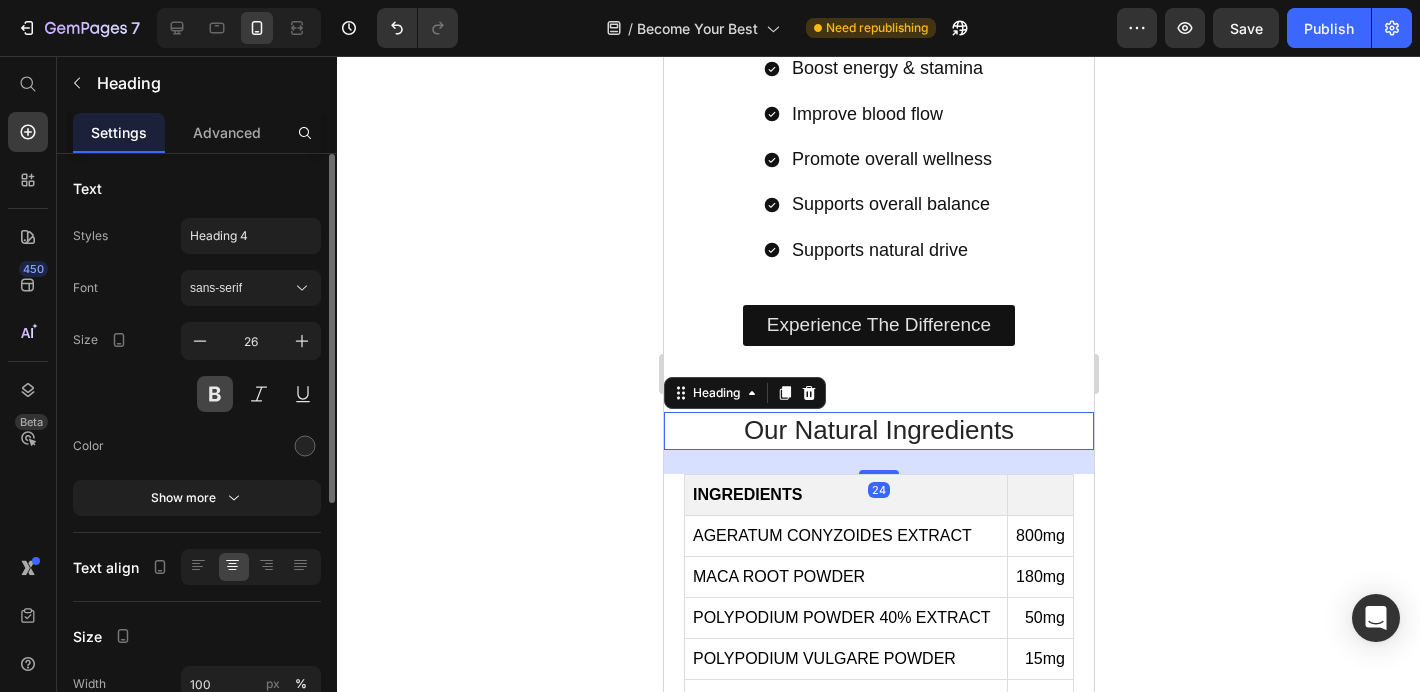 click at bounding box center (215, 394) 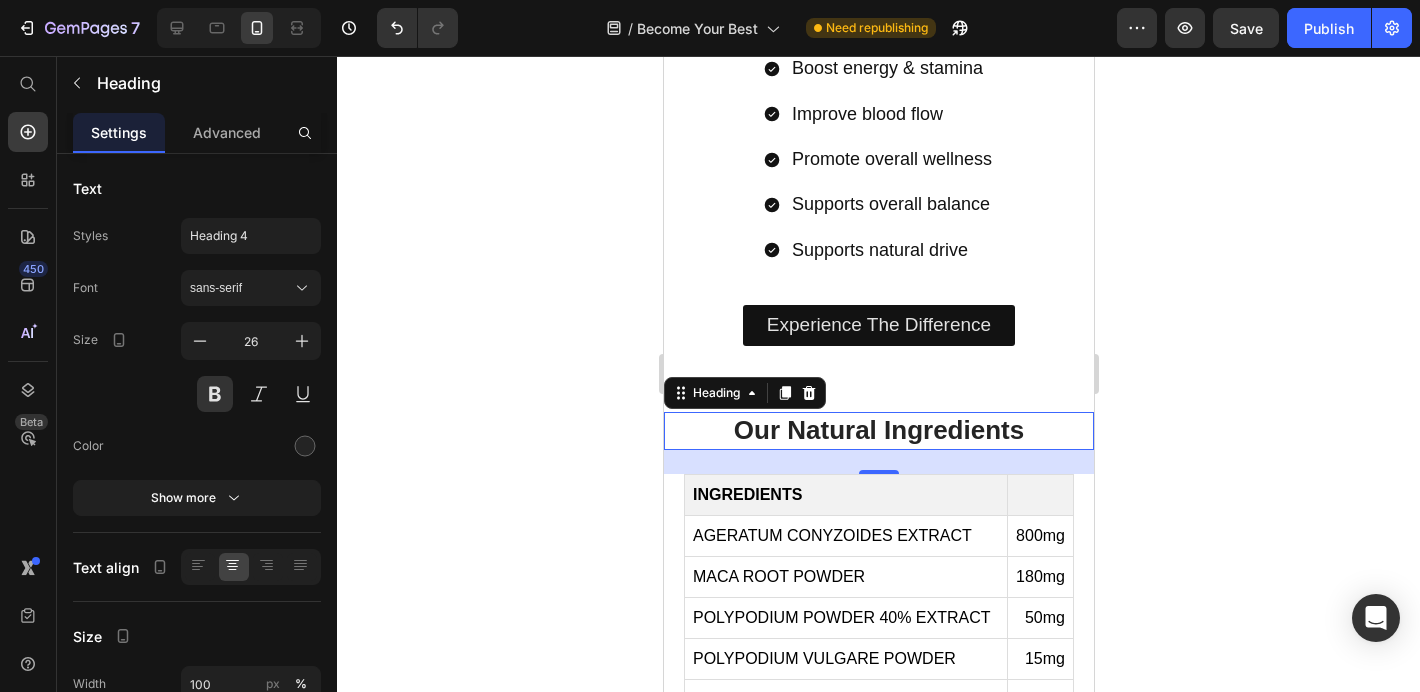 click 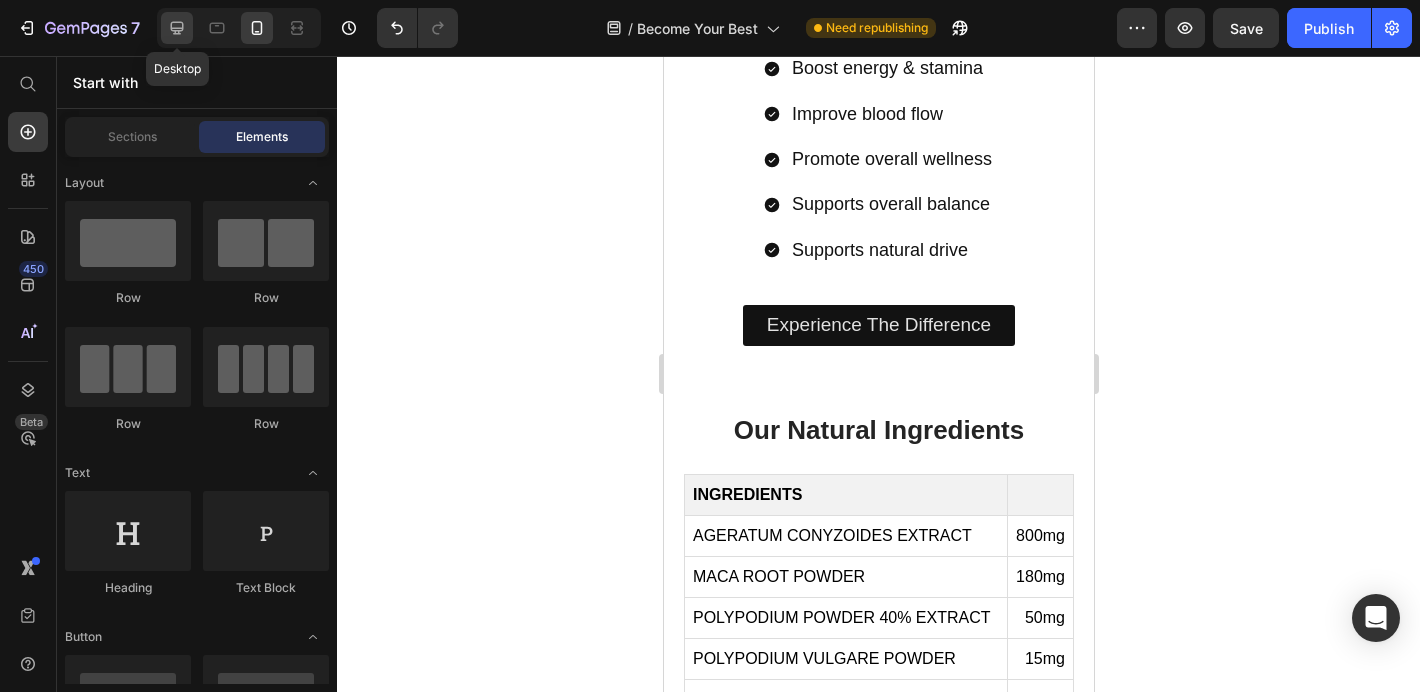click 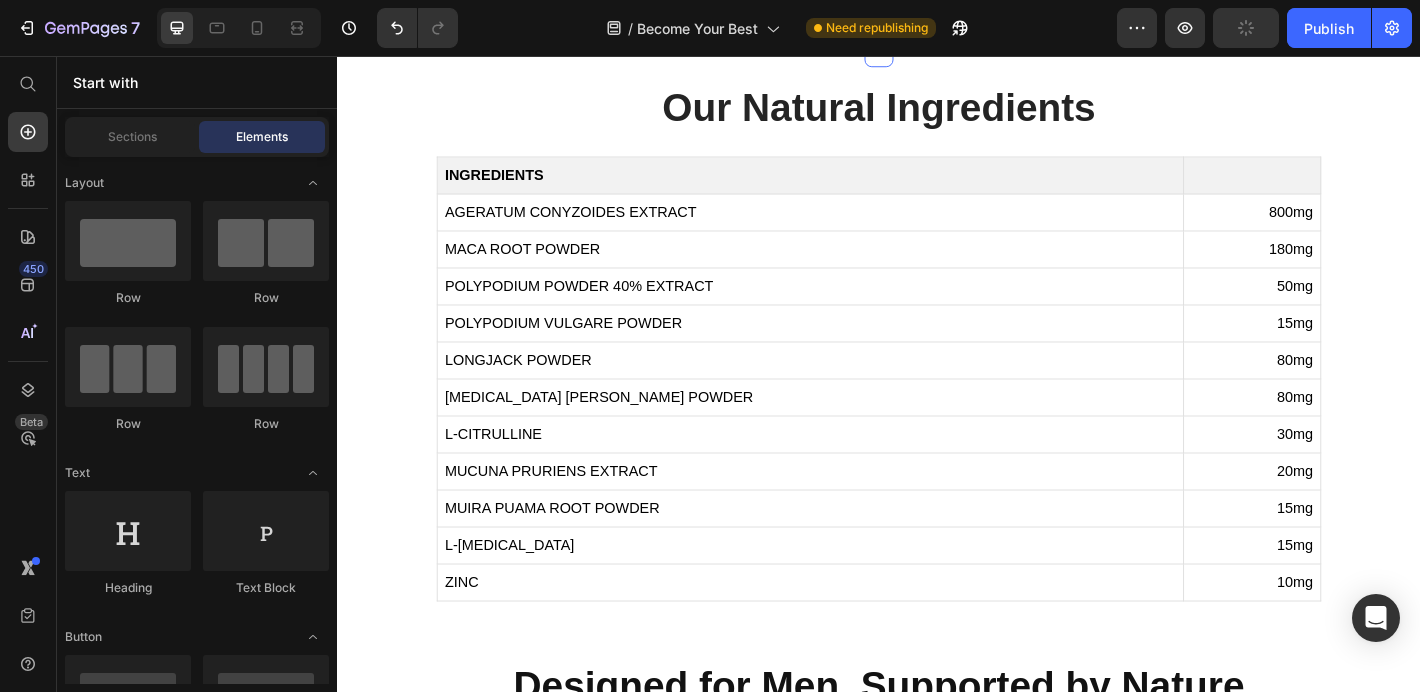 scroll, scrollTop: 1751, scrollLeft: 0, axis: vertical 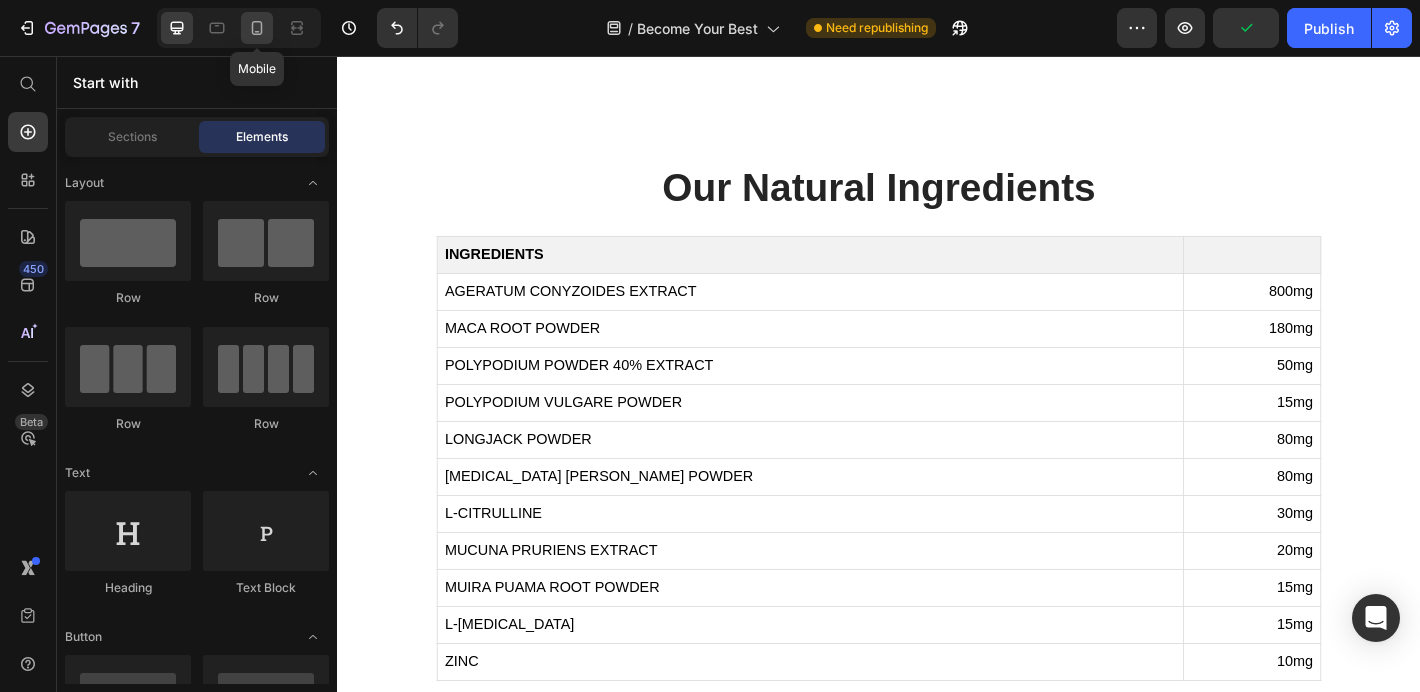 click 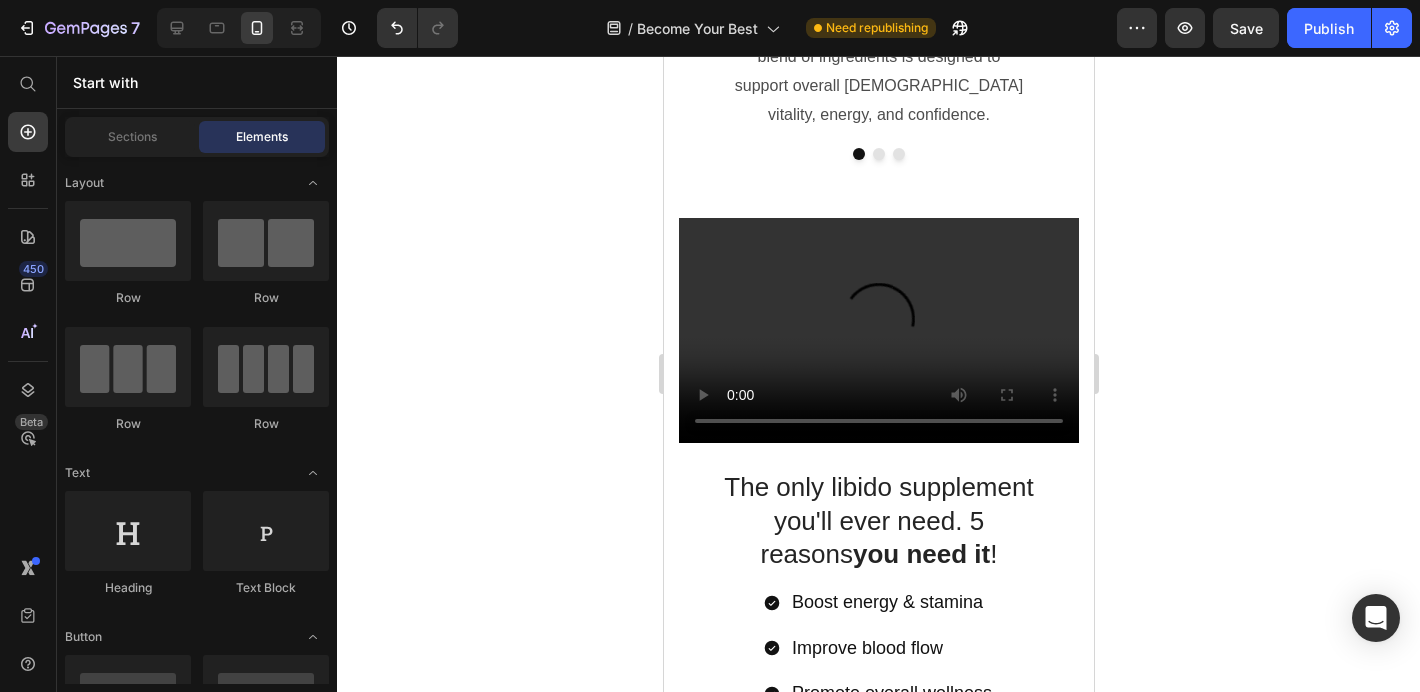 scroll, scrollTop: 927, scrollLeft: 0, axis: vertical 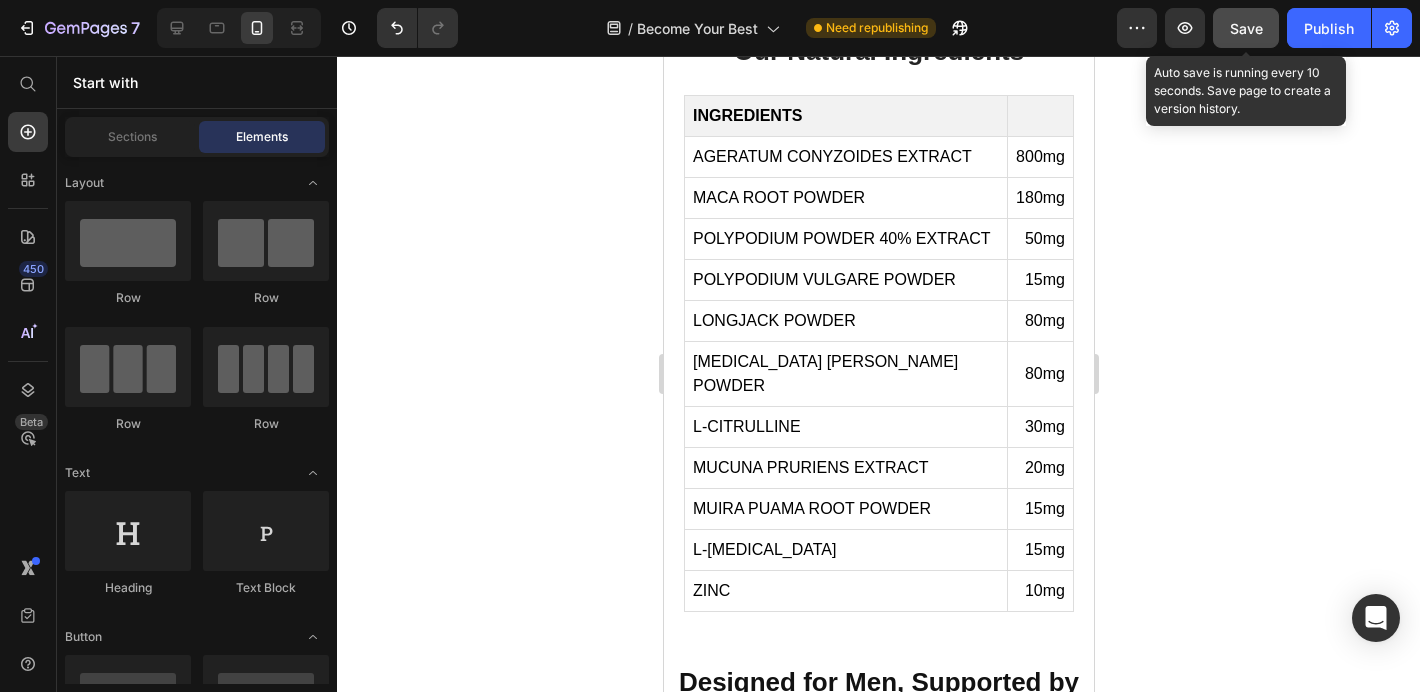 click on "Save" at bounding box center (1246, 28) 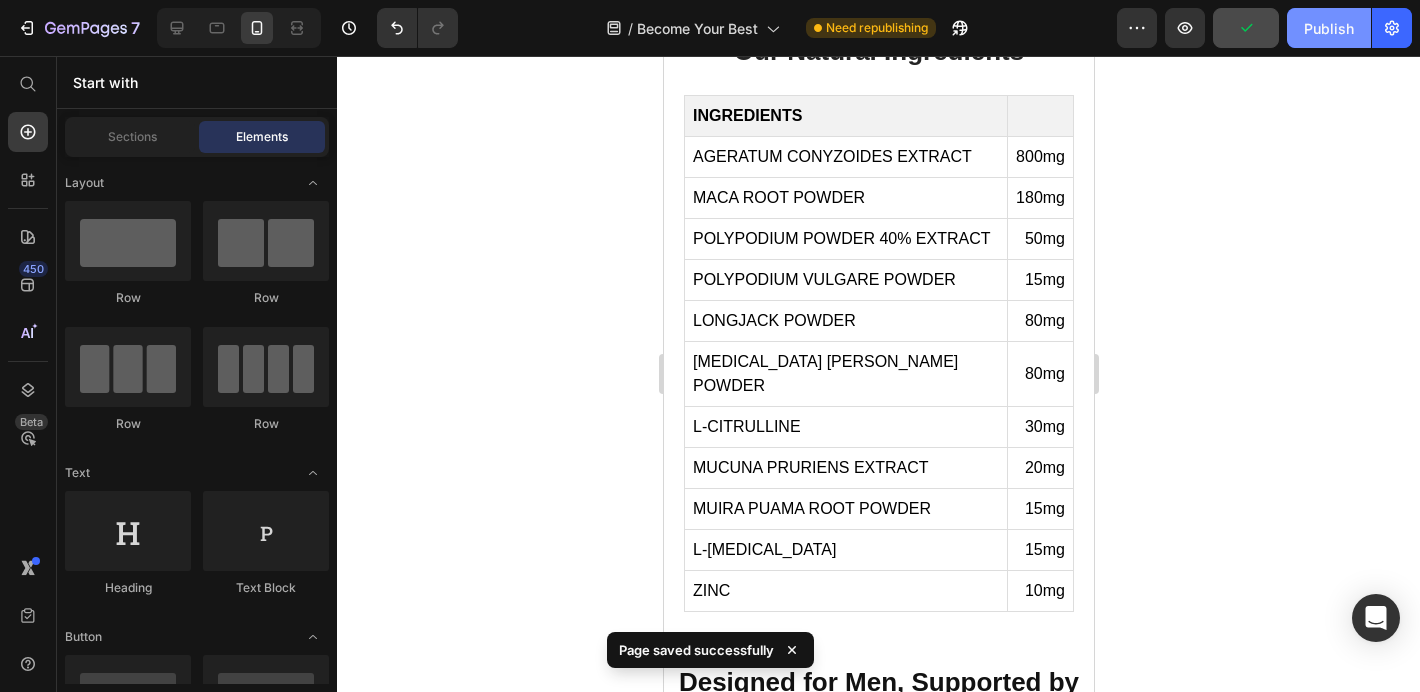 click on "Publish" at bounding box center [1329, 28] 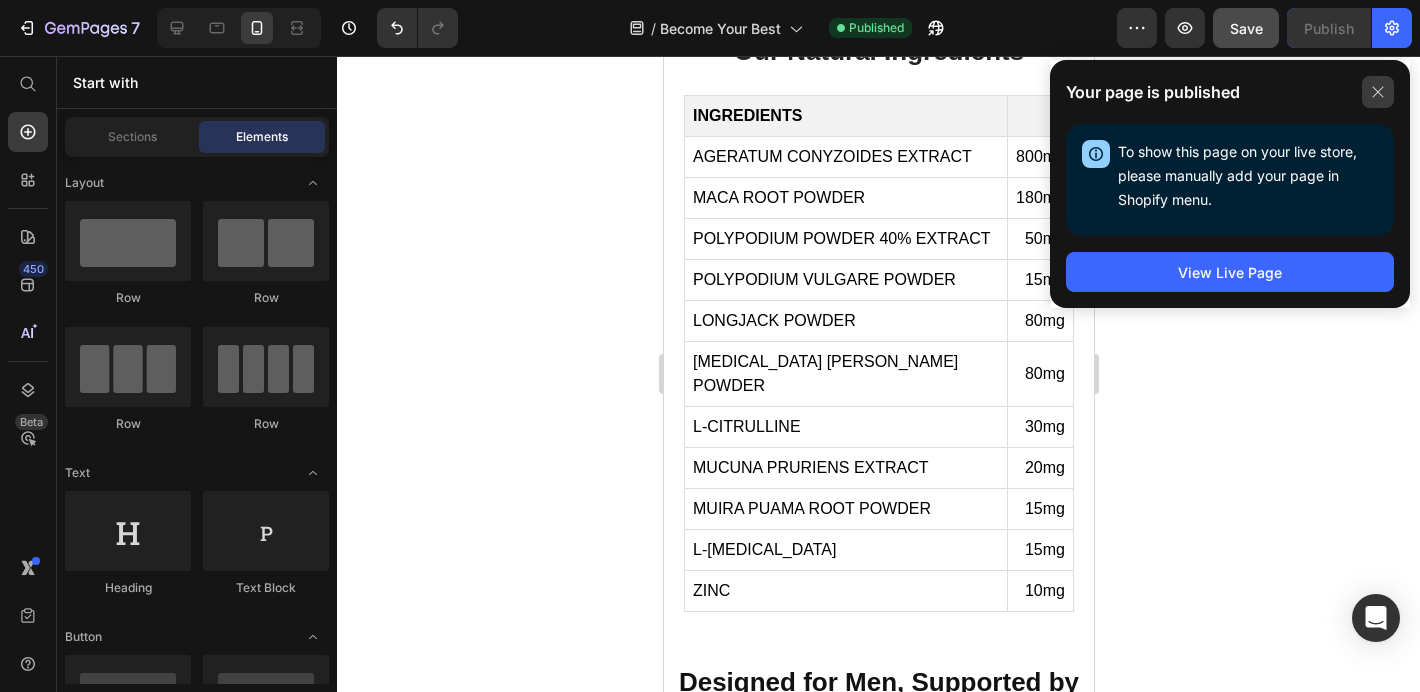 click 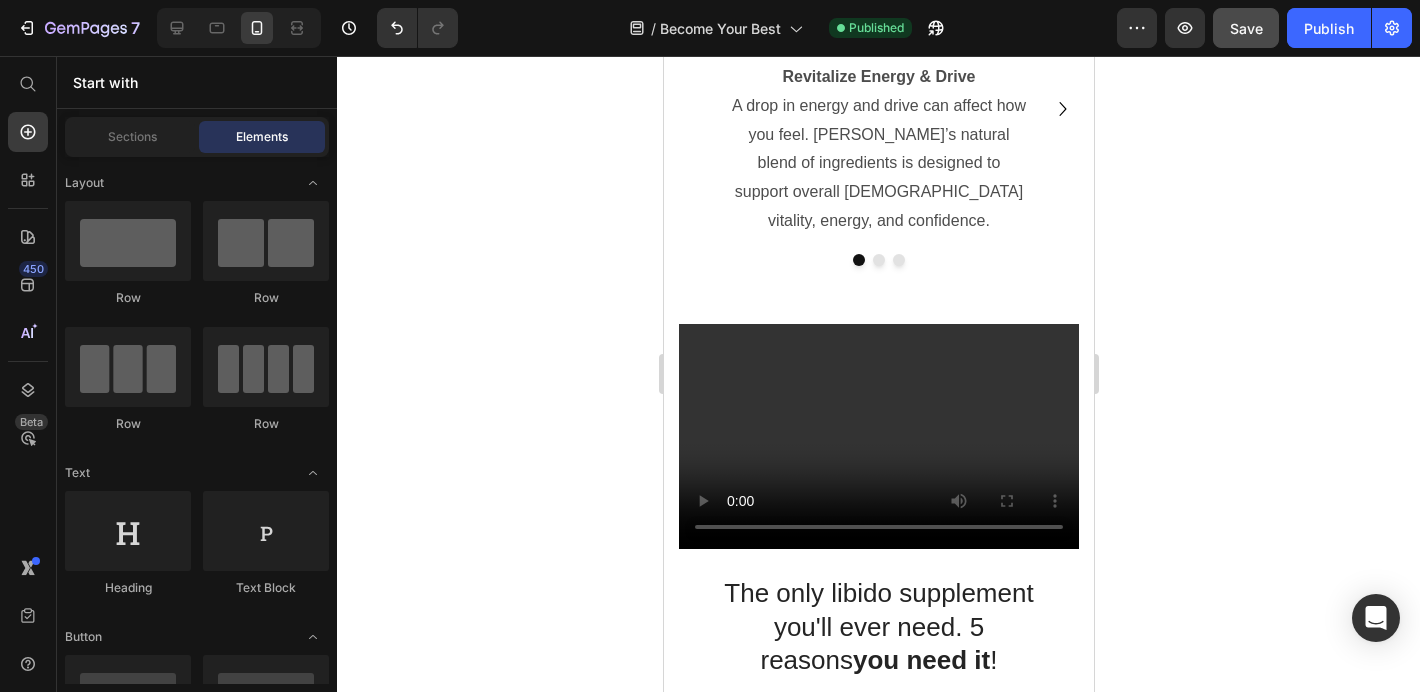 scroll, scrollTop: 850, scrollLeft: 0, axis: vertical 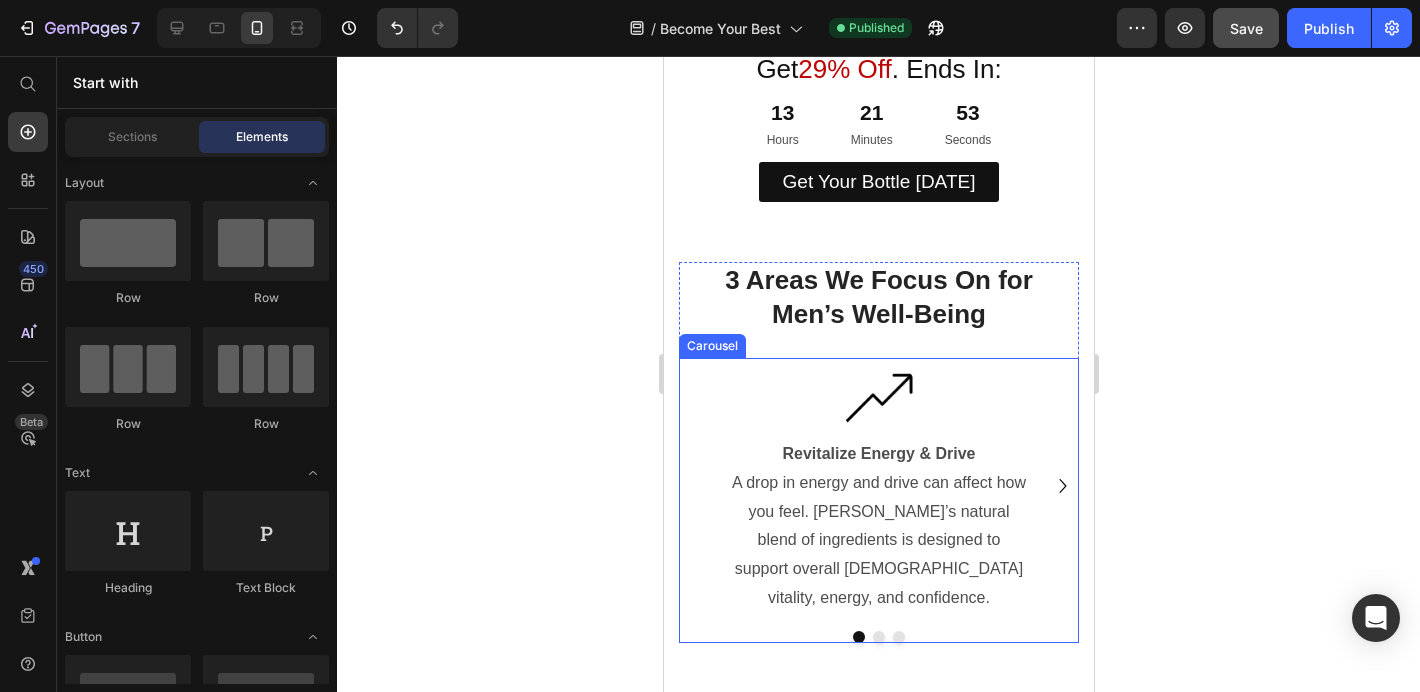 click at bounding box center (878, 637) 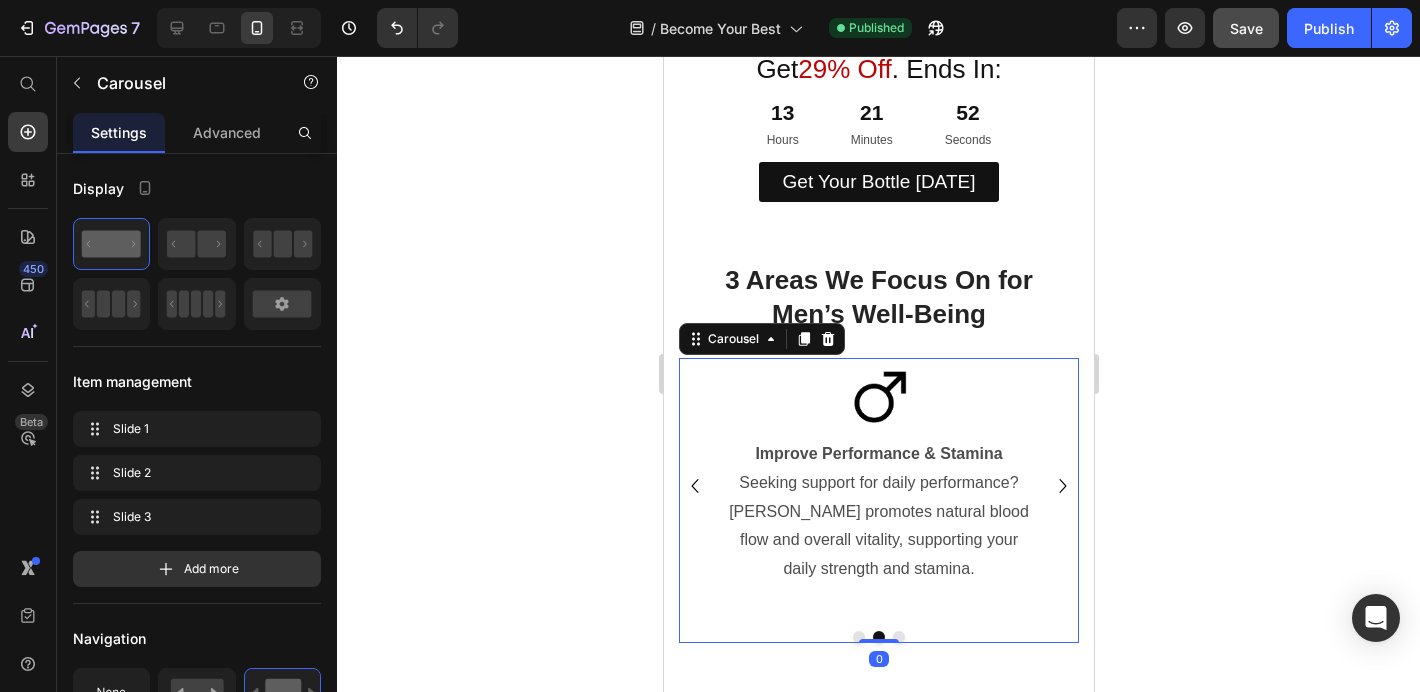 click at bounding box center (878, 637) 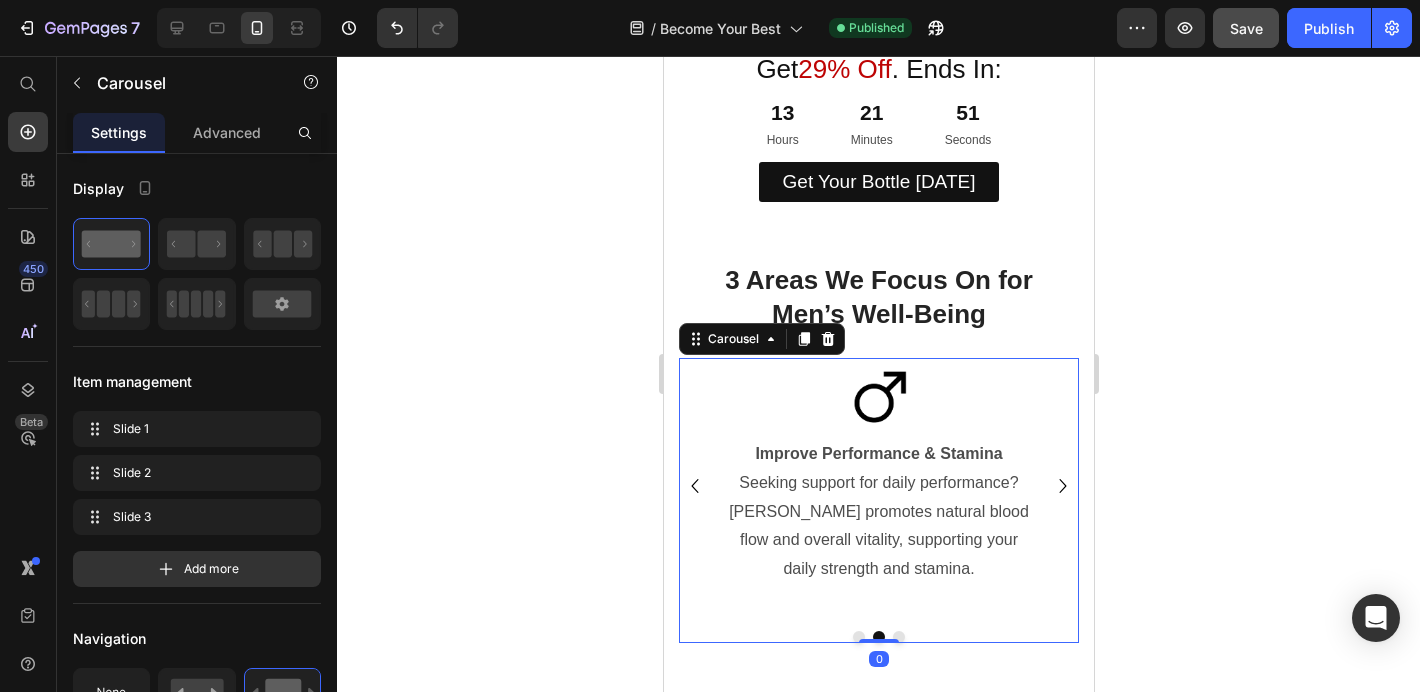 click at bounding box center (898, 637) 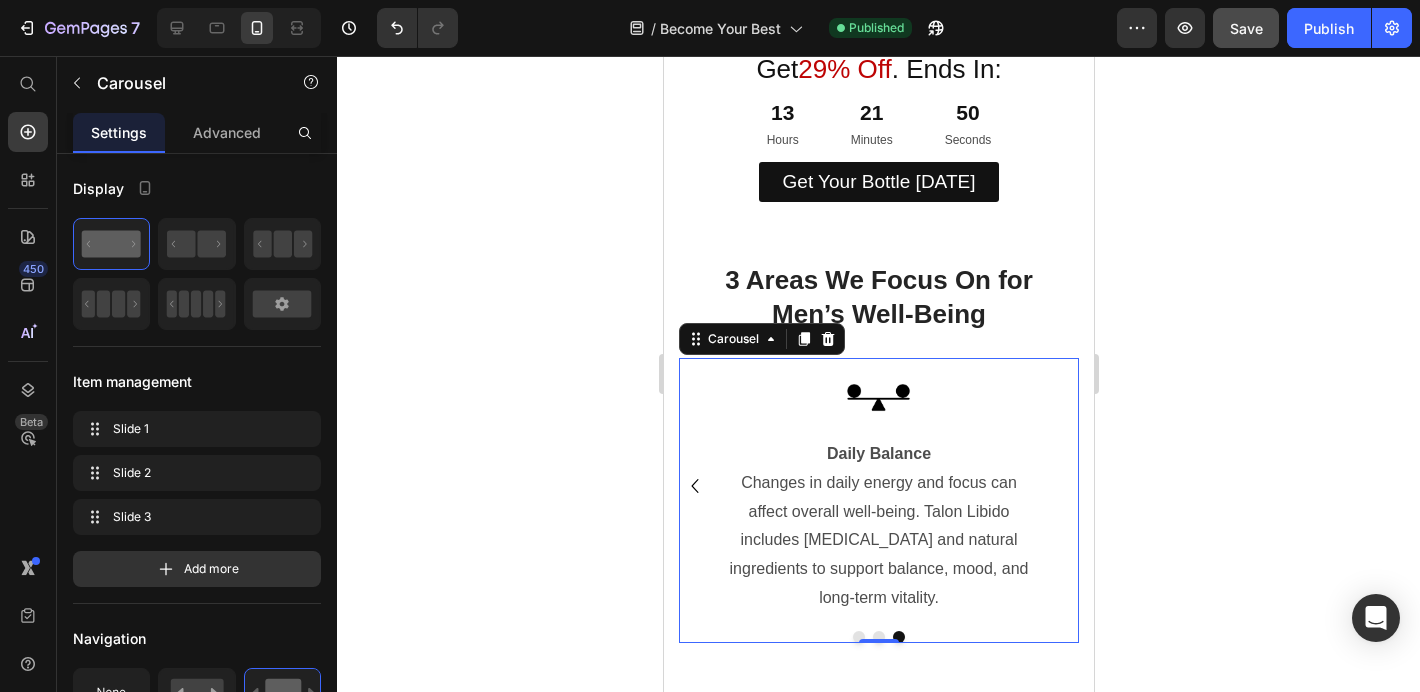 click at bounding box center (858, 637) 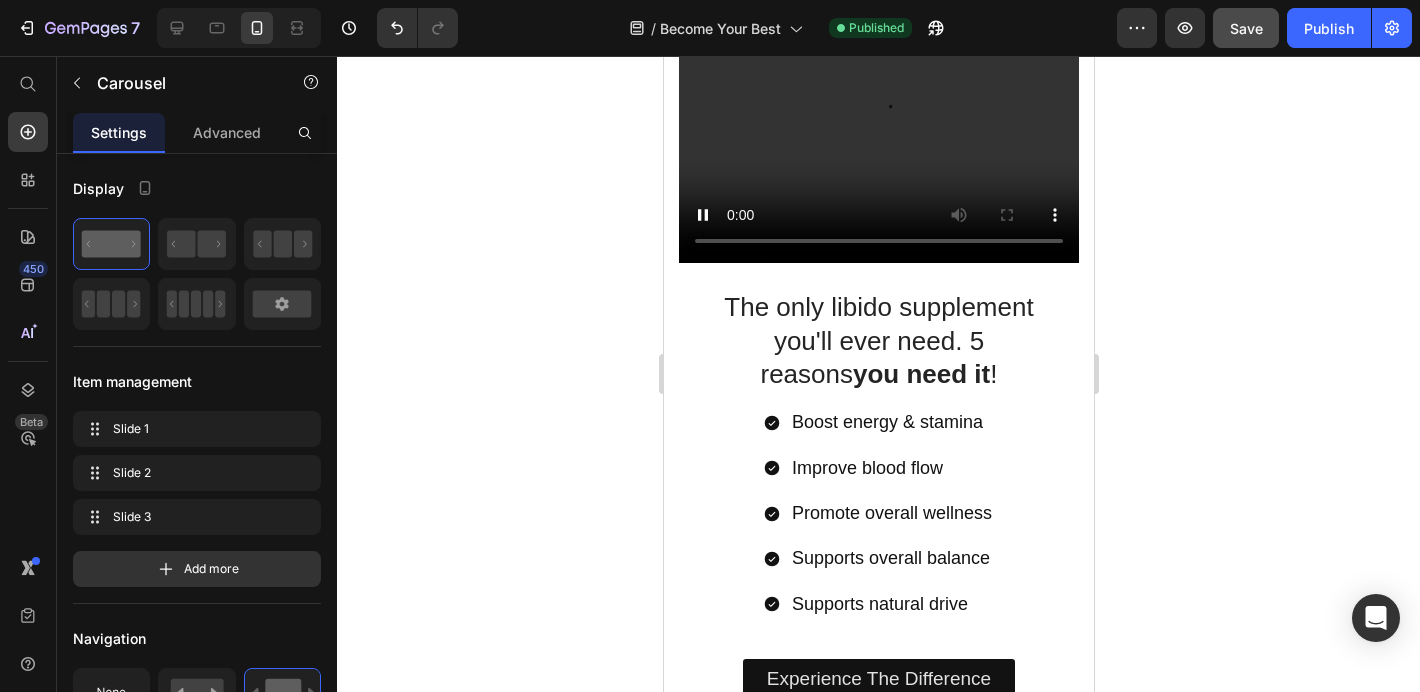 scroll, scrollTop: 1087, scrollLeft: 0, axis: vertical 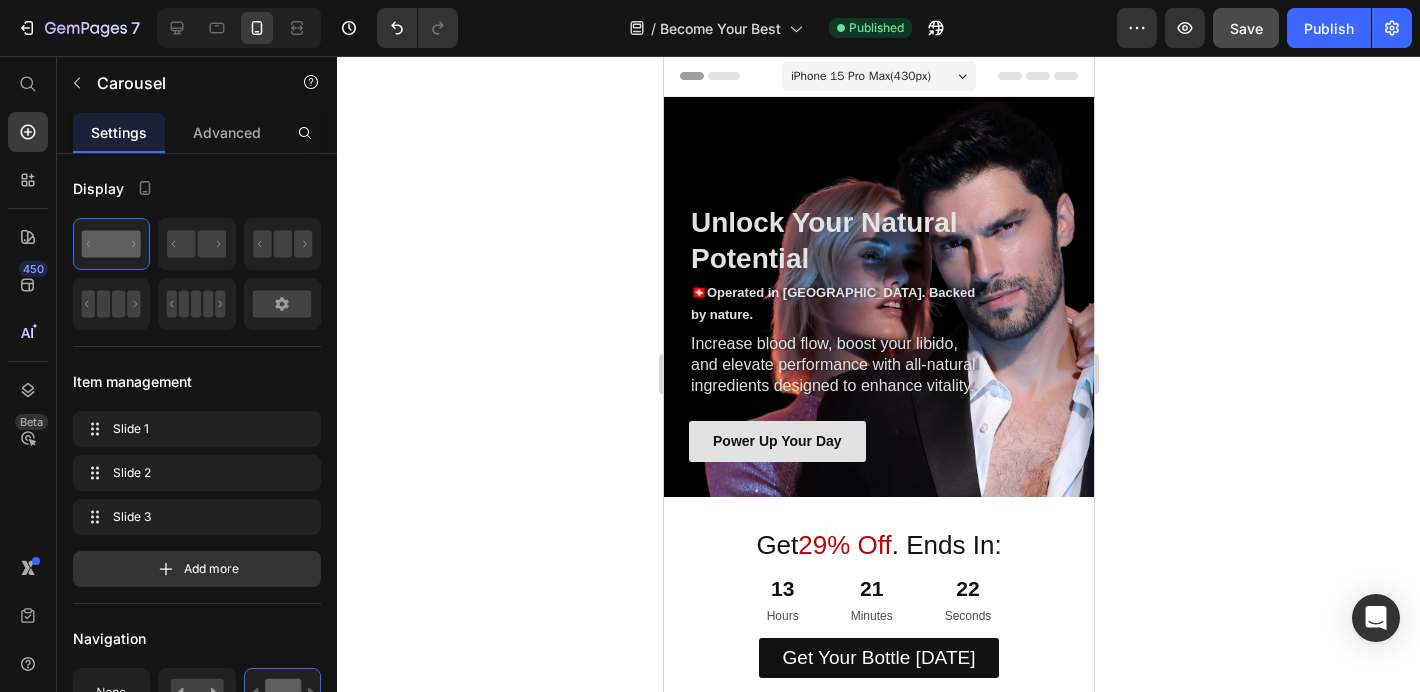 click on "7   /  Become Your Best Published Preview  Save   Publish" 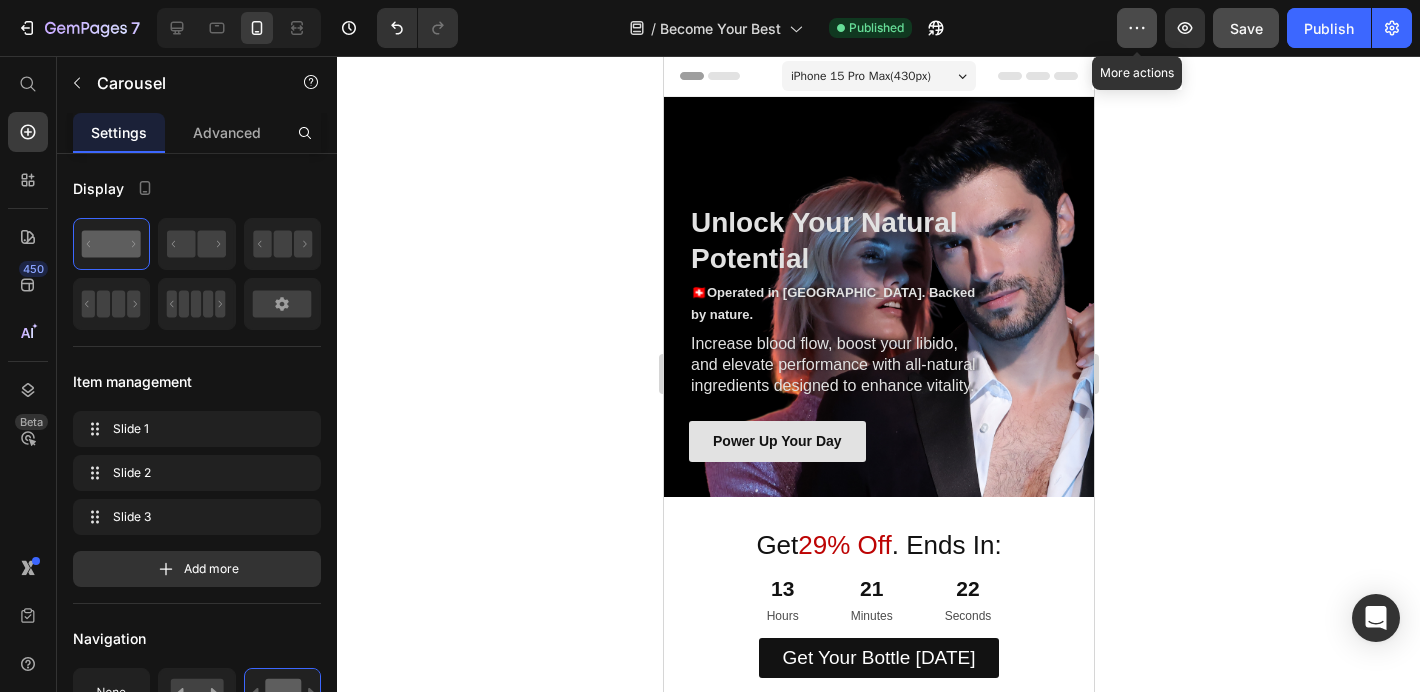 click 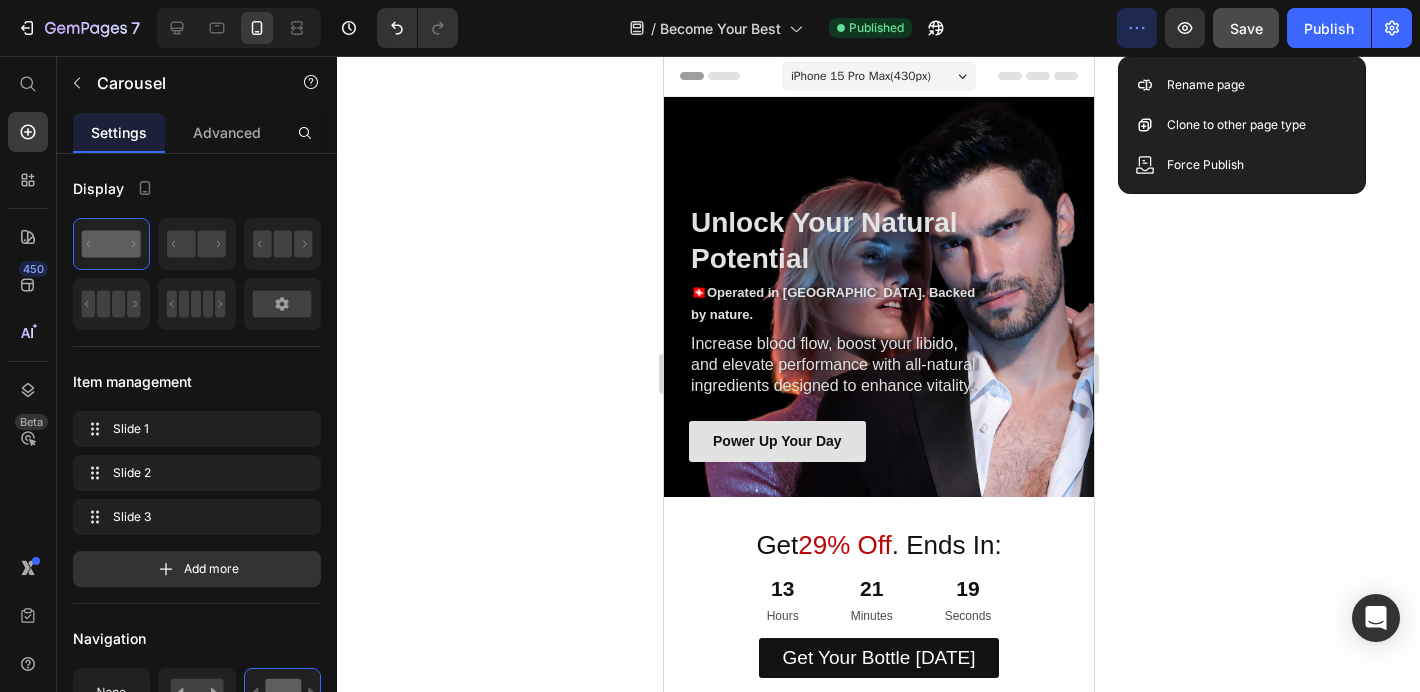 click 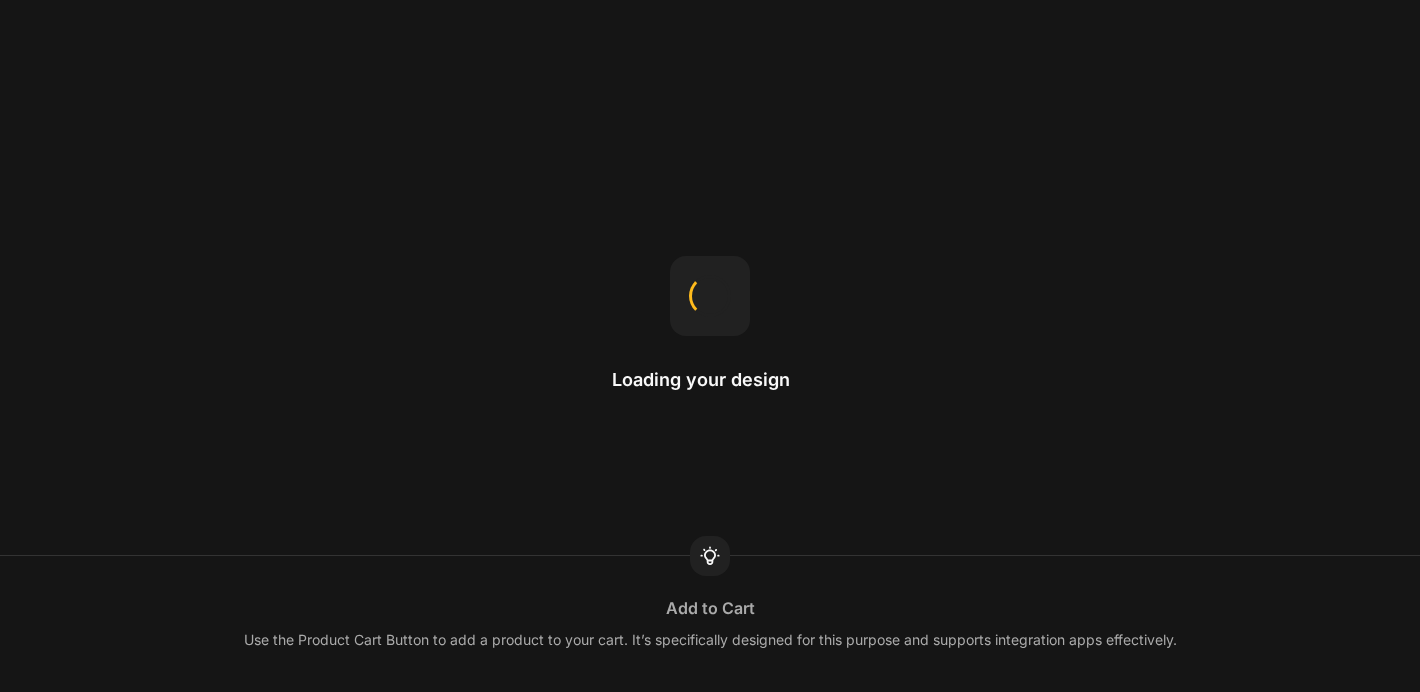 scroll, scrollTop: 0, scrollLeft: 0, axis: both 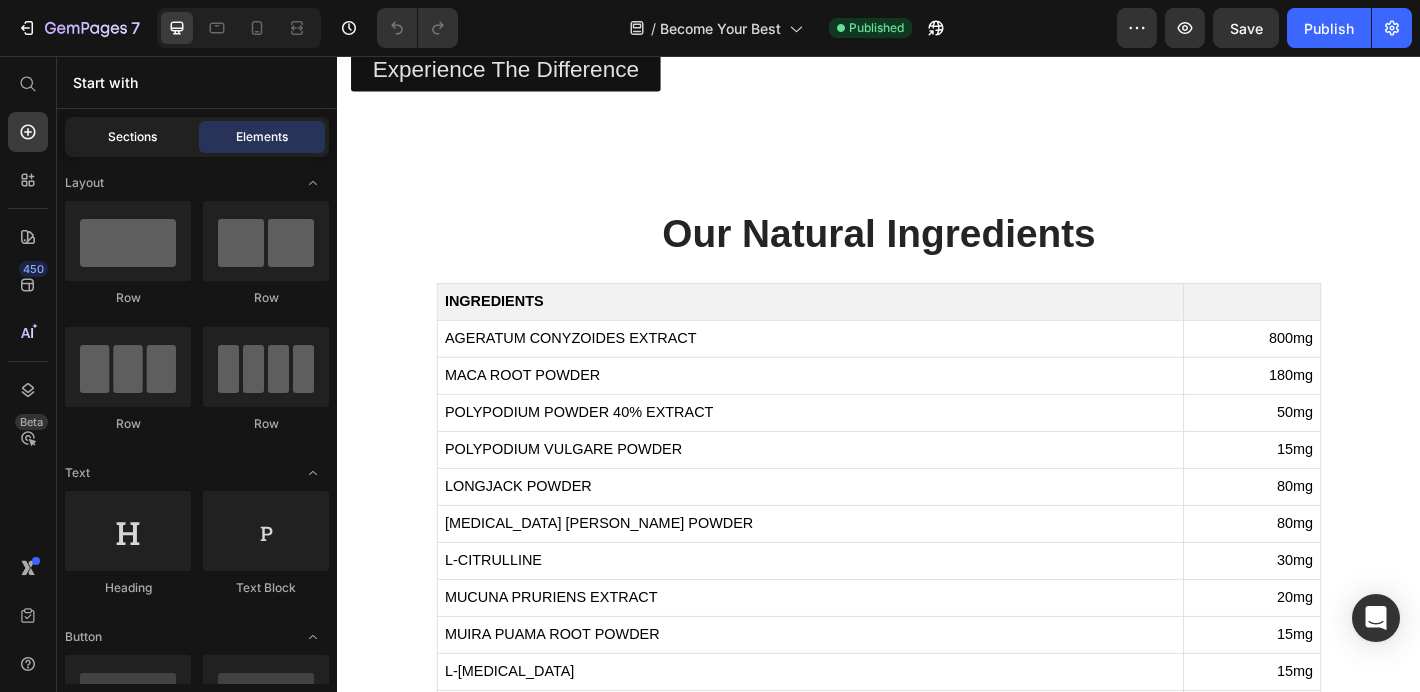 click on "Sections" at bounding box center (132, 137) 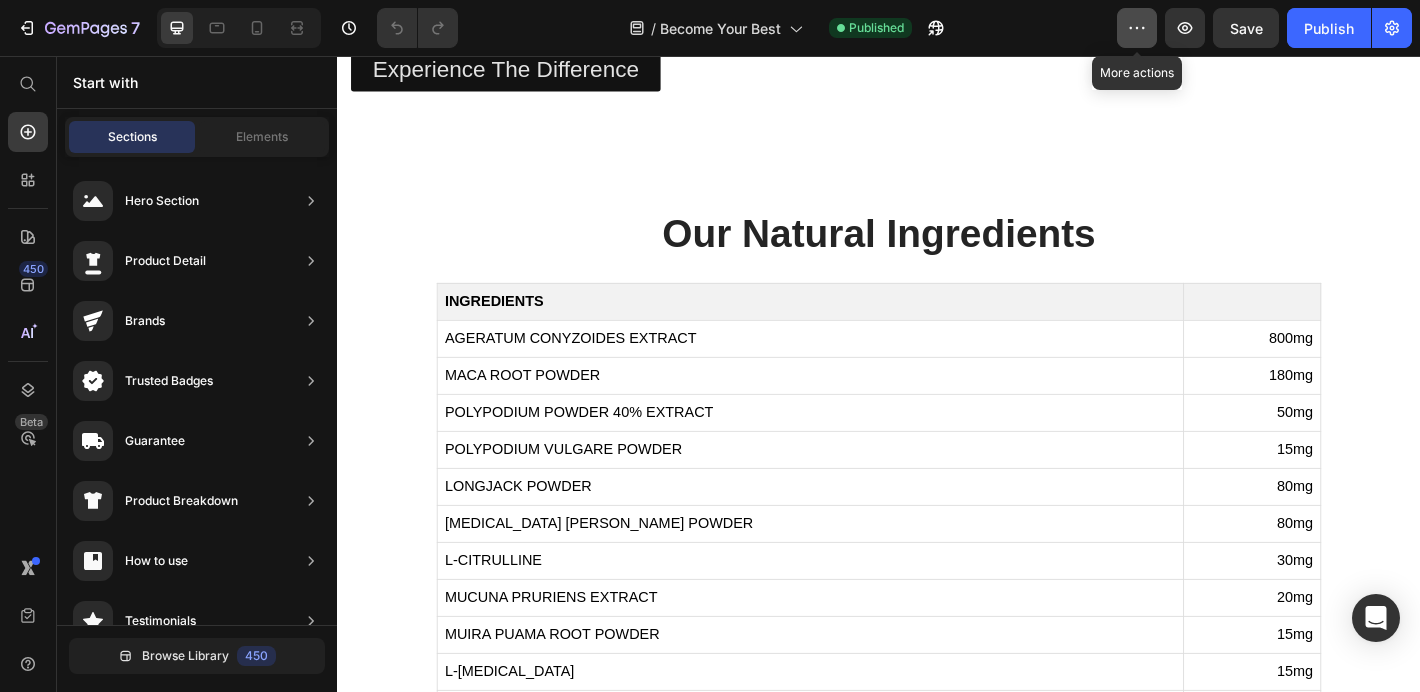 click 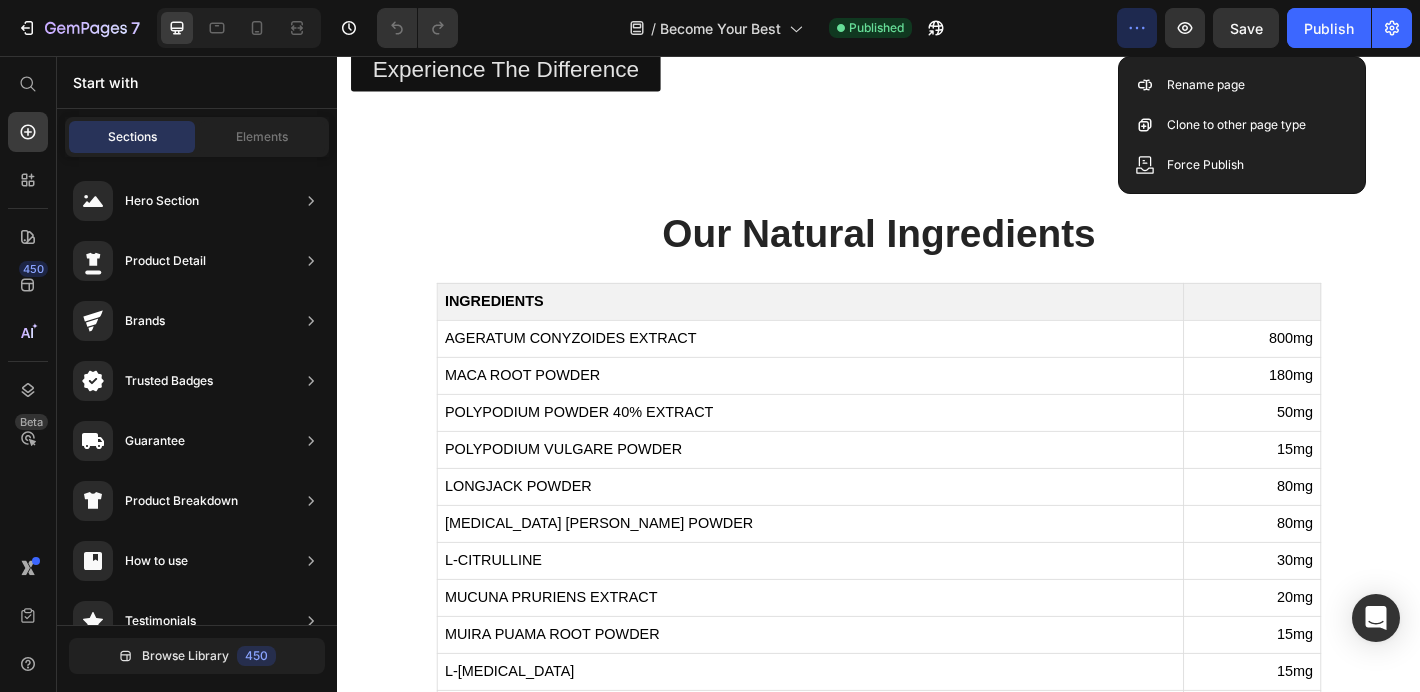 click 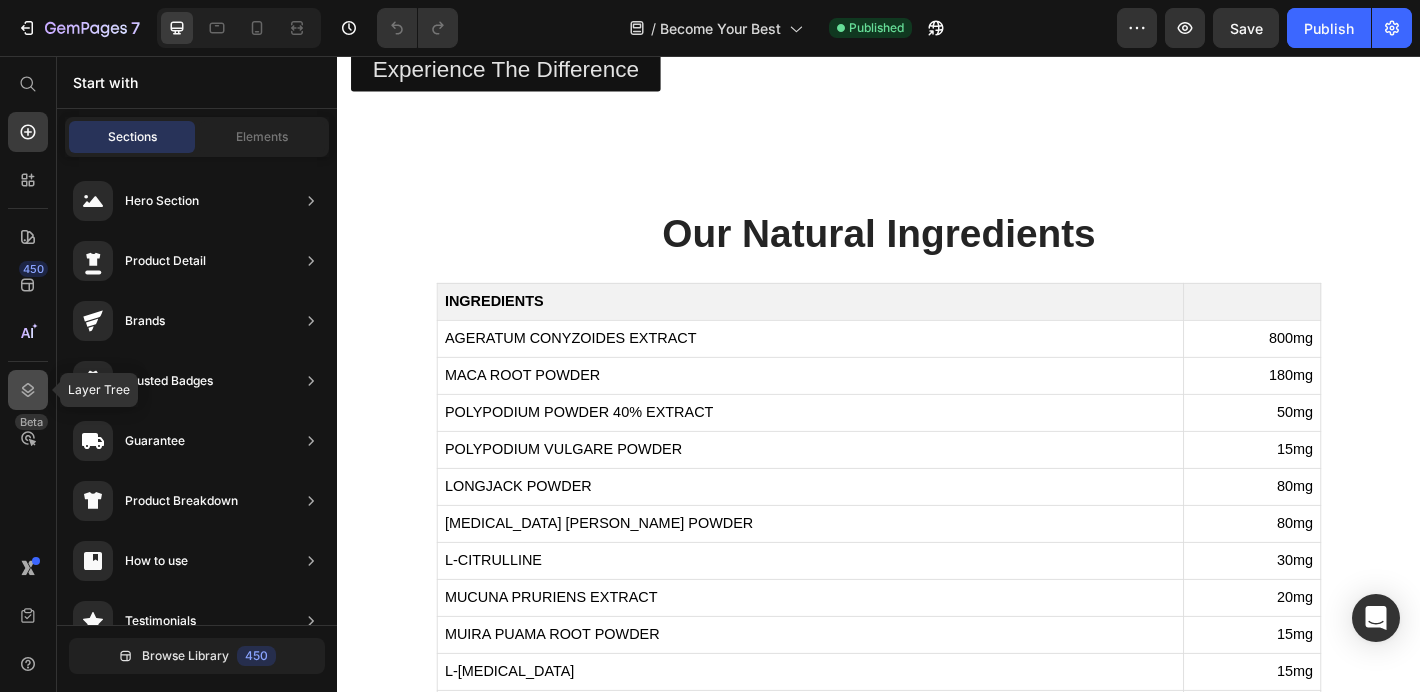 click 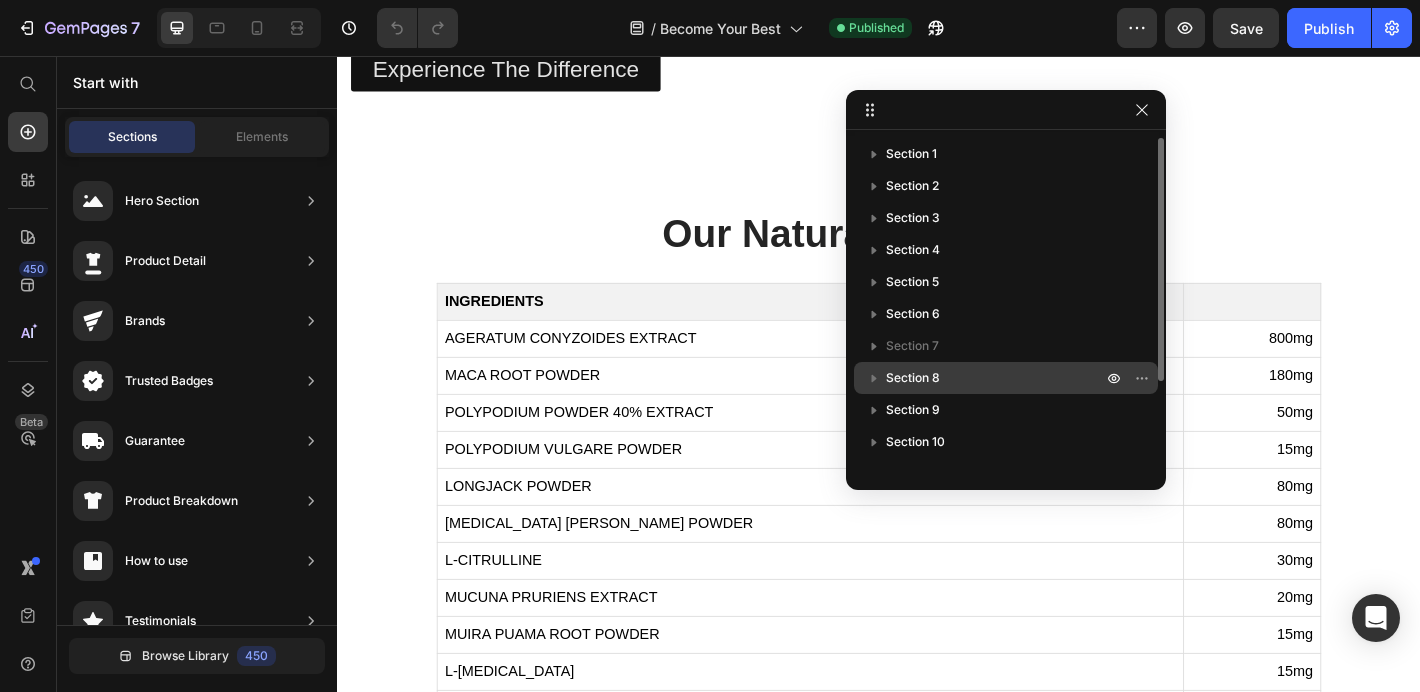 drag, startPoint x: 1013, startPoint y: 278, endPoint x: 989, endPoint y: 391, distance: 115.52056 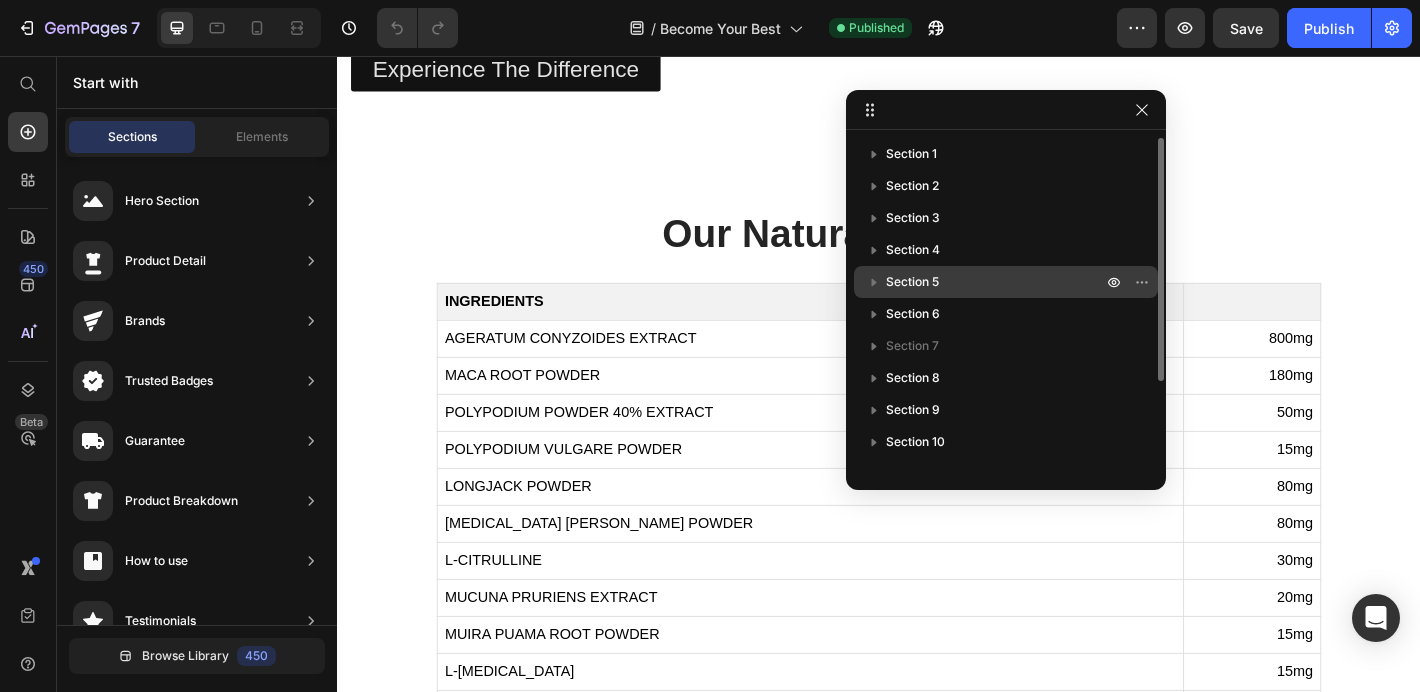 drag, startPoint x: 901, startPoint y: 278, endPoint x: 888, endPoint y: 287, distance: 15.811388 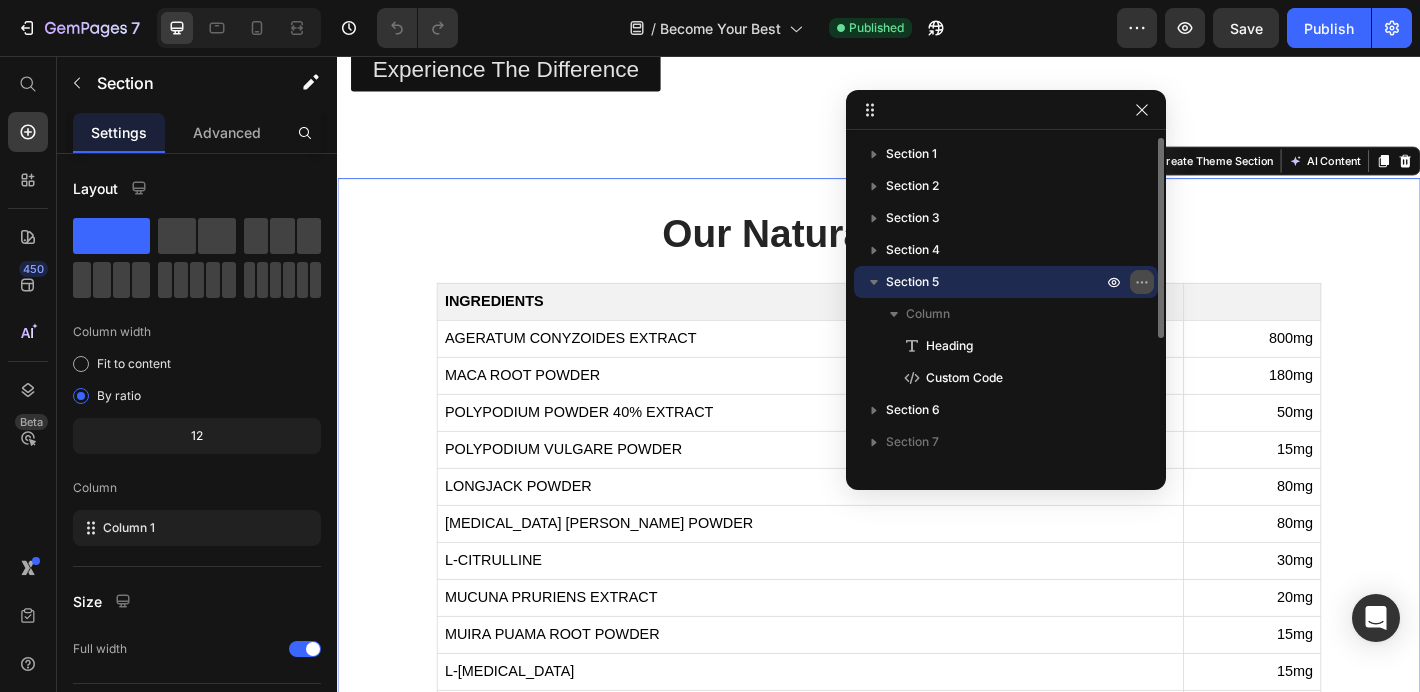 click 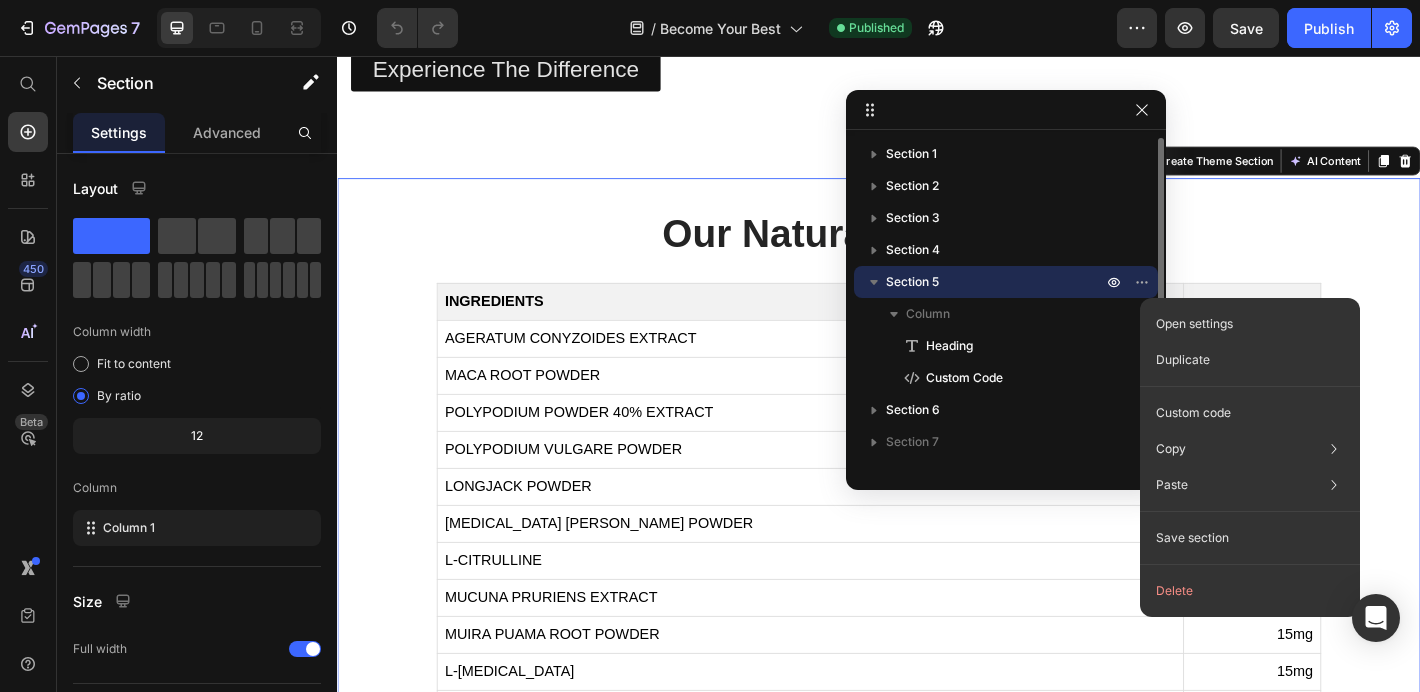 click 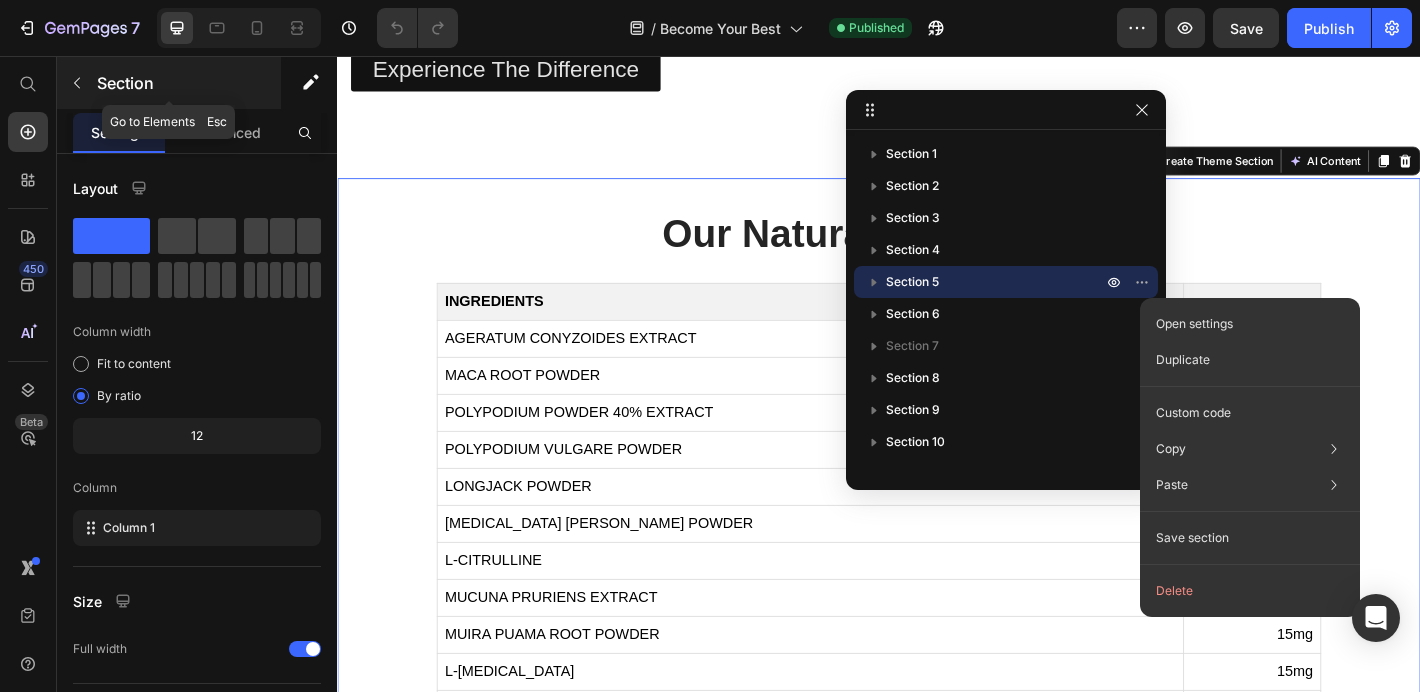 click 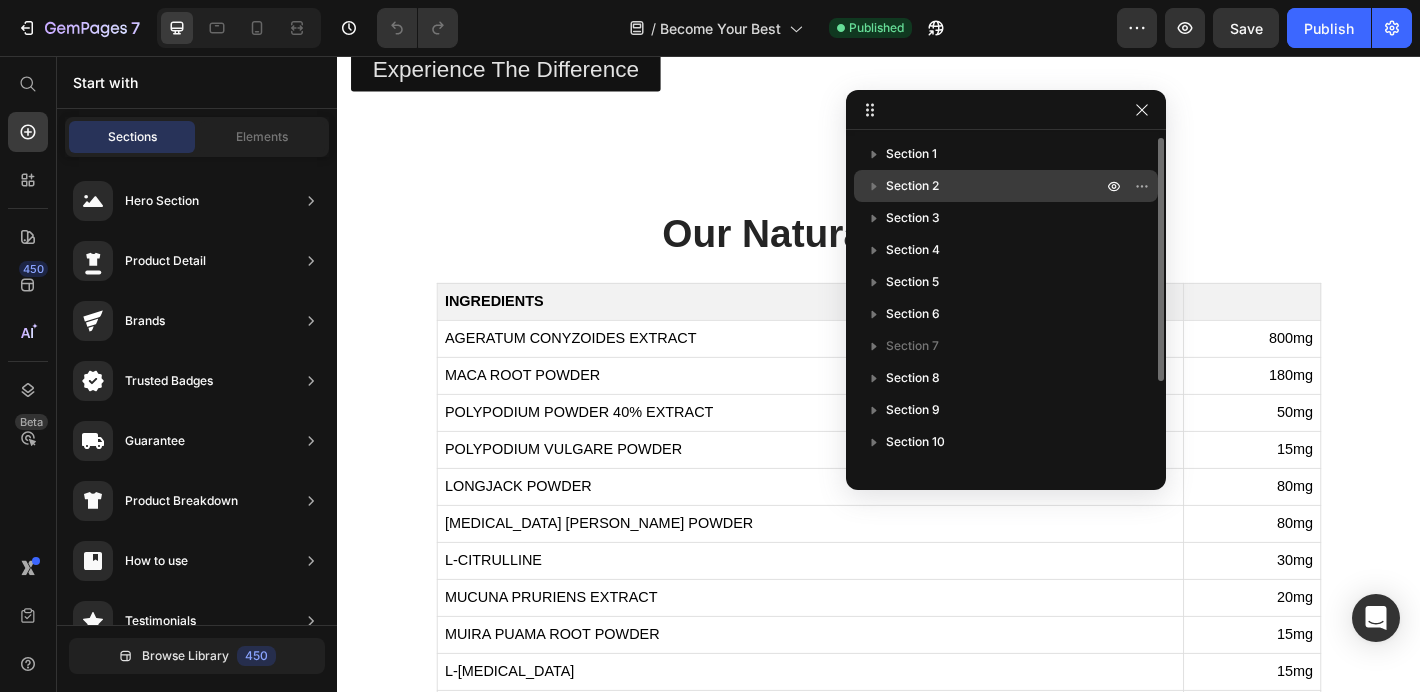 drag, startPoint x: 912, startPoint y: 152, endPoint x: 910, endPoint y: 196, distance: 44.04543 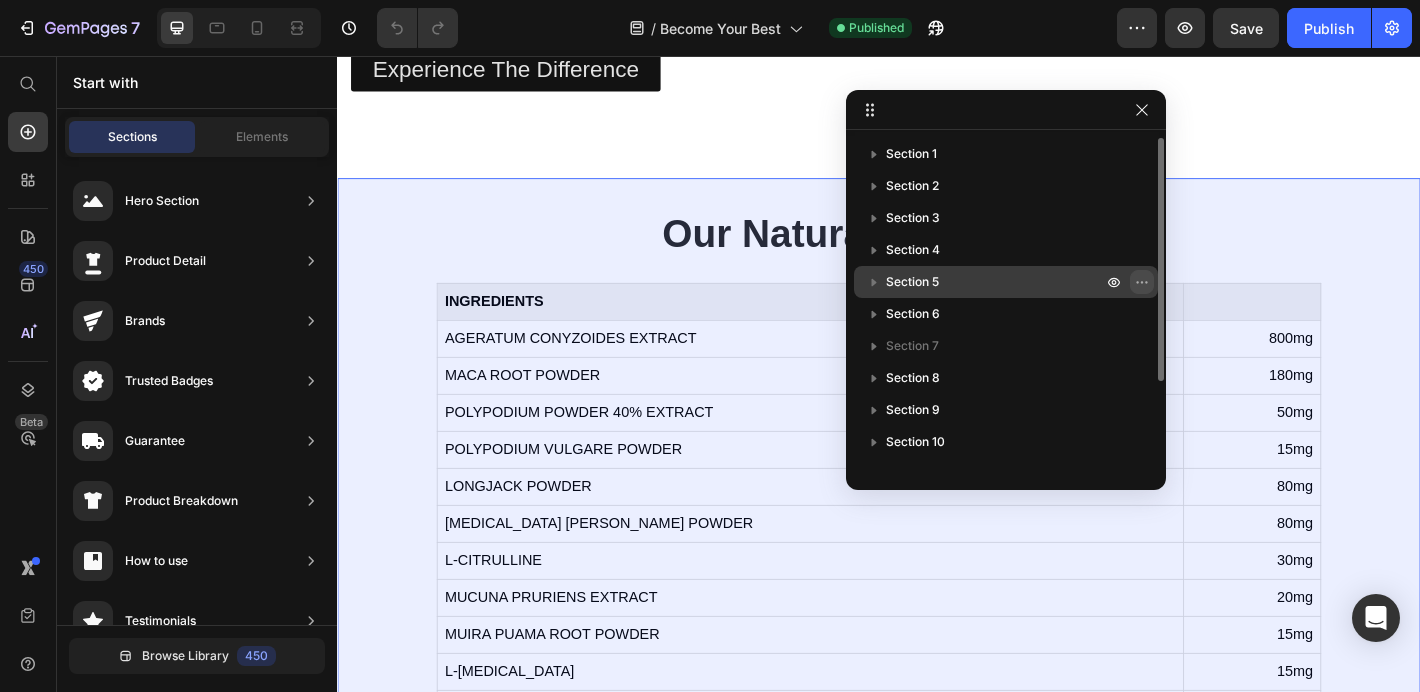 click 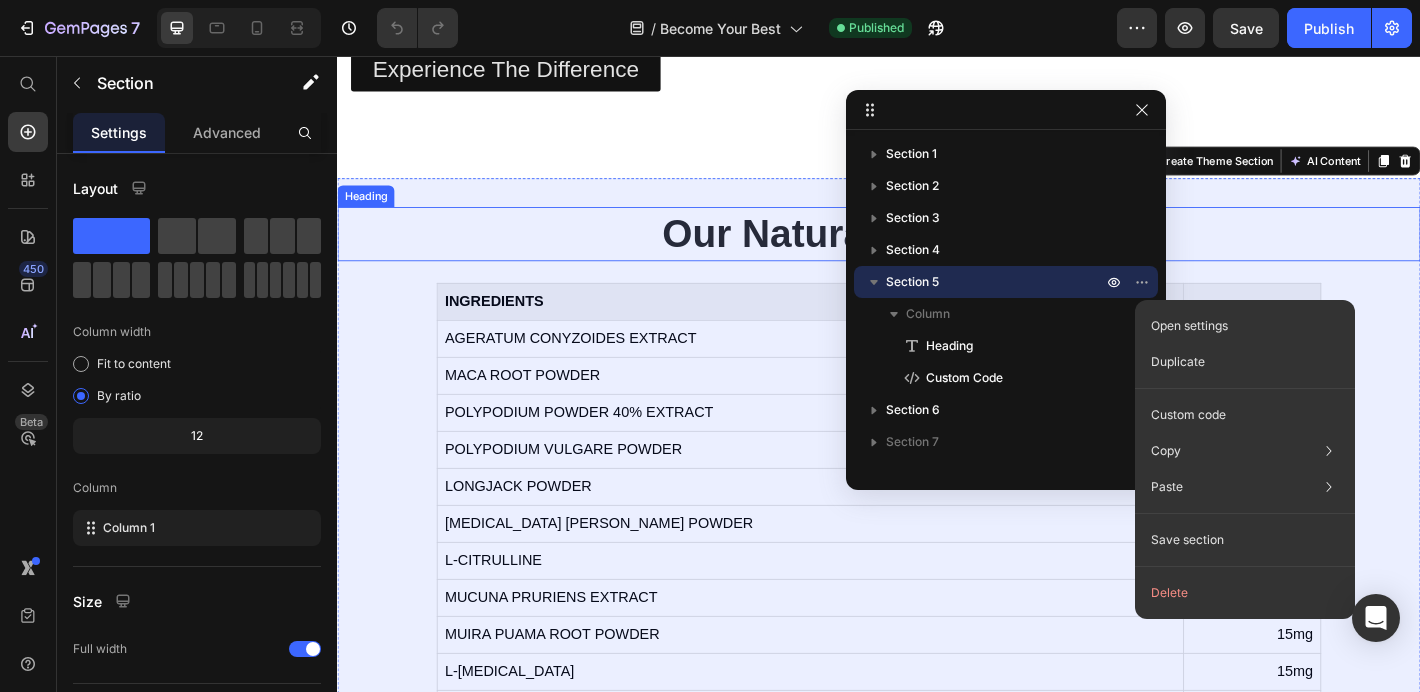 click on "Our Natural Ingredients" at bounding box center (937, 253) 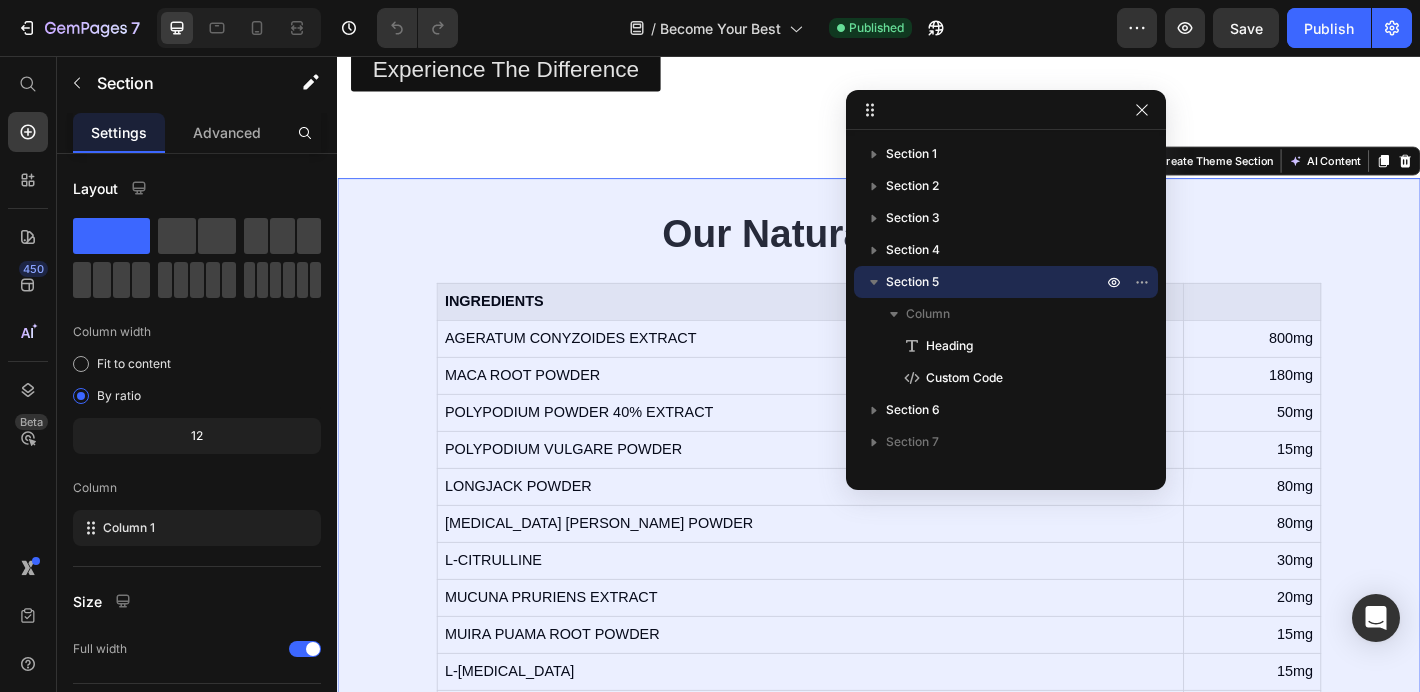 click on "Our Natural Ingredients Heading
INGREDIENTS
AGERATUM CONYZOIDES EXTRACT
800mg
MACA ROOT POWDER
180mg
POLYPODIUM POWDER 40% EXTRACT
50mg
POLYPODIUM VULGARE POWDER
15mg
LONGJACK POWDER
80mg
SAW PALMETTO BERRY POWDER
80mg
L-CITRULLINE
30mg
MUCUNA PRURIENS EXTRACT
20mg
MUIRA PUAMA ROOT POWDER
15mg
L-ARGININE
15mg
ZINC
10mg
Custom Code Section 5   You can create reusable sections Create Theme Section AI Content Write with GemAI What would you like to describe here? Tone and Voice Persuasive Product Talon Libido - 180 Capsules Show more Generate" at bounding box center [937, 511] 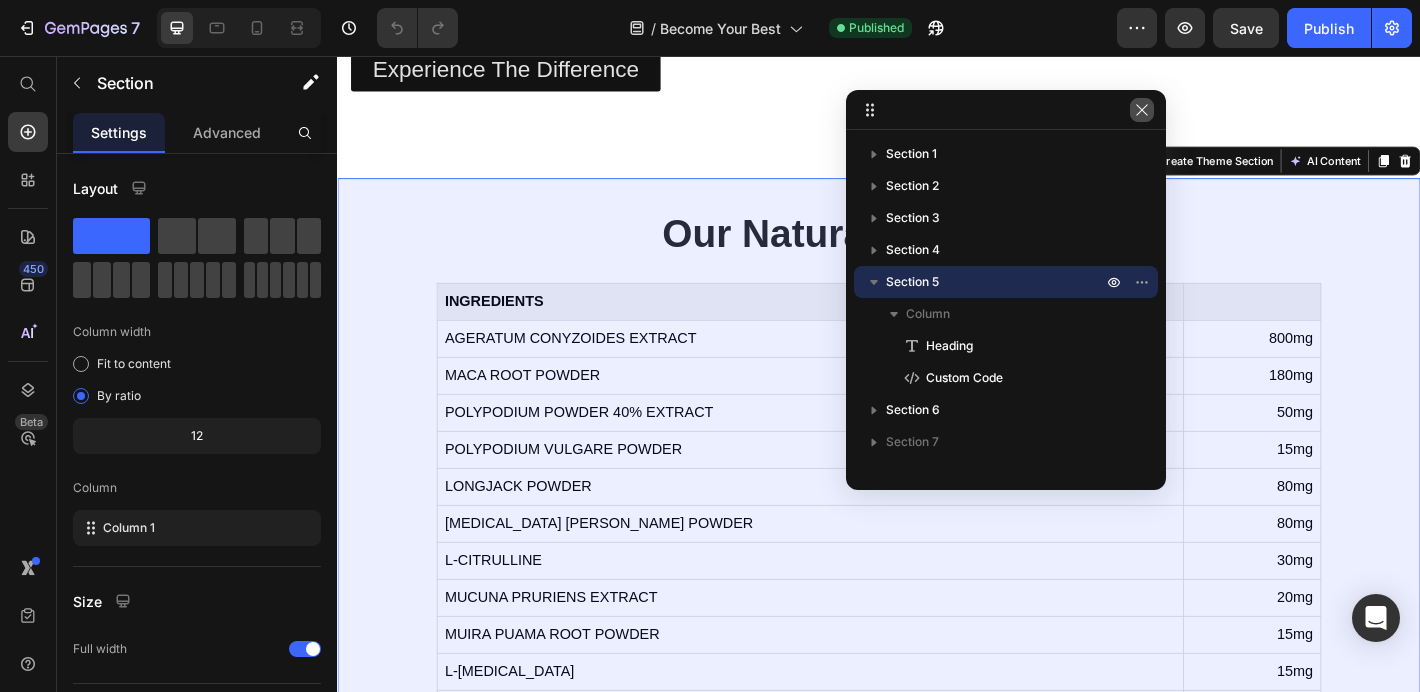 click 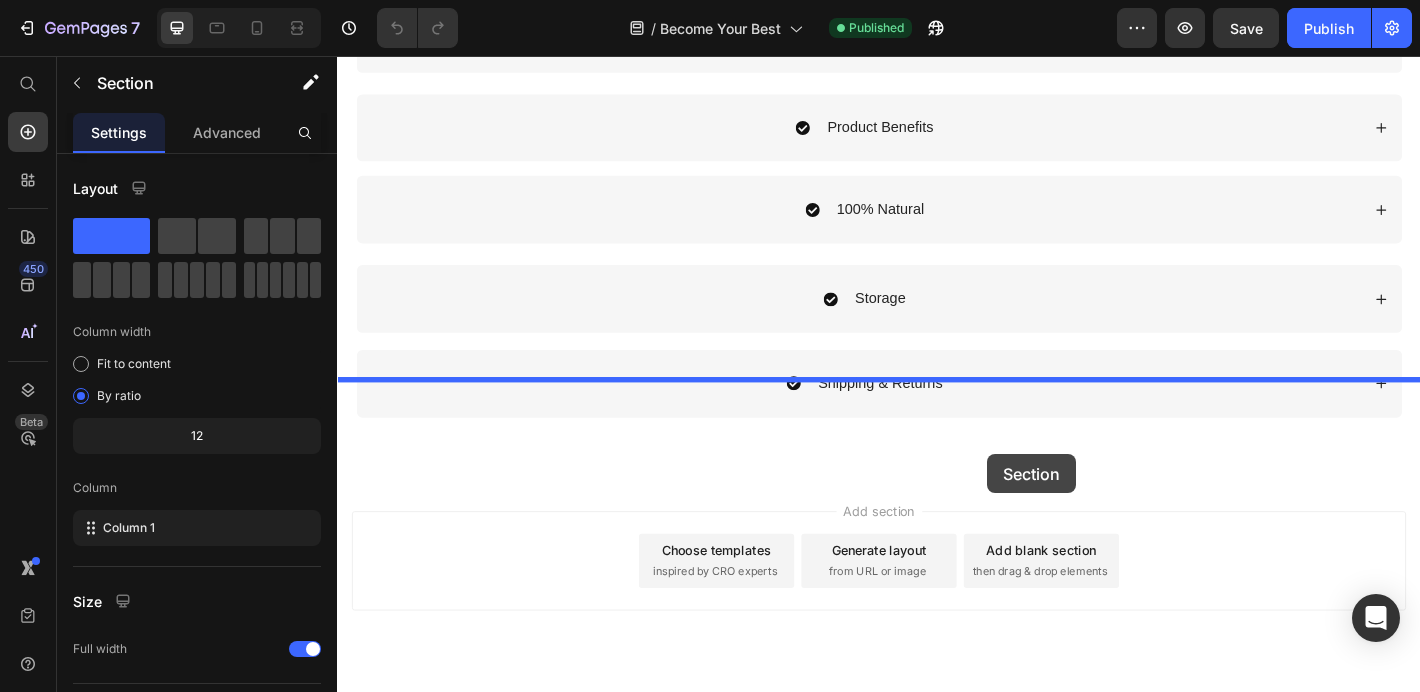 scroll, scrollTop: 5076, scrollLeft: 0, axis: vertical 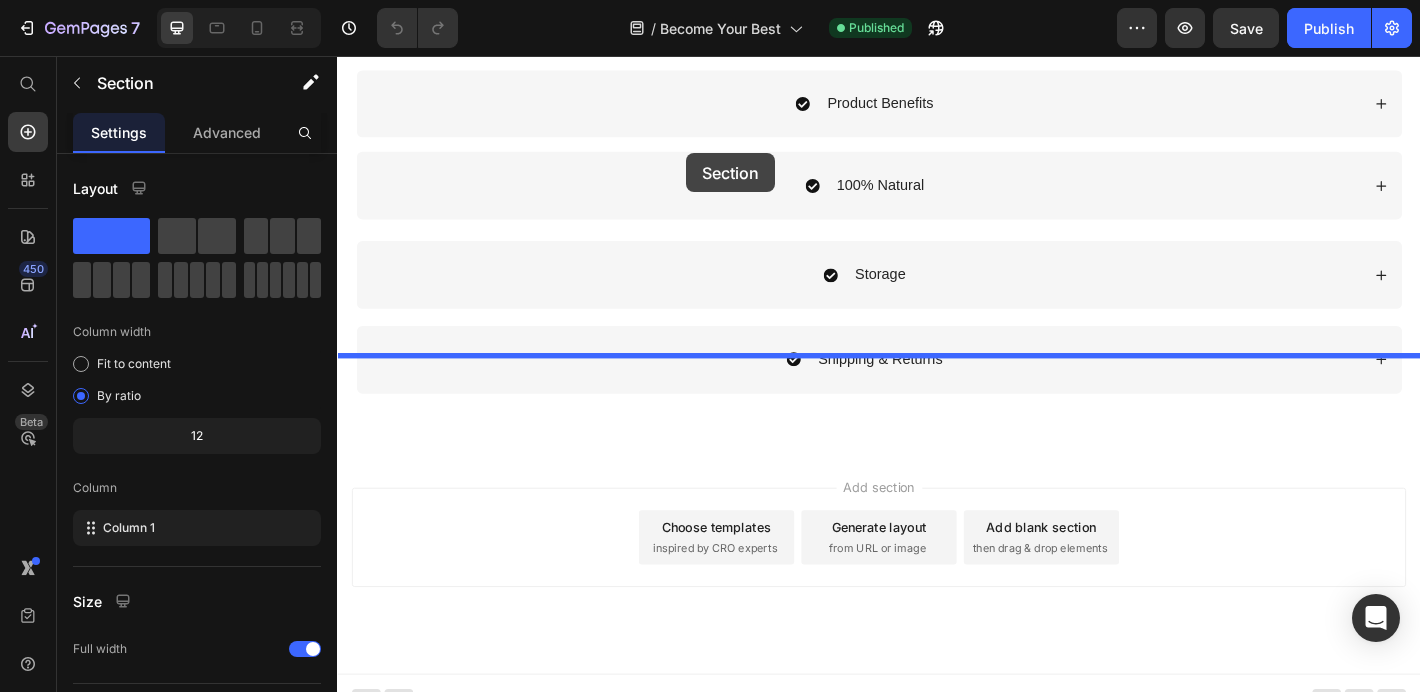 drag, startPoint x: 1134, startPoint y: 177, endPoint x: 724, endPoint y: 164, distance: 410.20605 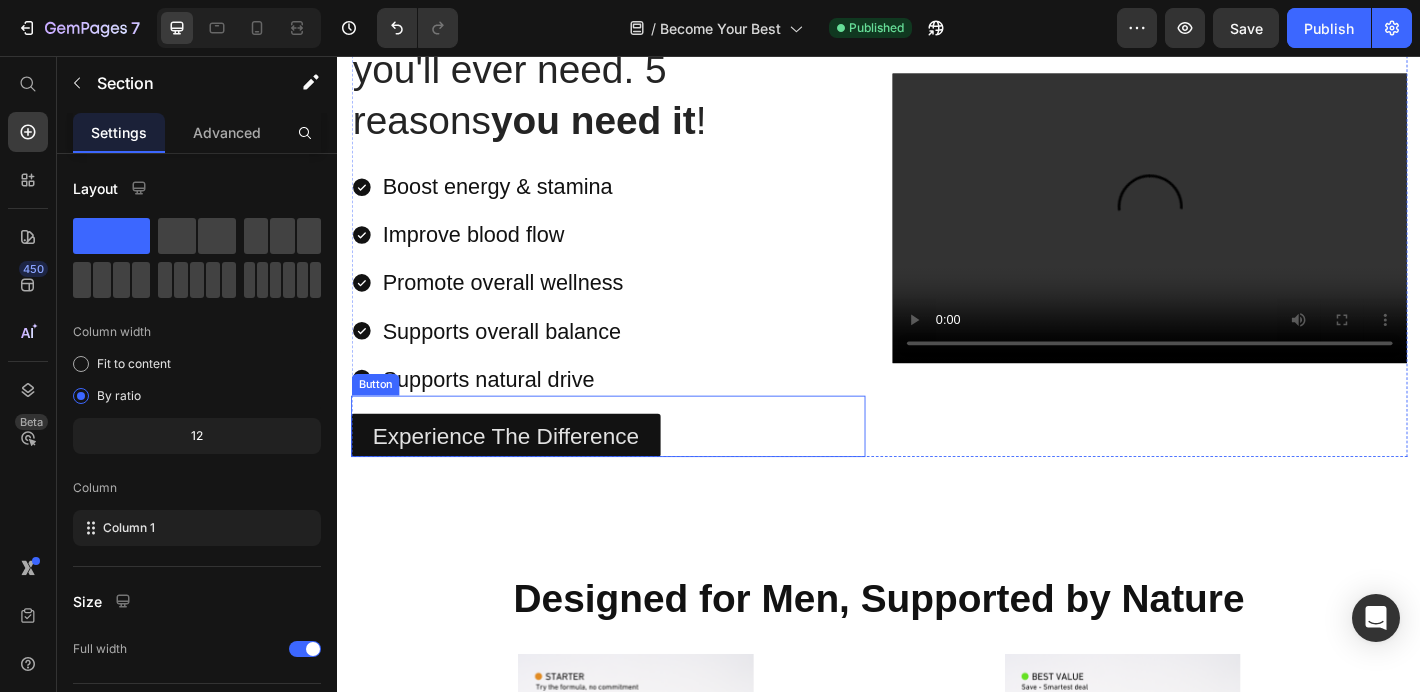 scroll, scrollTop: 1784, scrollLeft: 0, axis: vertical 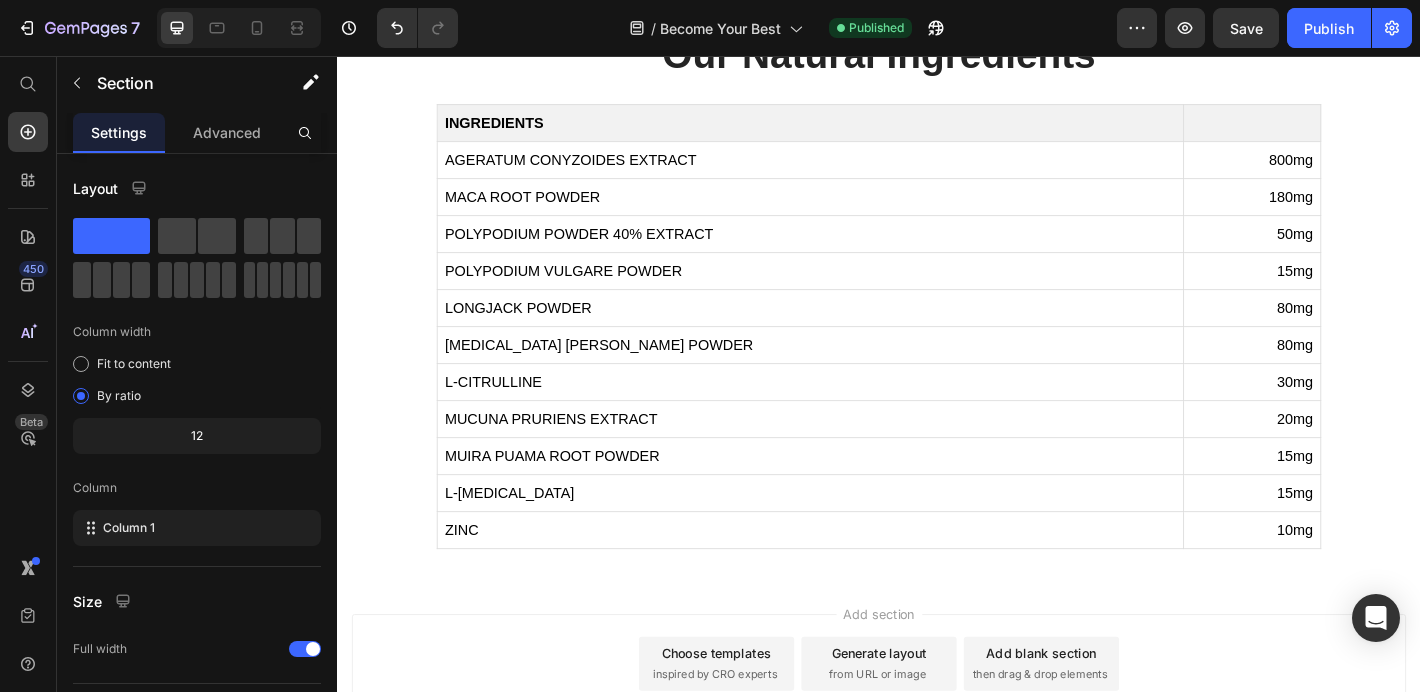 click on "FAQs Heading Row
How to take?
Product Benefits Accordion
100% Natural
Storage Accordion
Shipping & Returns Accordion Row Section 13   You can create reusable sections Create Theme Section AI Content Write with GemAI What would you like to describe here? Tone and Voice Persuasive Product Talon Libido - 180 Capsules Show more Generate" at bounding box center [937, -334] 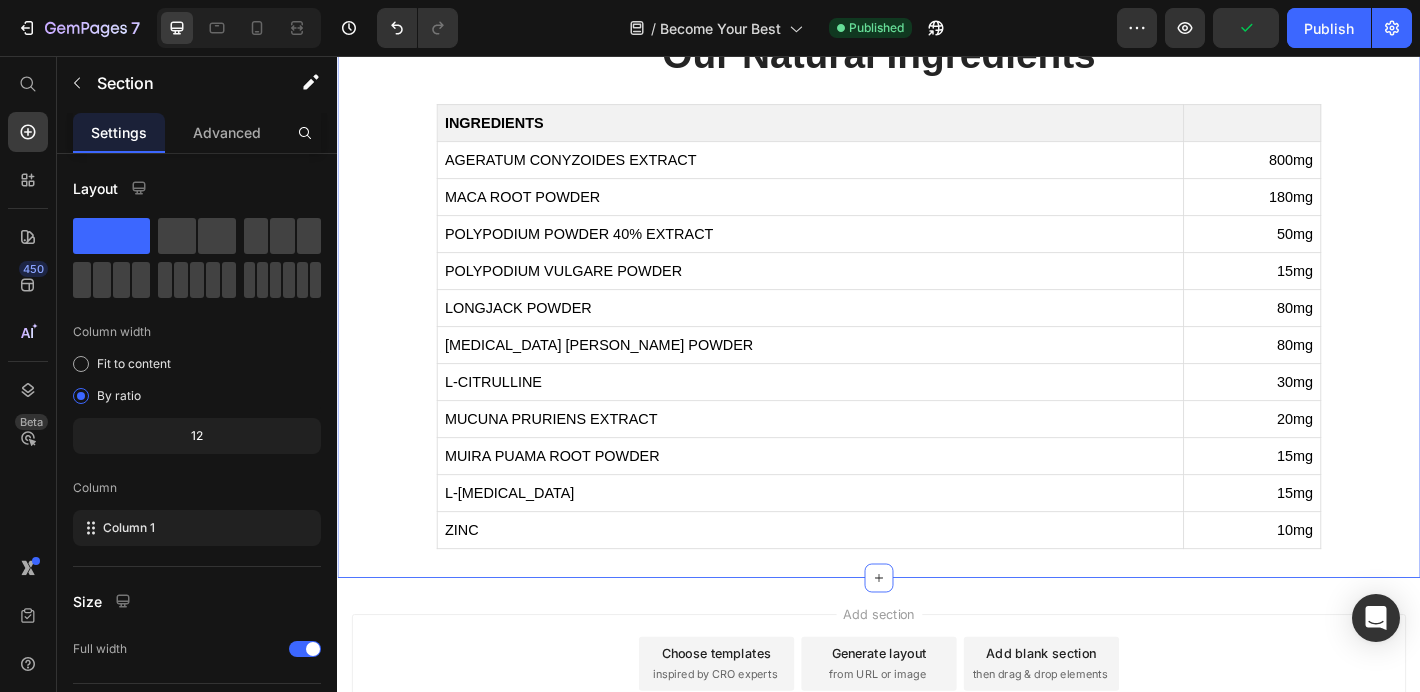 click on "Our Natural Ingredients Heading
INGREDIENTS
AGERATUM CONYZOIDES EXTRACT
800mg
MACA ROOT POWDER
180mg
POLYPODIUM POWDER 40% EXTRACT
50mg
POLYPODIUM VULGARE POWDER
15mg
LONGJACK POWDER
80mg
SAW PALMETTO BERRY POWDER
80mg
L-CITRULLINE
30mg
MUCUNA PRURIENS EXTRACT
20mg
MUIRA PUAMA ROOT POWDER
15mg
L-ARGININE
15mg
ZINC
10mg
Custom Code Section 14   You can create reusable sections Create Theme Section AI Content Write with GemAI What would you like to describe here? Tone and Voice Persuasive Product Talon Libido - 180 Capsules Show more Generate" at bounding box center [937, 313] 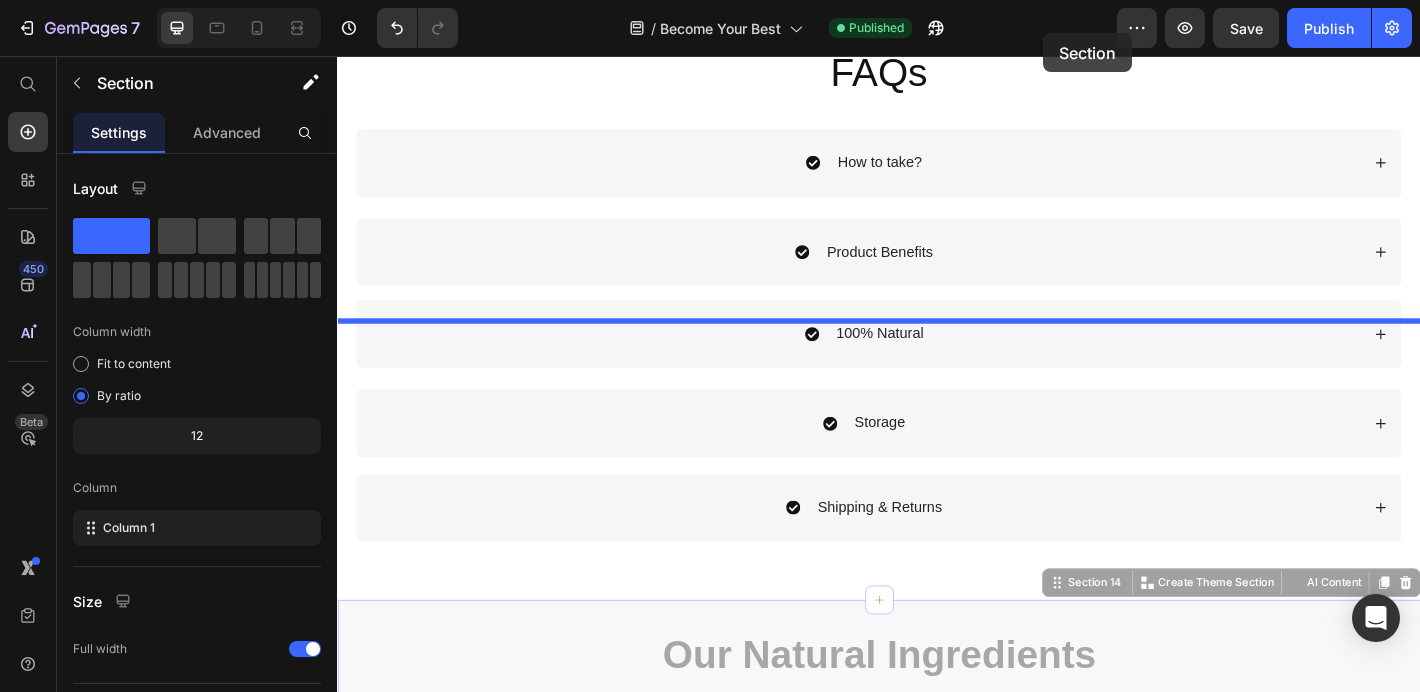 scroll, scrollTop: 4208, scrollLeft: 0, axis: vertical 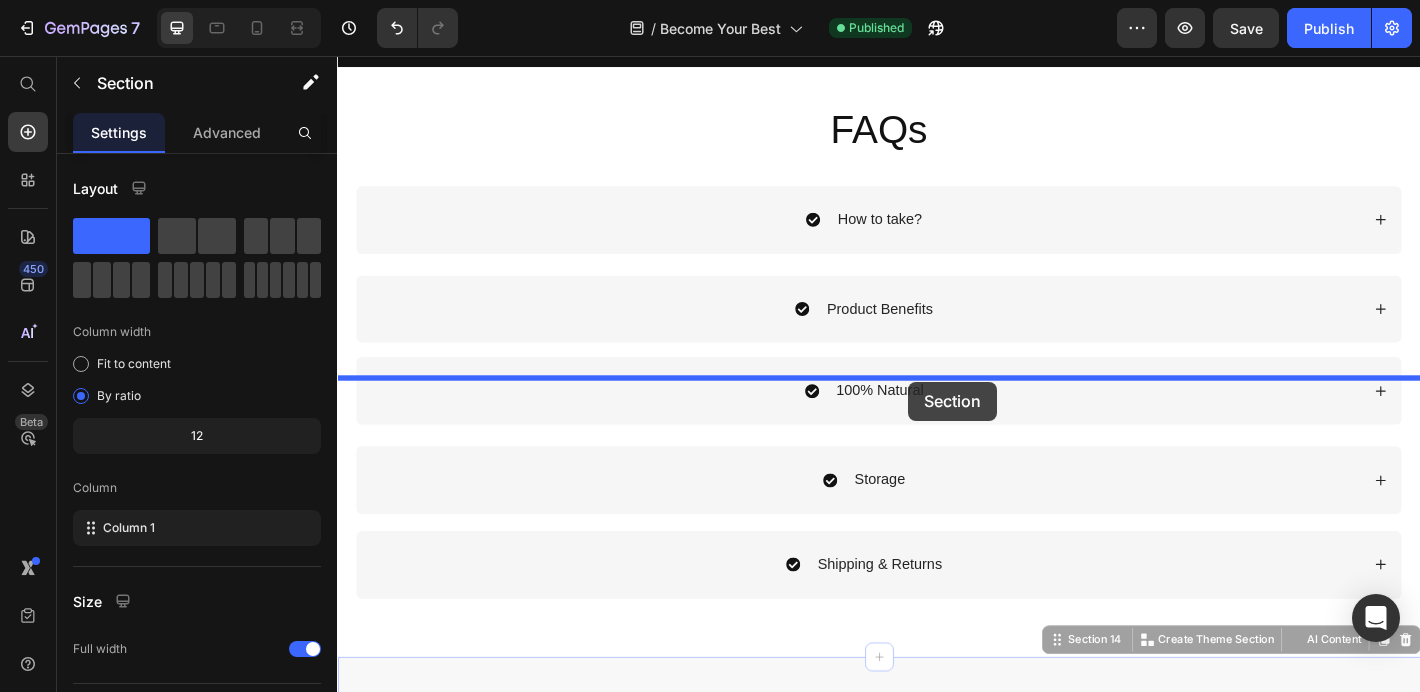 drag, startPoint x: 1130, startPoint y: 320, endPoint x: 970, endPoint y: 417, distance: 187.10692 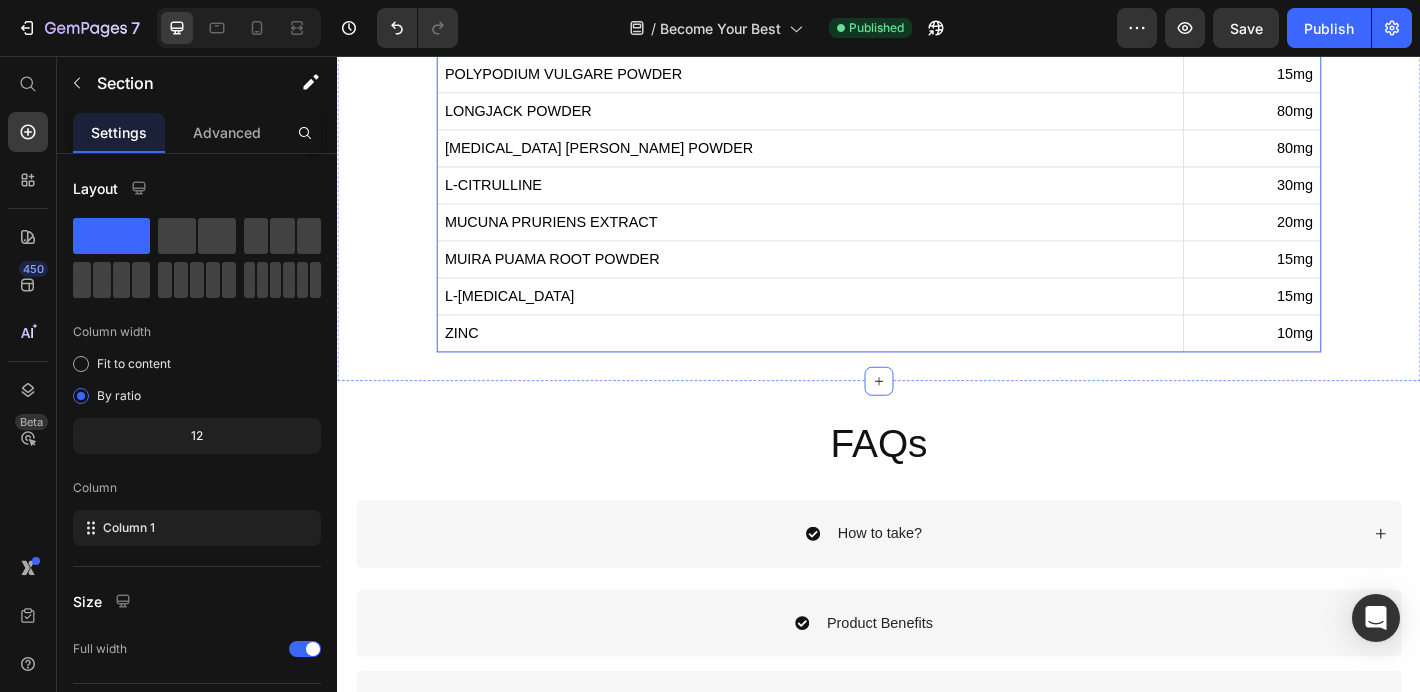 scroll, scrollTop: 4508, scrollLeft: 0, axis: vertical 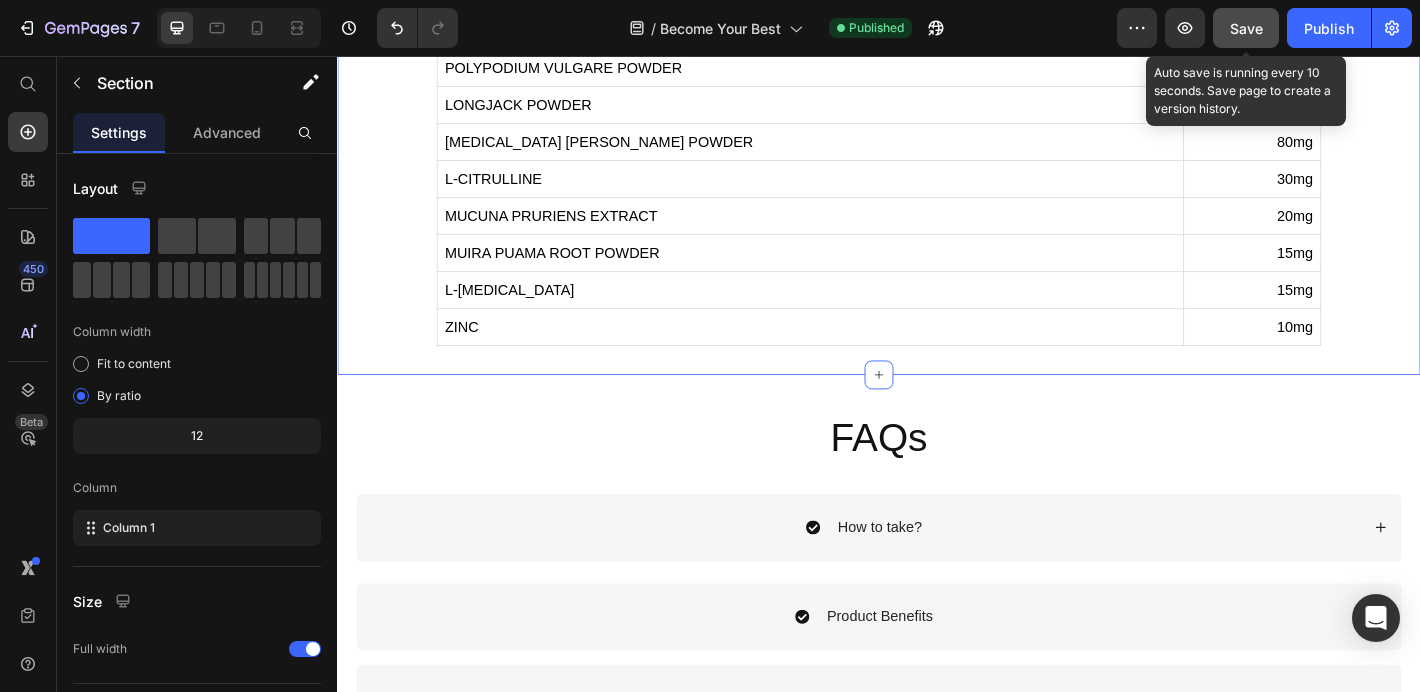 click on "Save" at bounding box center [1246, 28] 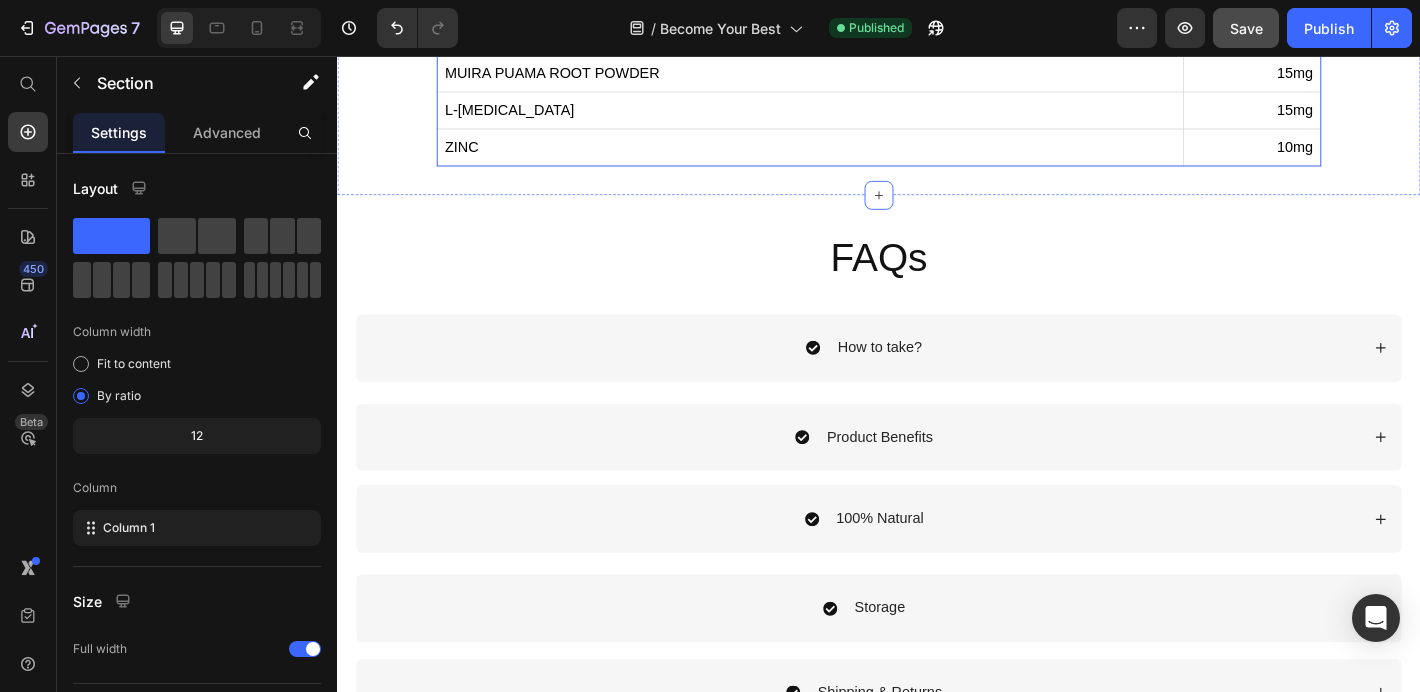 scroll, scrollTop: 4709, scrollLeft: 0, axis: vertical 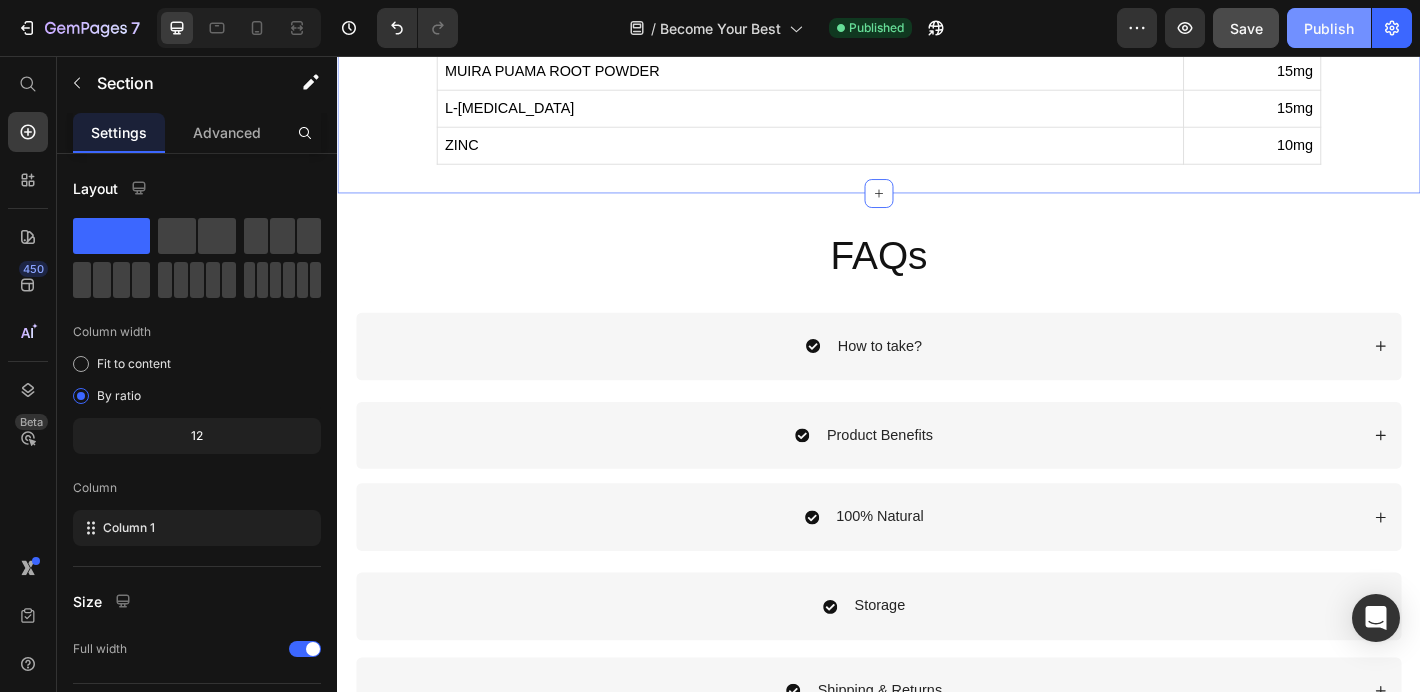 click on "Publish" at bounding box center [1329, 28] 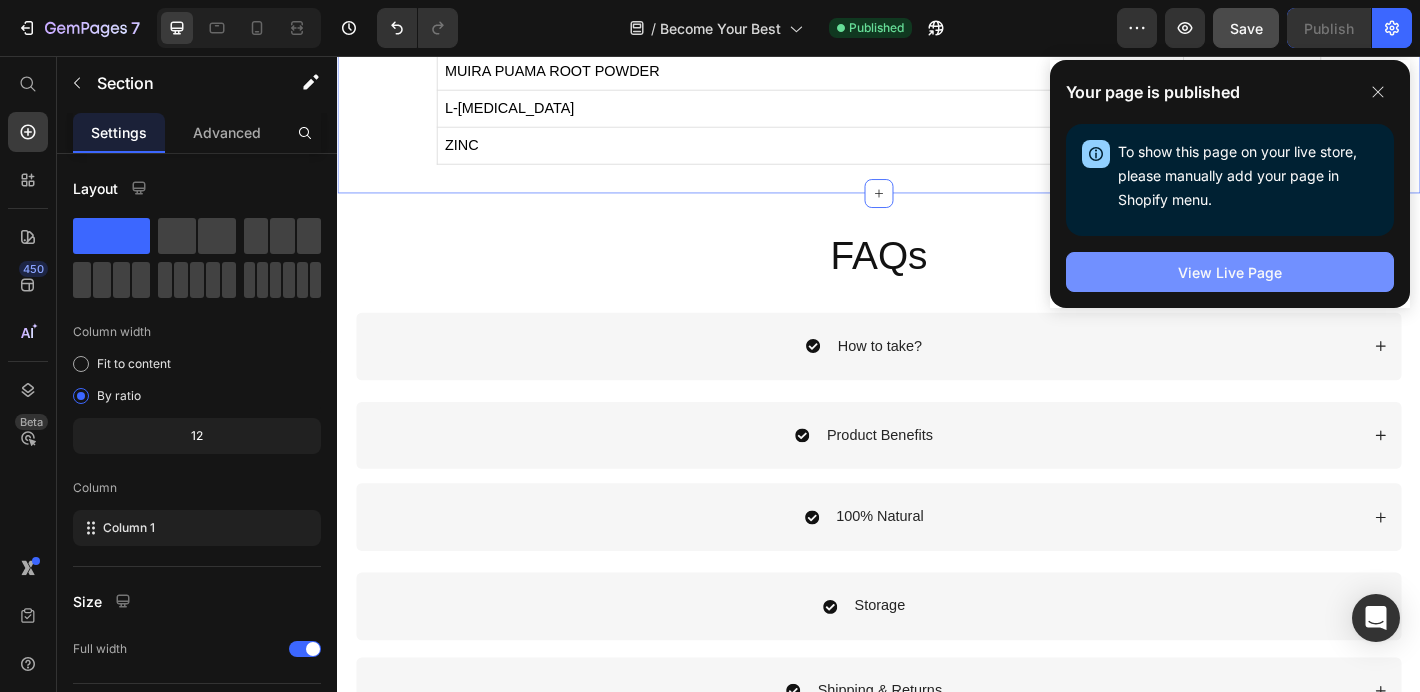 click on "View Live Page" at bounding box center (1230, 272) 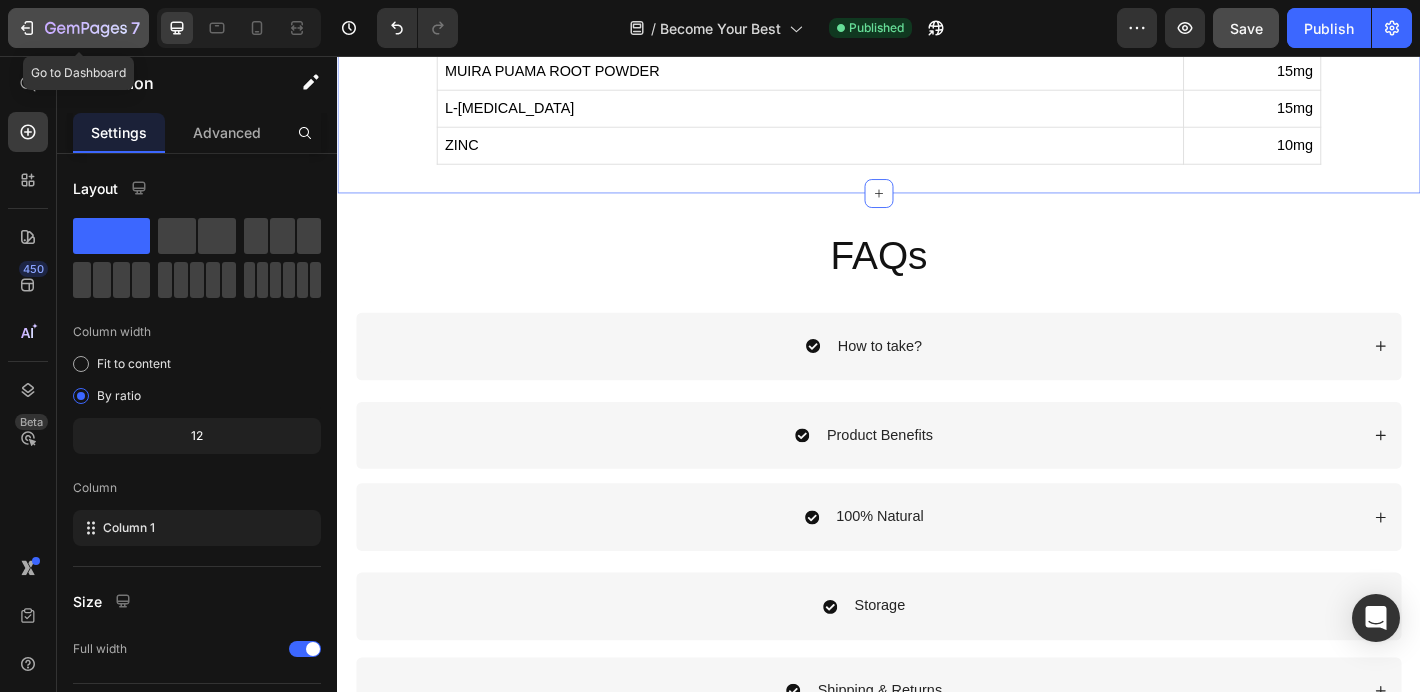 click 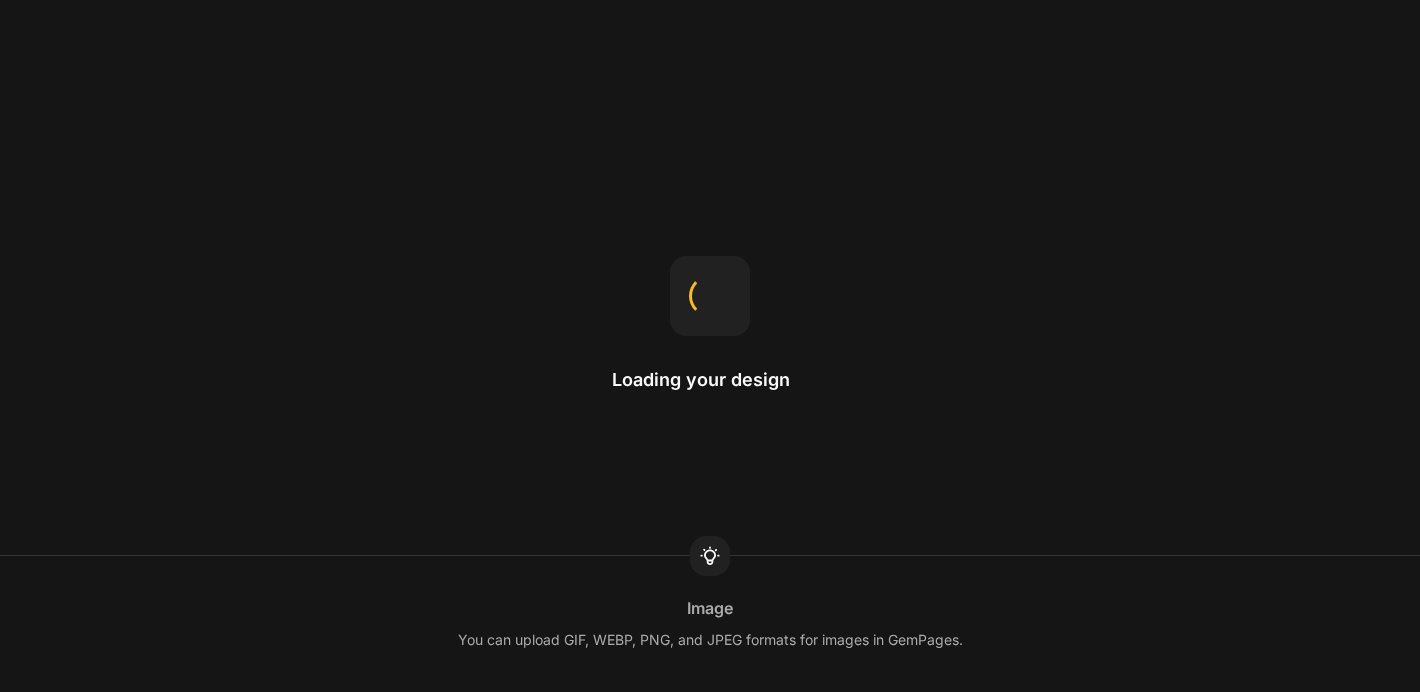scroll, scrollTop: 0, scrollLeft: 0, axis: both 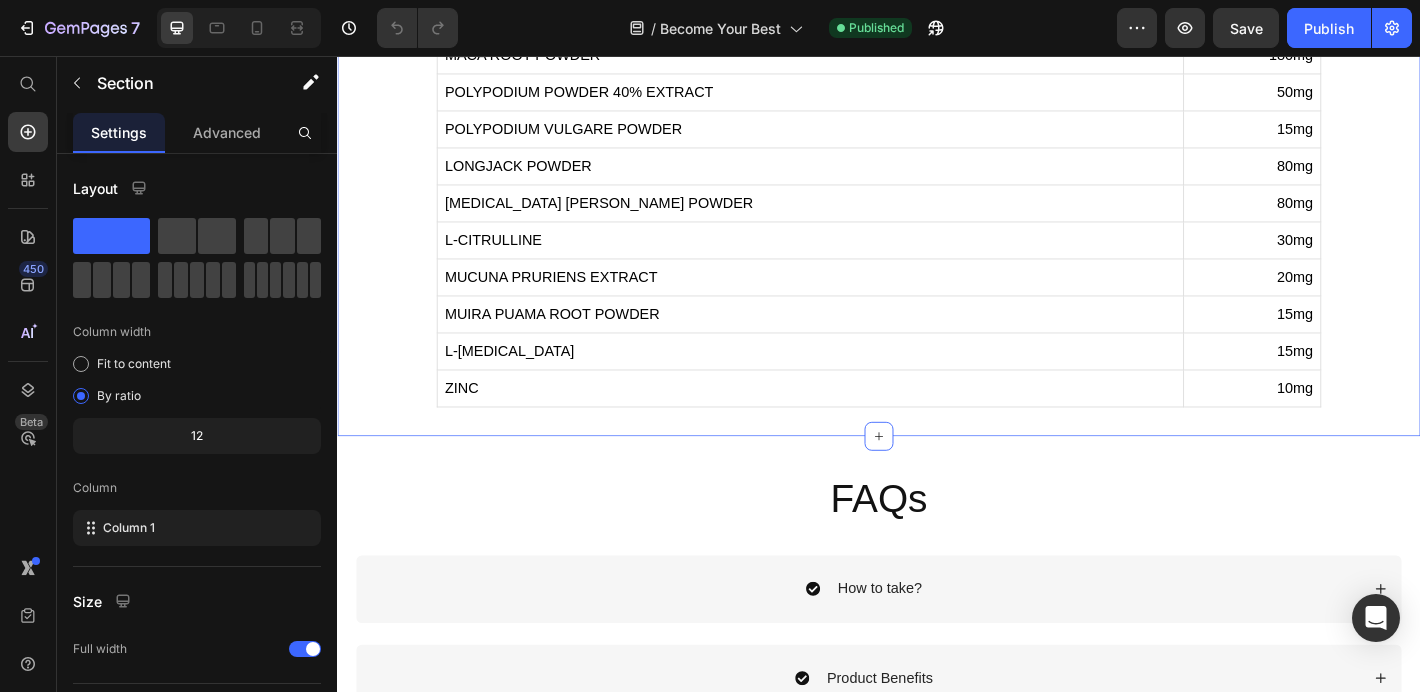 click on "Our Natural Ingredients Heading
INGREDIENTS
AGERATUM CONYZOIDES EXTRACT
800mg
MACA ROOT POWDER
180mg
POLYPODIUM POWDER 40% EXTRACT
50mg
POLYPODIUM VULGARE POWDER
15mg
LONGJACK POWDER
80mg
[MEDICAL_DATA] [PERSON_NAME] POWDER
80mg
L-CITRULLINE
30mg
MUCUNA PRURIENS EXTRACT
20mg
MUIRA PUAMA ROOT POWDER
15mg
L-[MEDICAL_DATA]
15mg
ZINC
10mg
Custom Code Section 13" at bounding box center [937, 156] 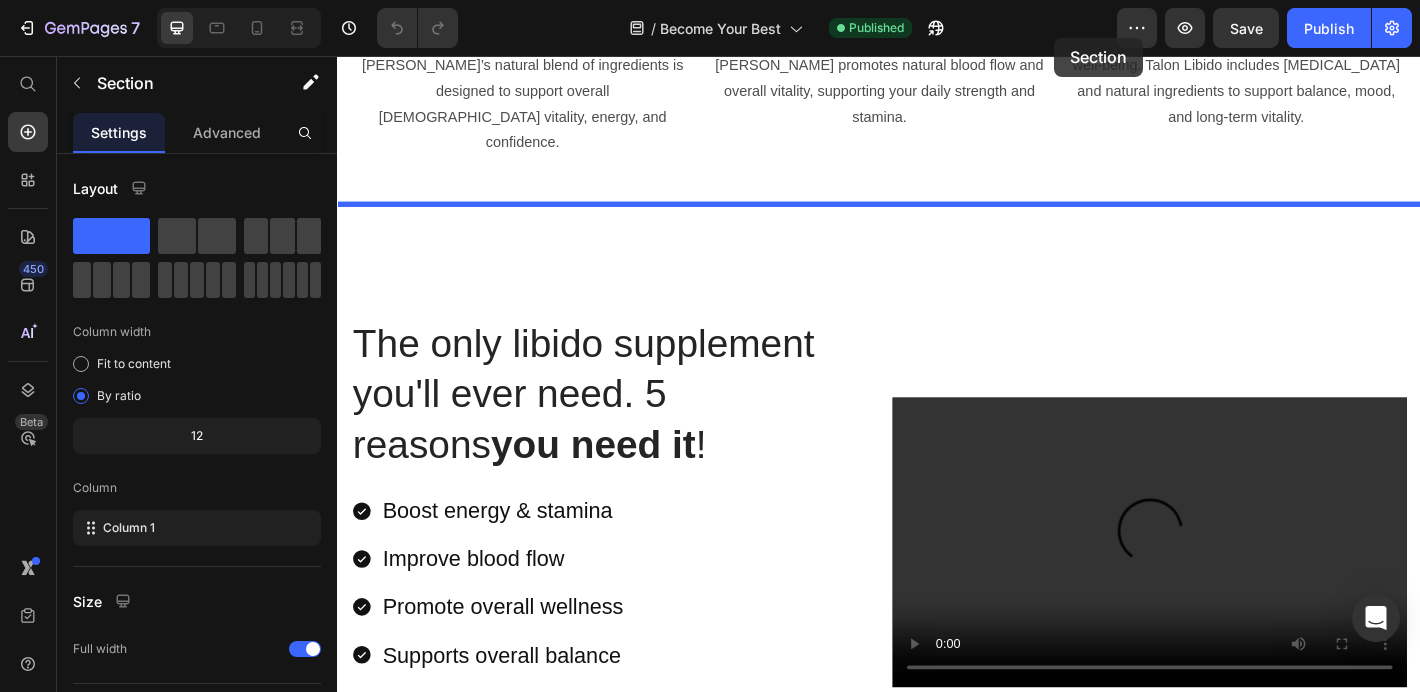 scroll, scrollTop: 1279, scrollLeft: 0, axis: vertical 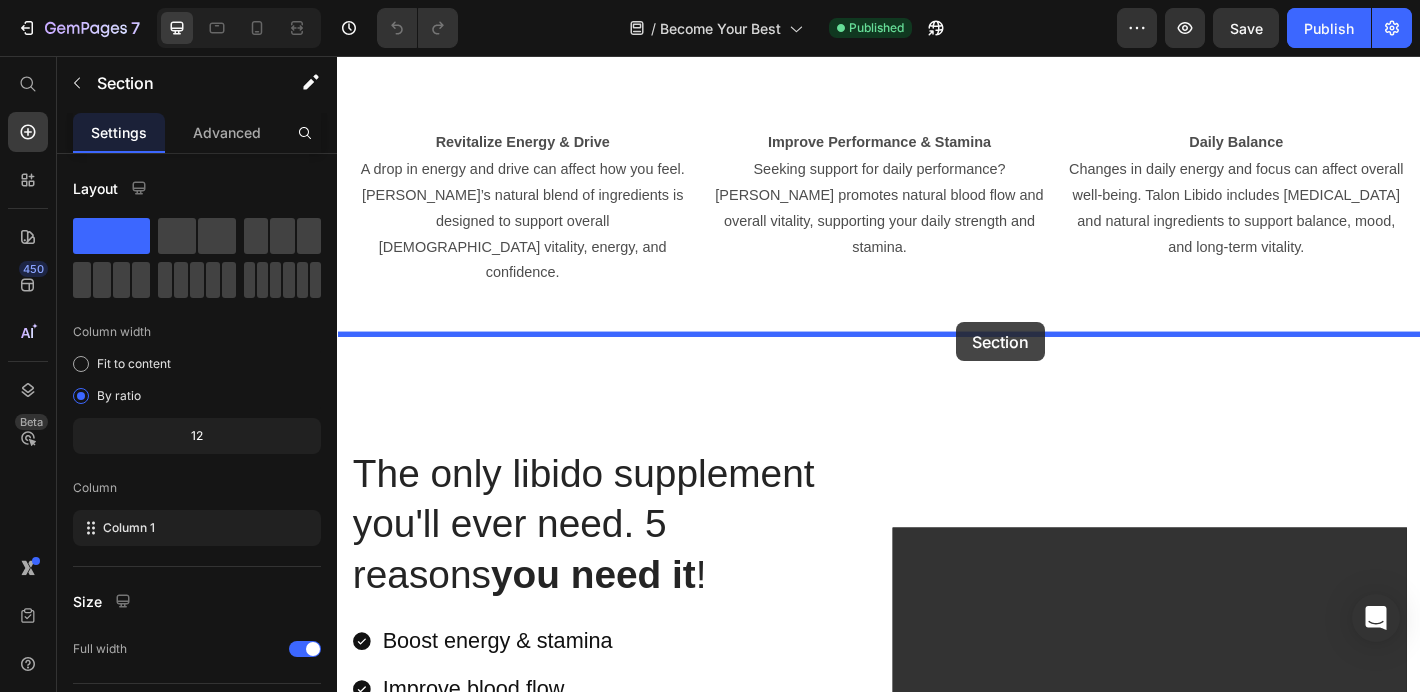 drag, startPoint x: 1133, startPoint y: 166, endPoint x: 1022, endPoint y: 352, distance: 216.60332 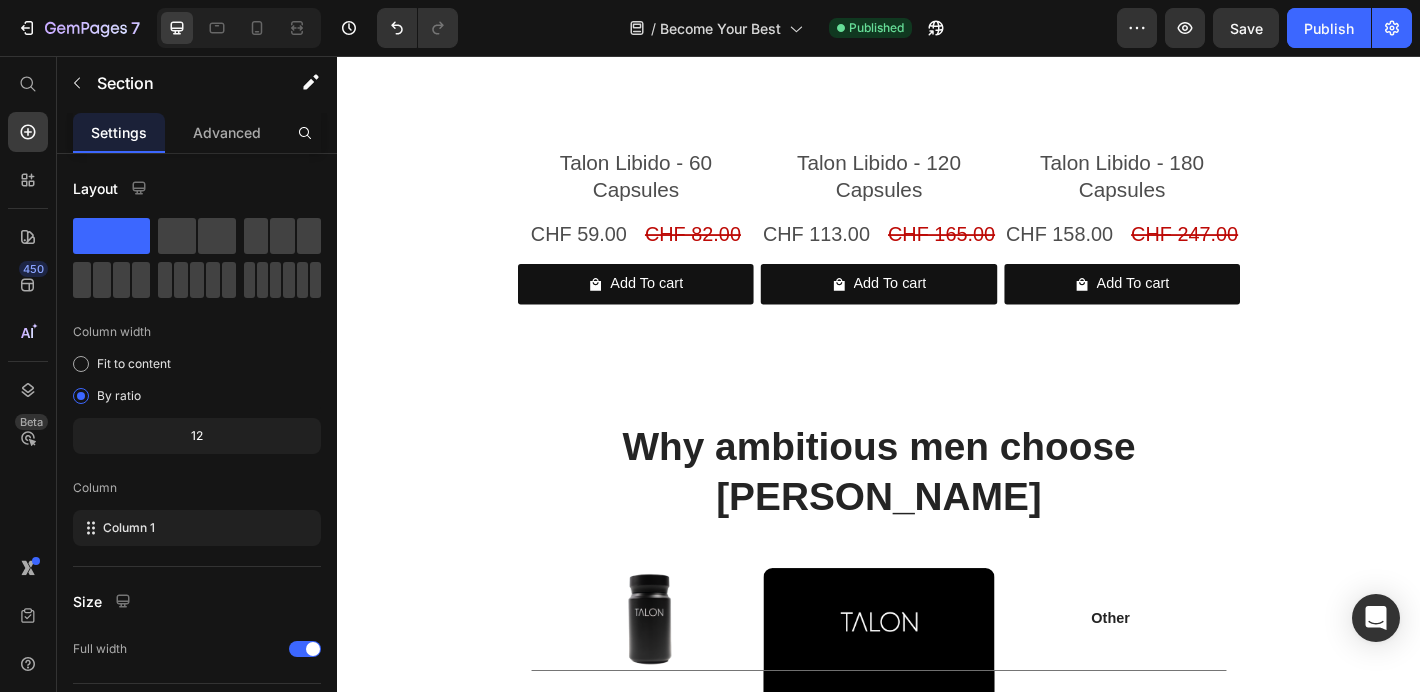scroll, scrollTop: 3240, scrollLeft: 0, axis: vertical 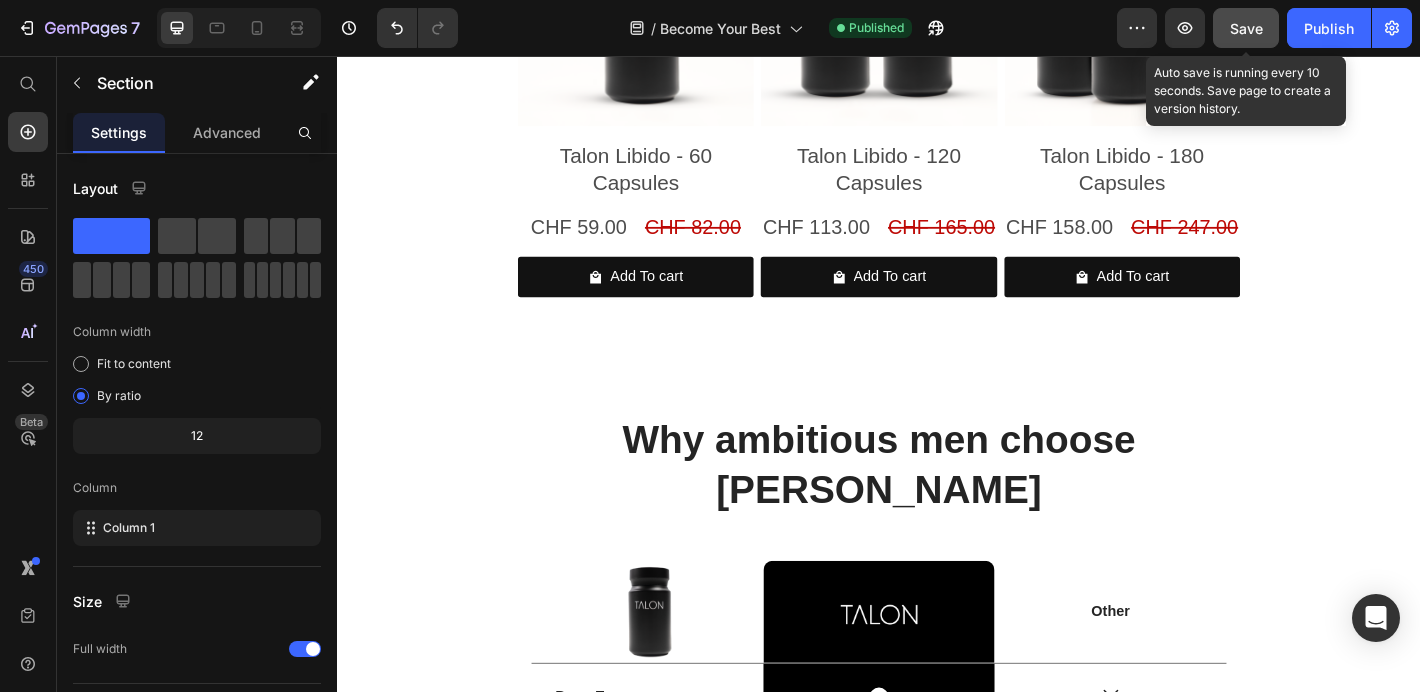 click on "Save" at bounding box center [1246, 28] 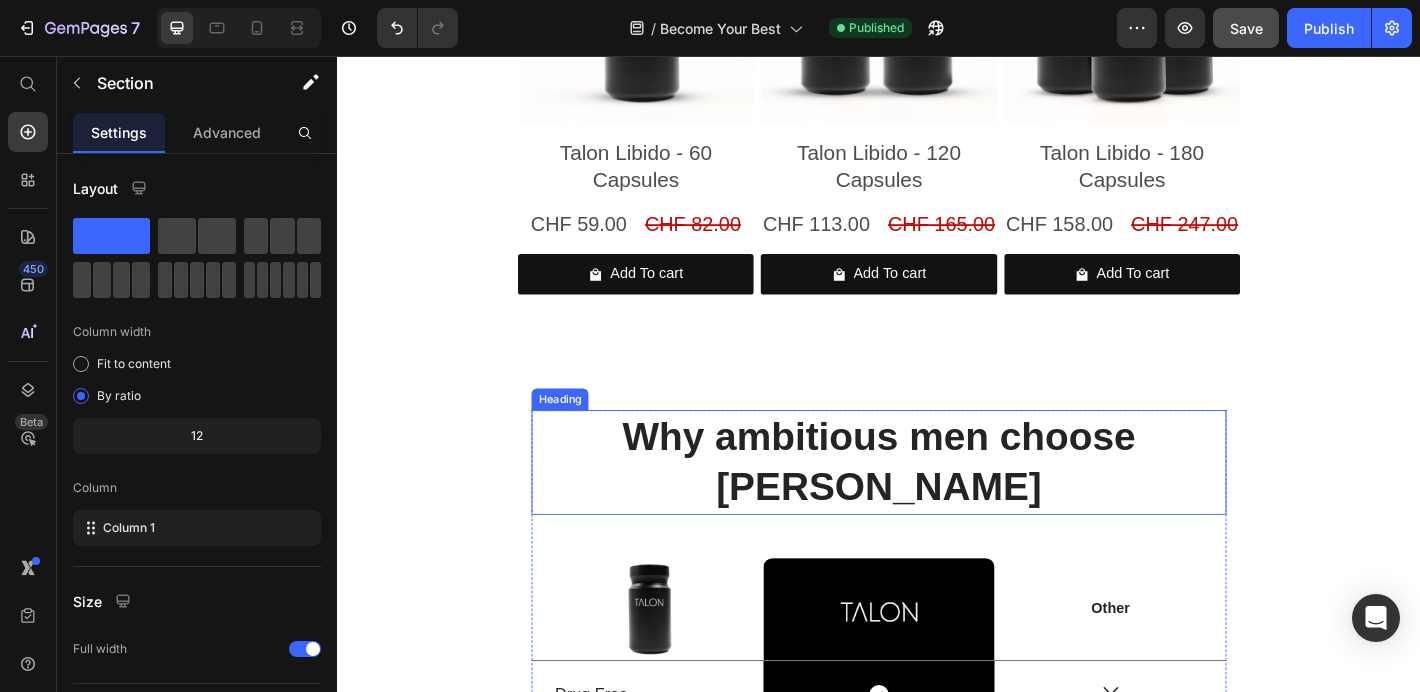 scroll, scrollTop: 3225, scrollLeft: 0, axis: vertical 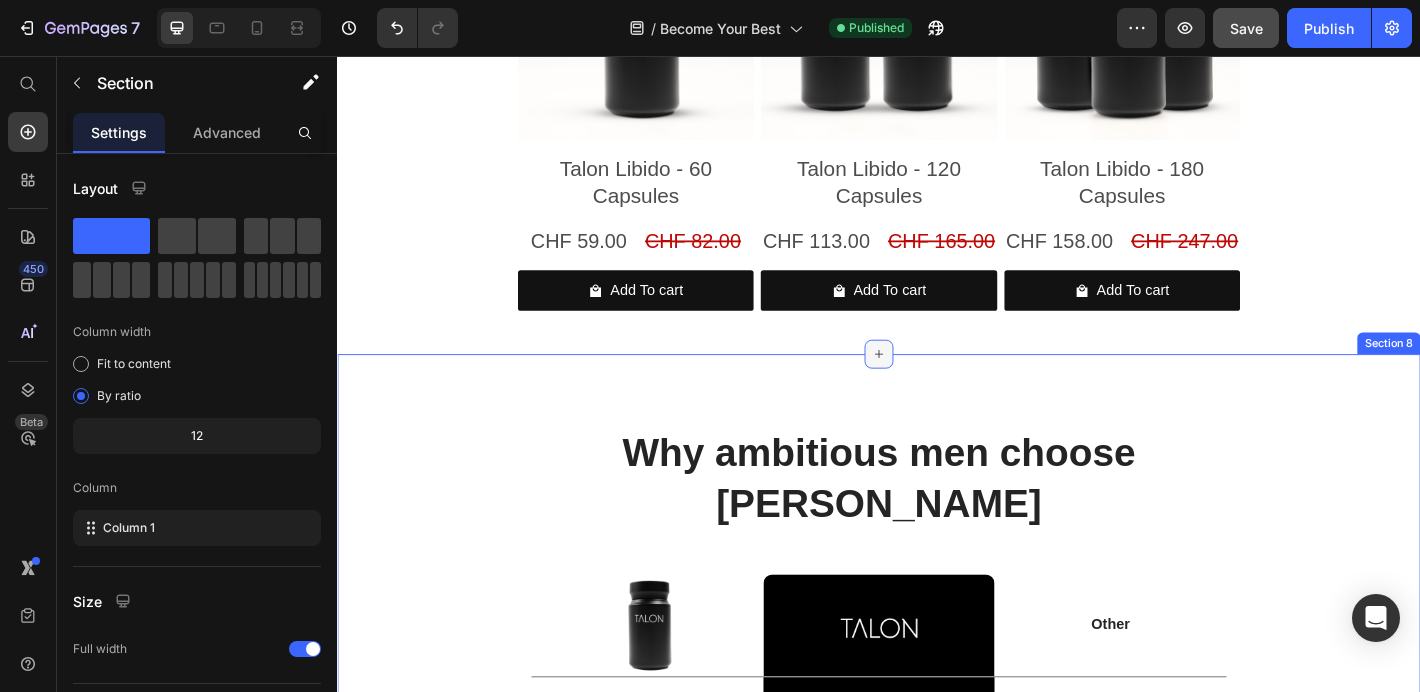 click at bounding box center (937, 386) 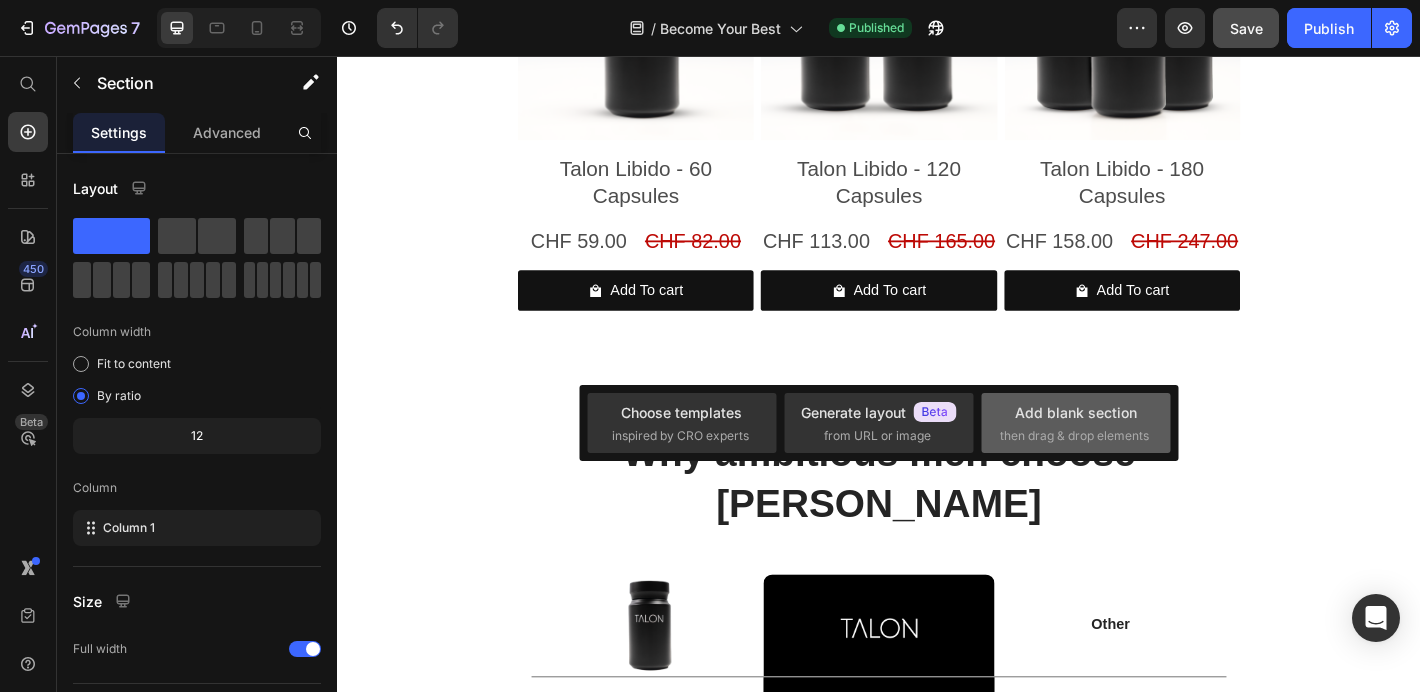 click on "then drag & drop elements" at bounding box center [1074, 436] 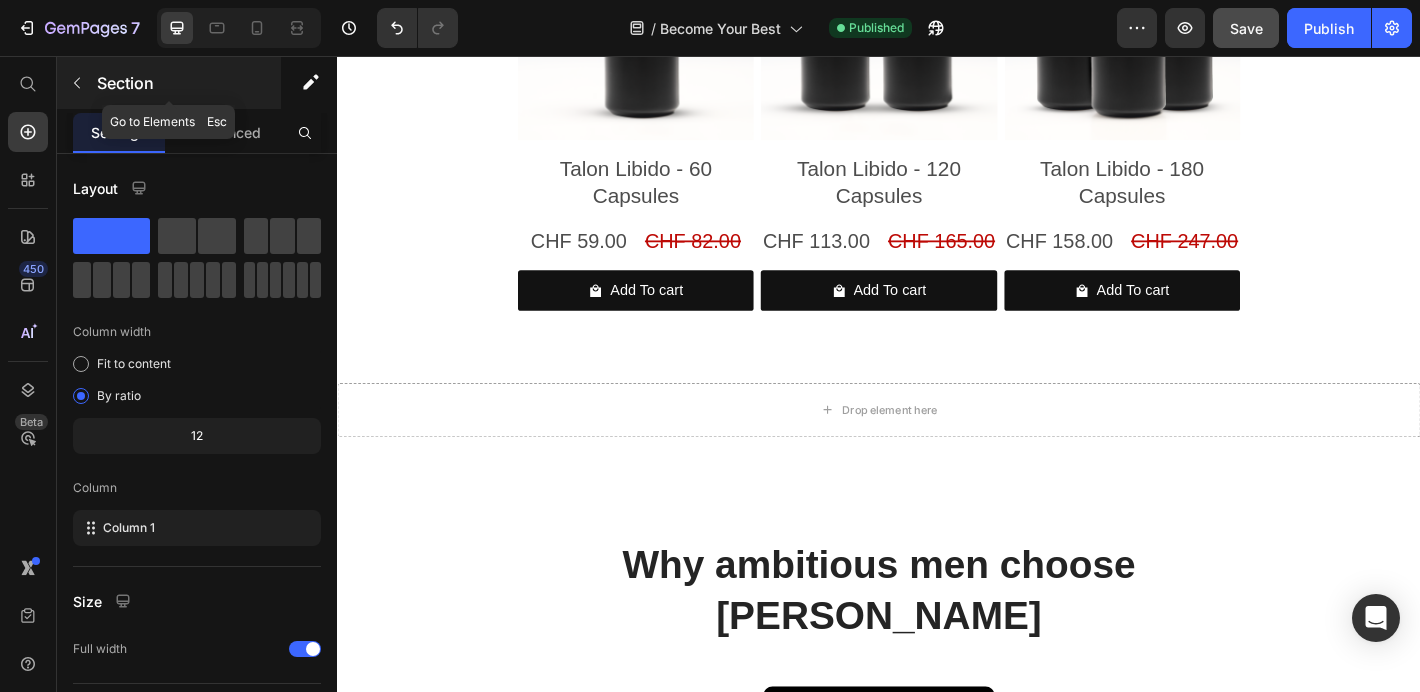 click 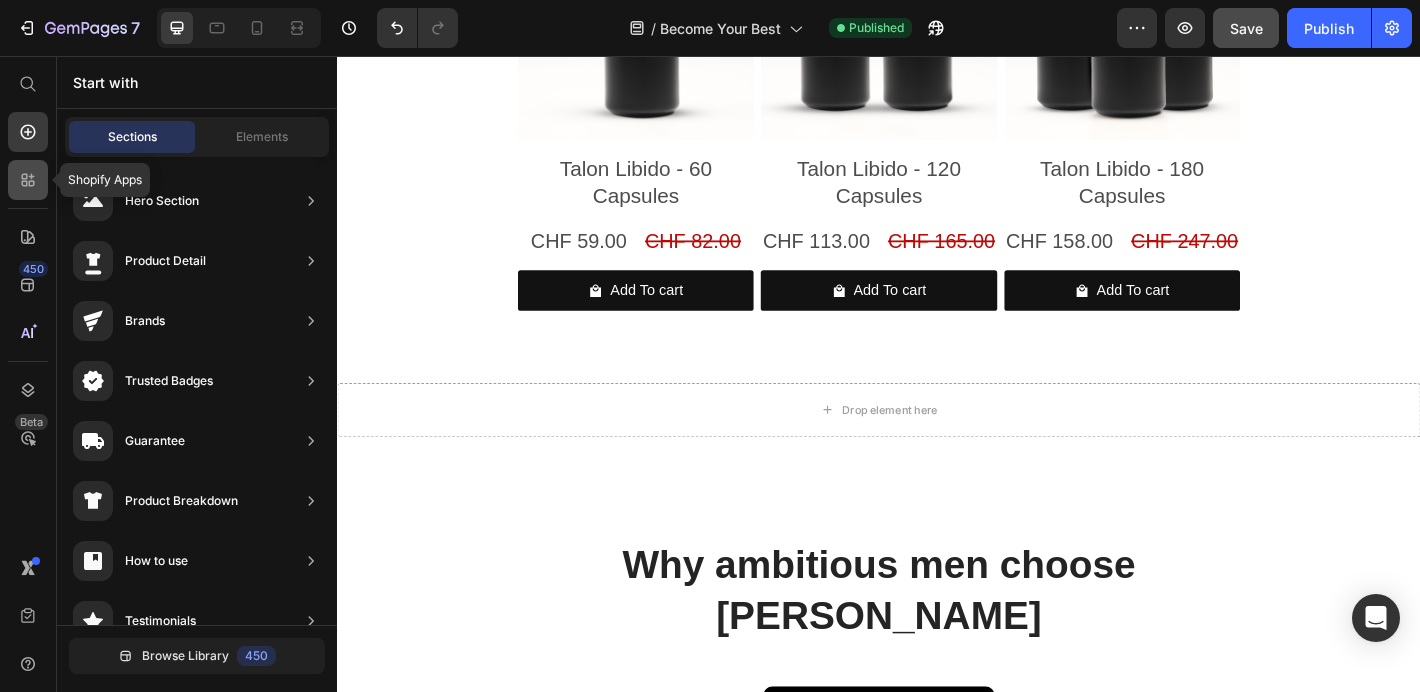 click 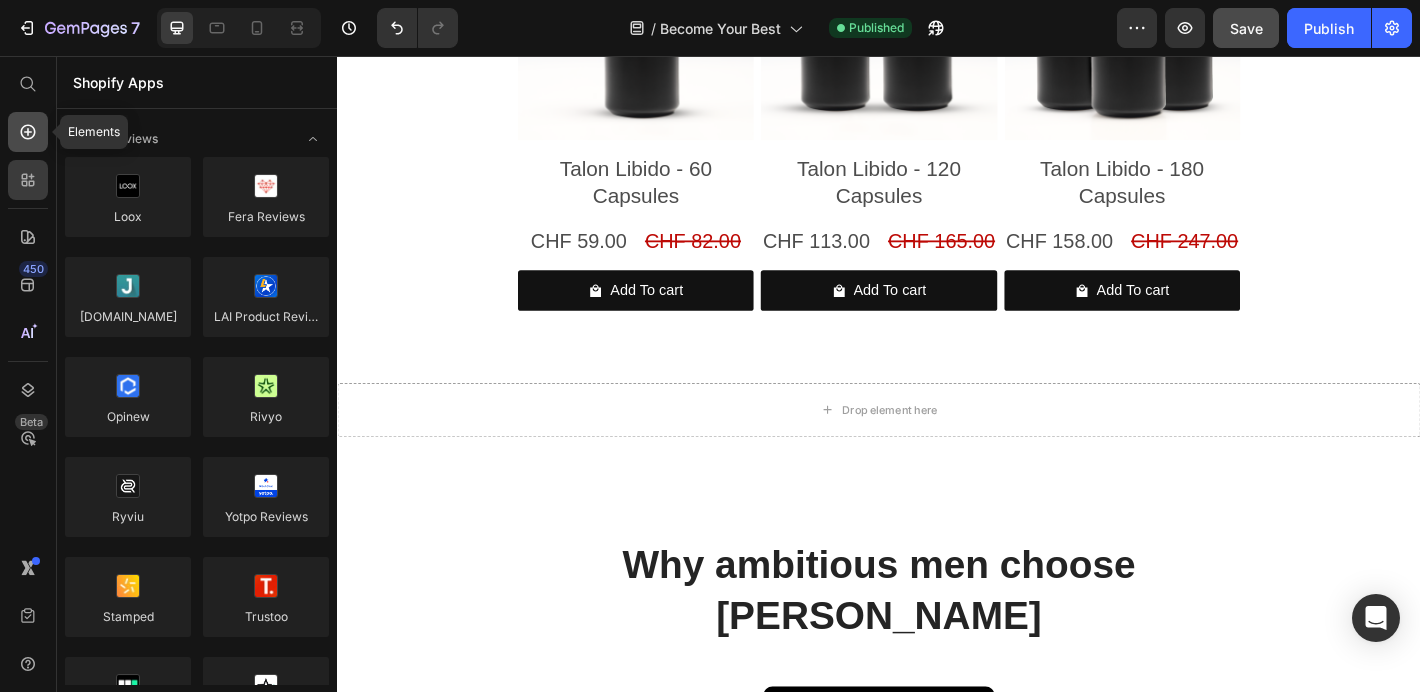click 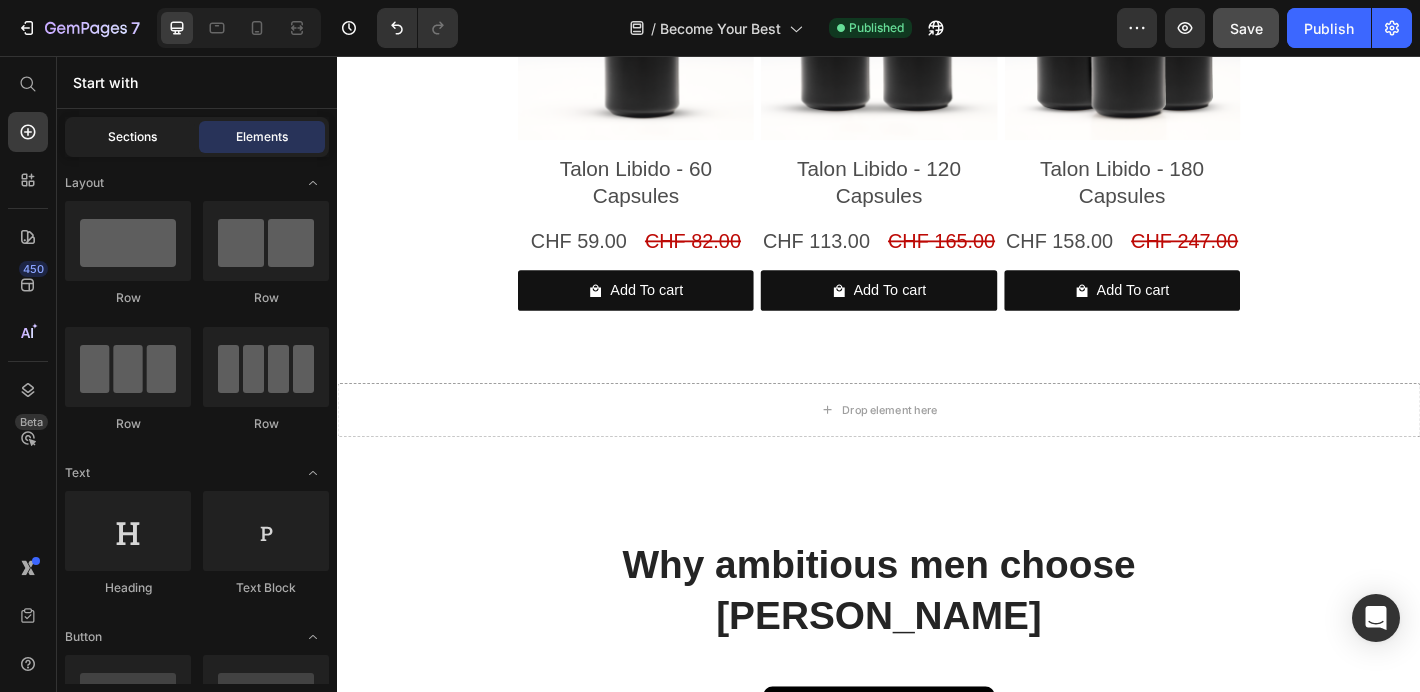 click on "Sections" at bounding box center (132, 137) 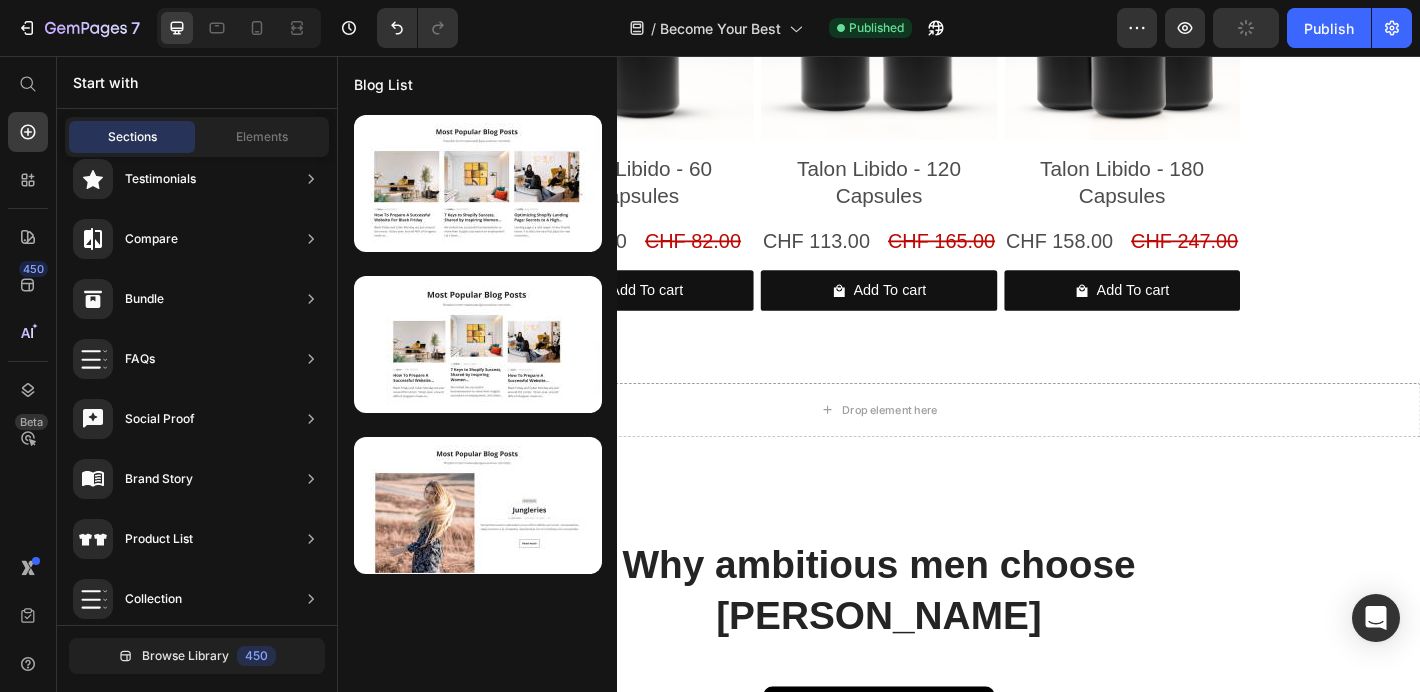 scroll, scrollTop: 0, scrollLeft: 0, axis: both 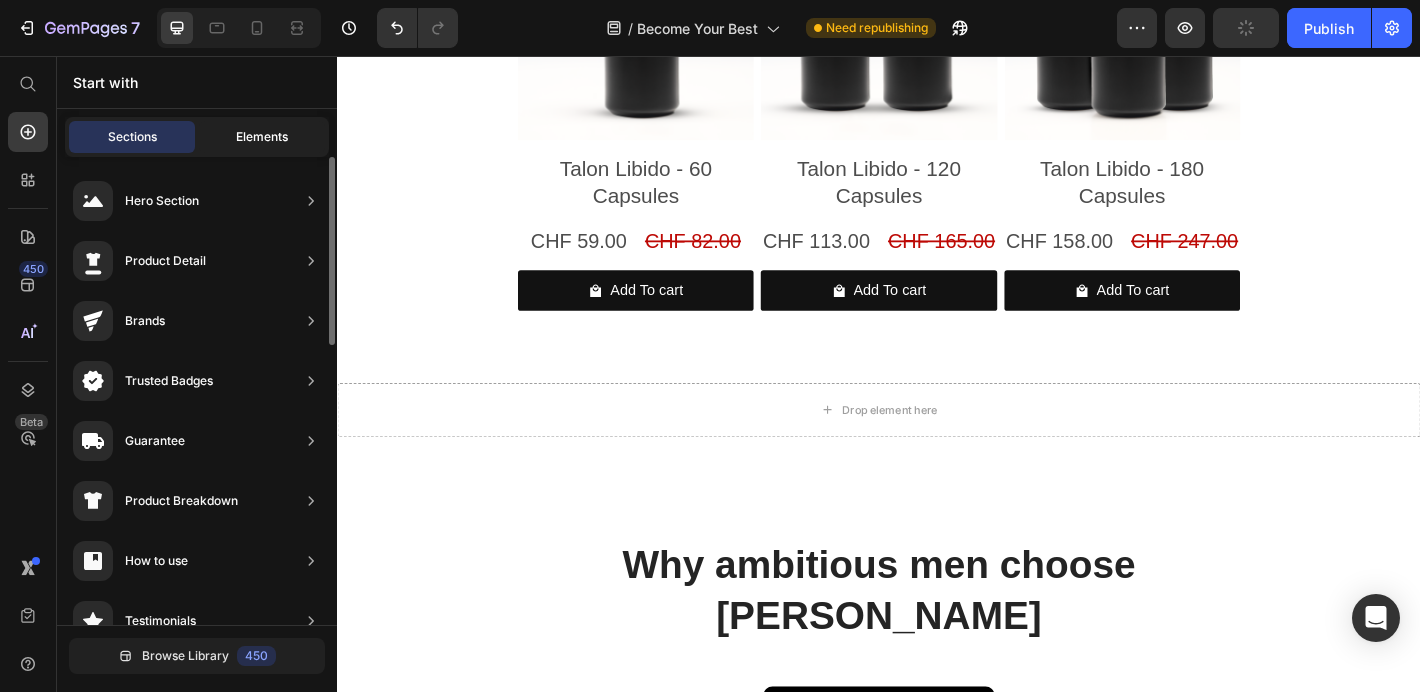 click on "Elements" 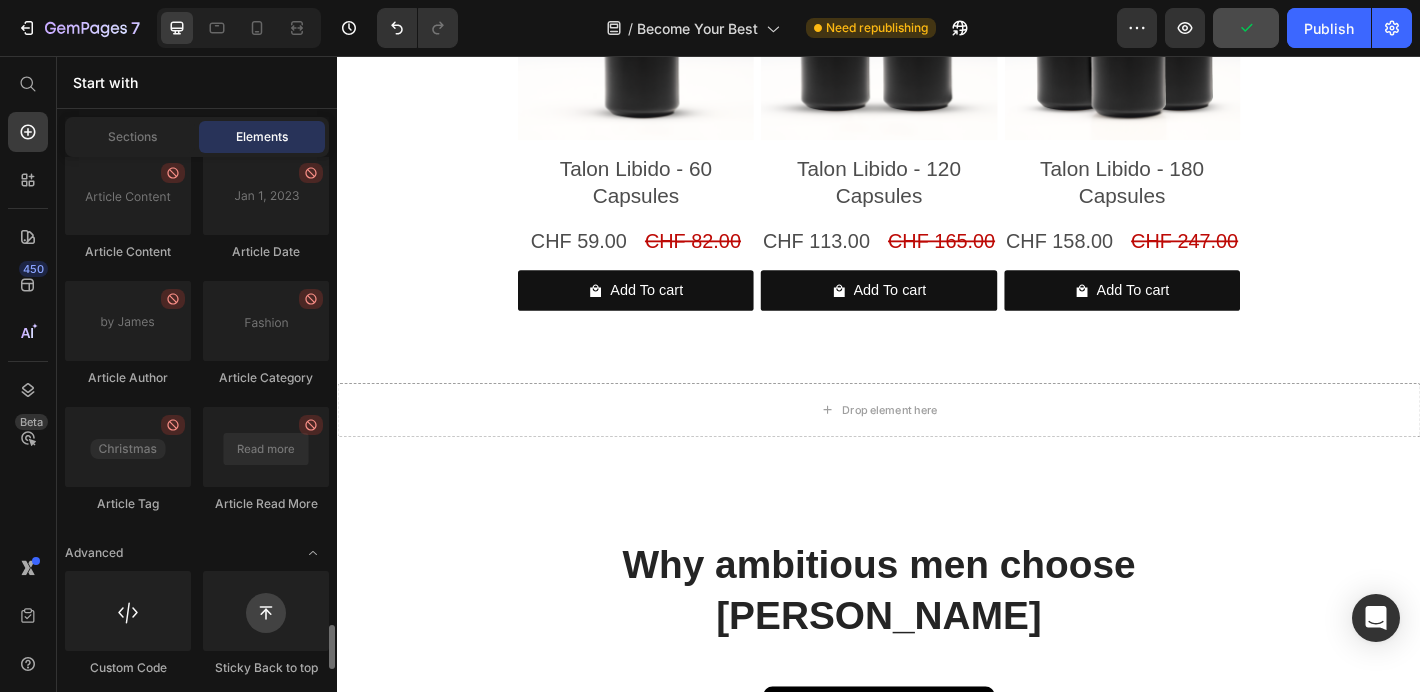scroll, scrollTop: 5628, scrollLeft: 0, axis: vertical 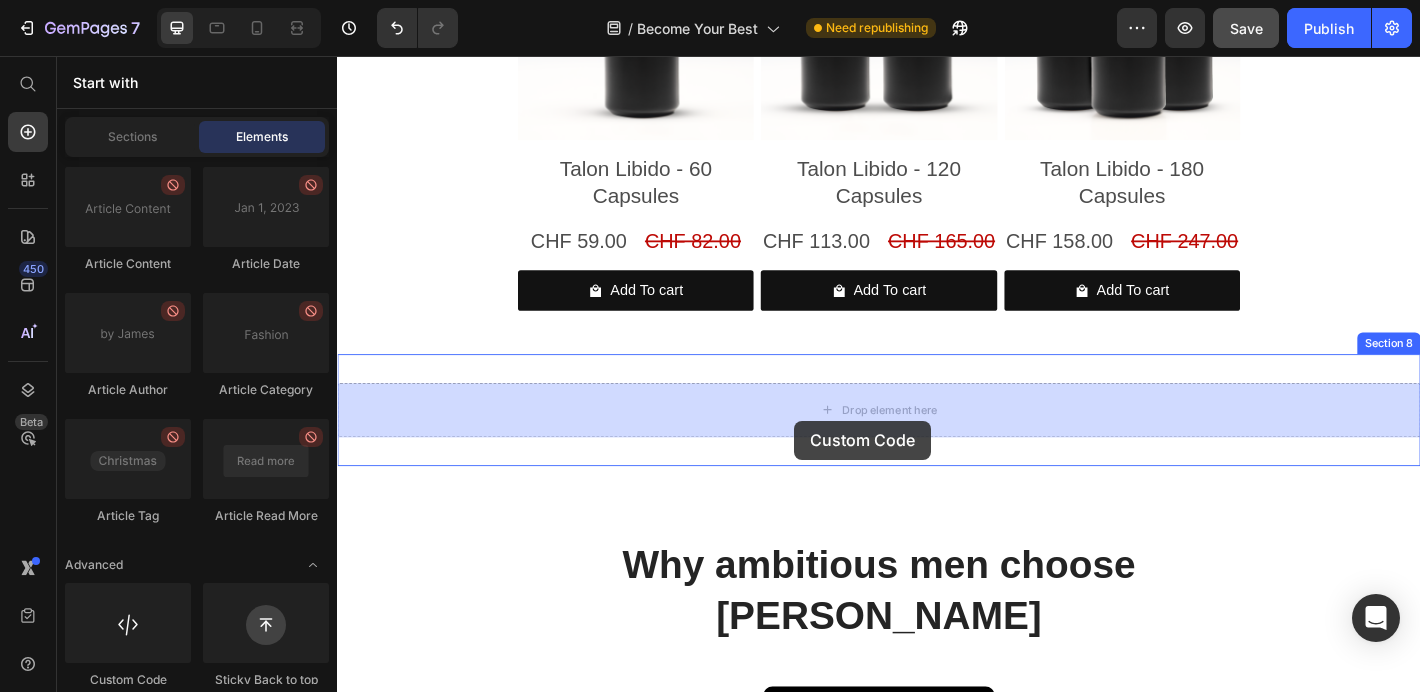 drag, startPoint x: 461, startPoint y: 680, endPoint x: 843, endPoint y: 460, distance: 440.82196 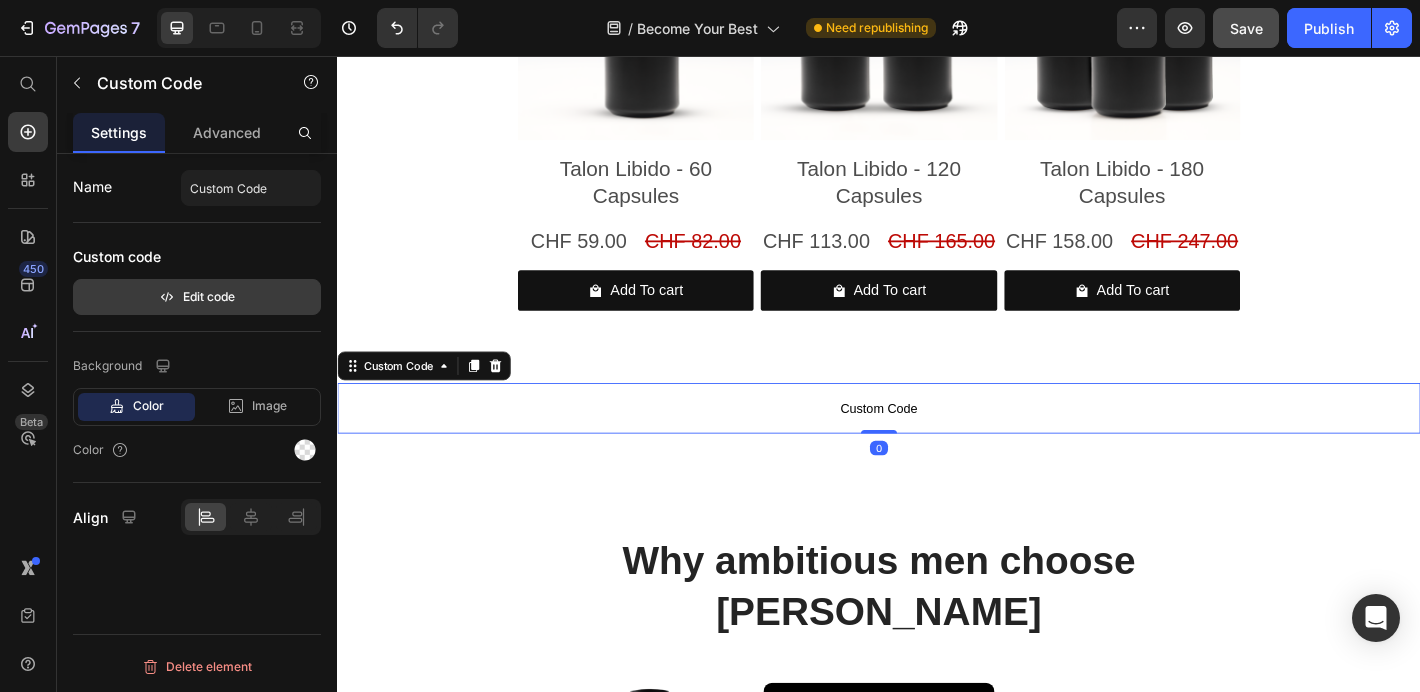click on "Edit code" at bounding box center [197, 297] 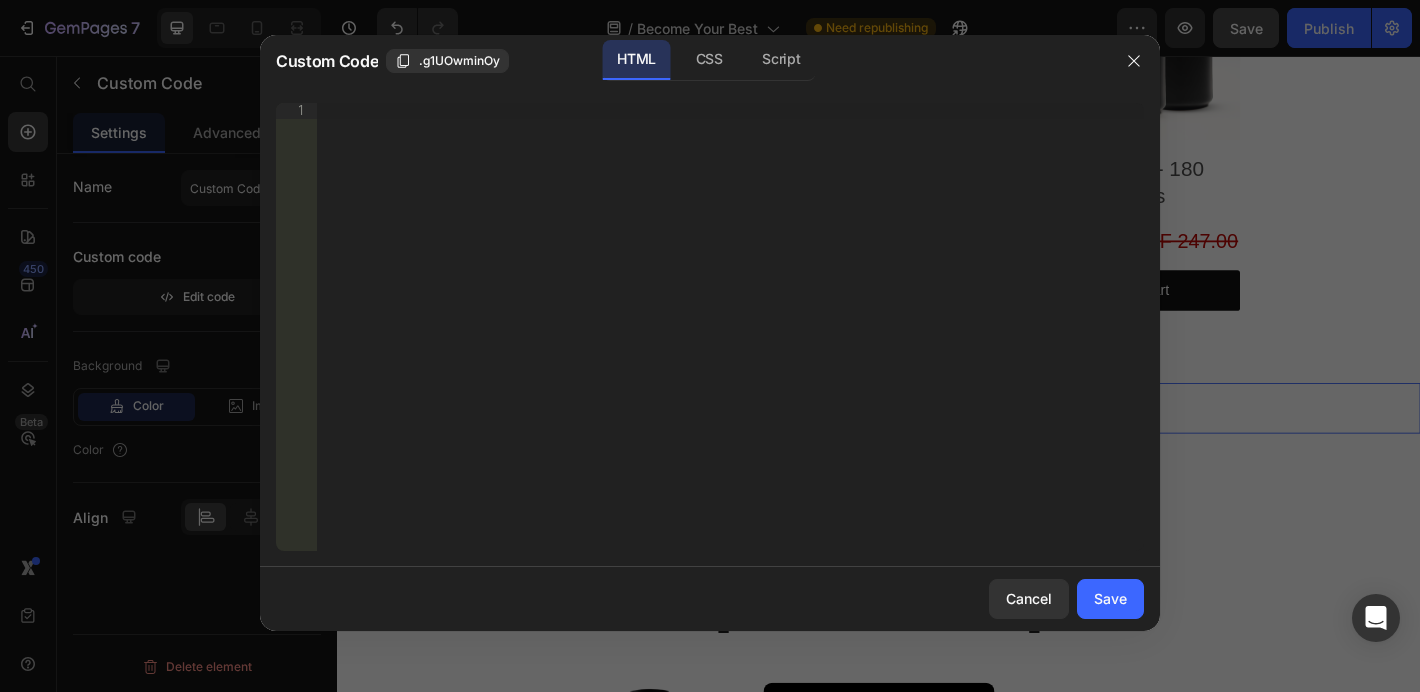 type 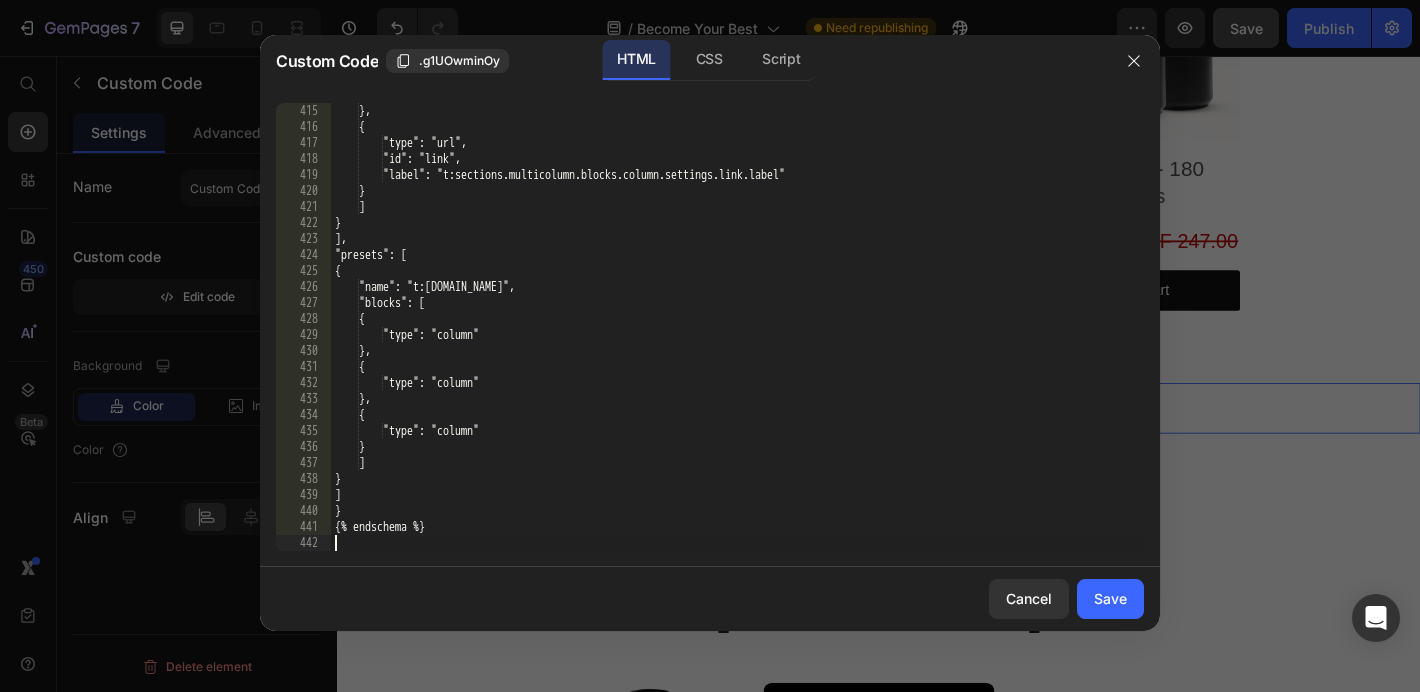 scroll, scrollTop: 6928, scrollLeft: 0, axis: vertical 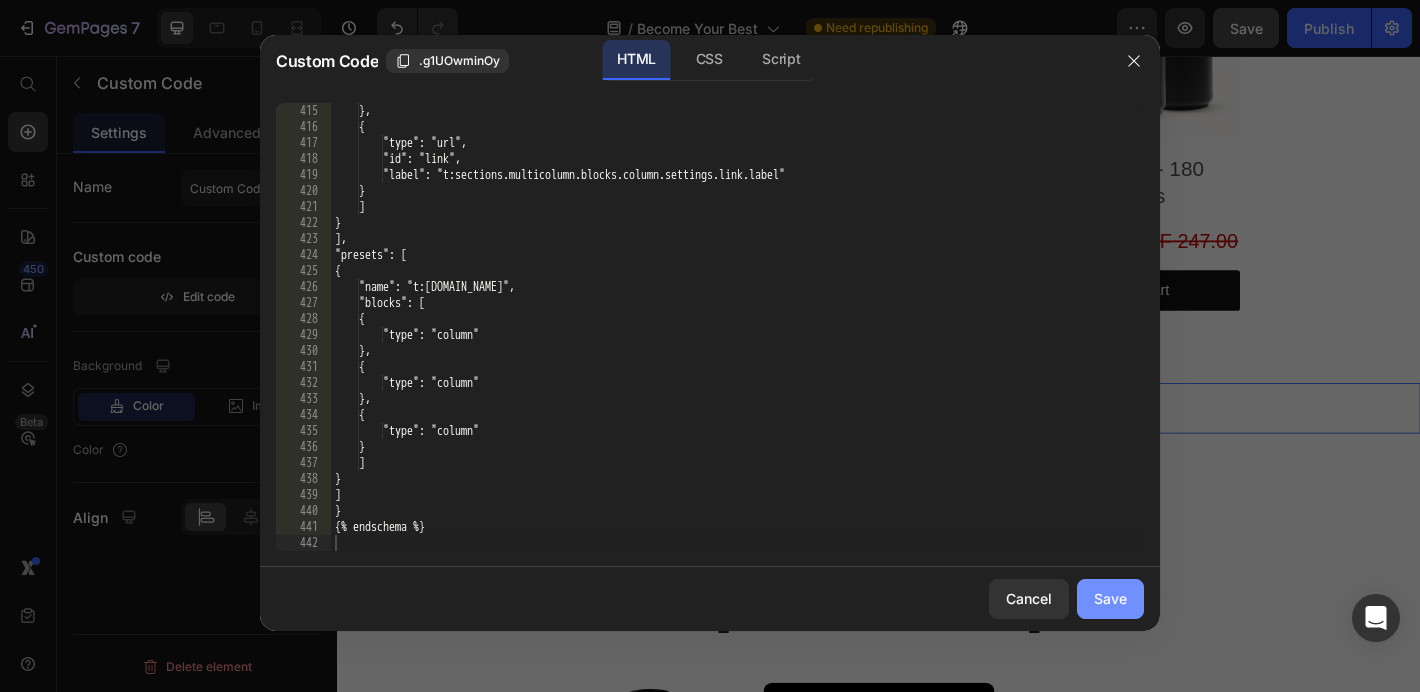 click on "Save" at bounding box center (1110, 598) 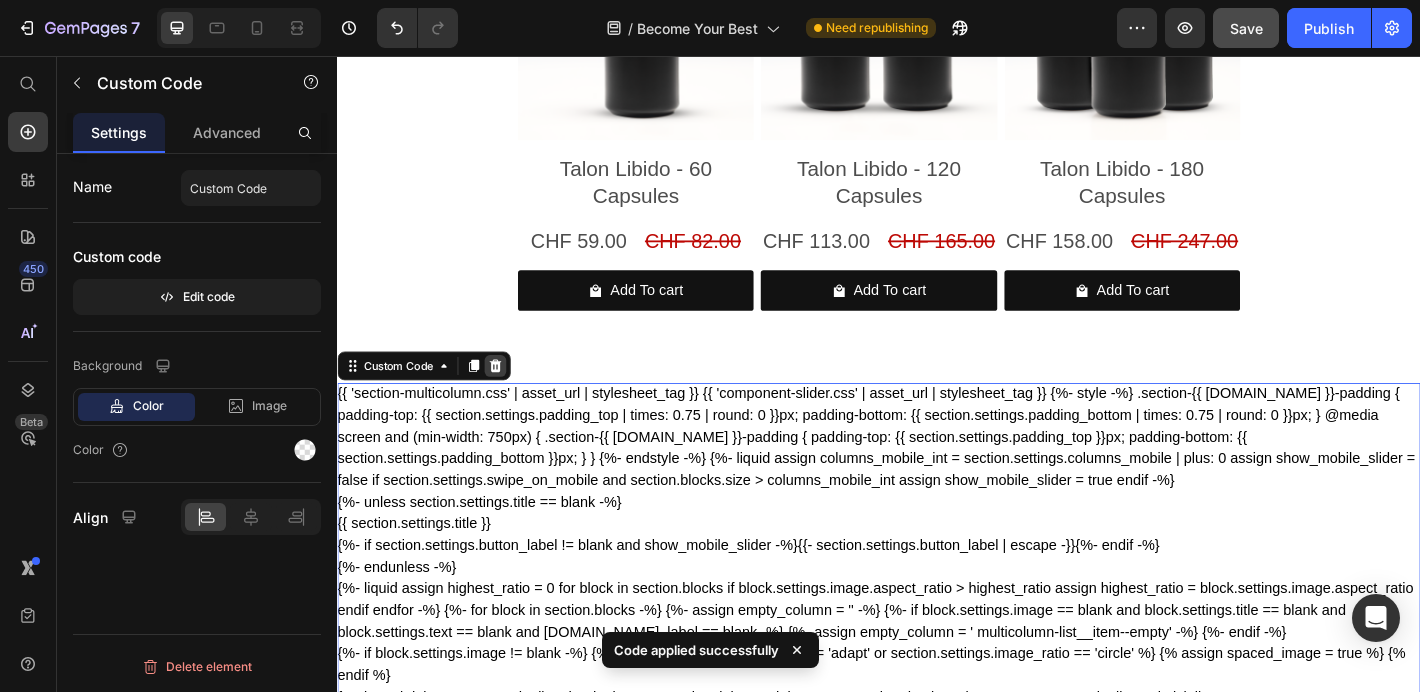 click 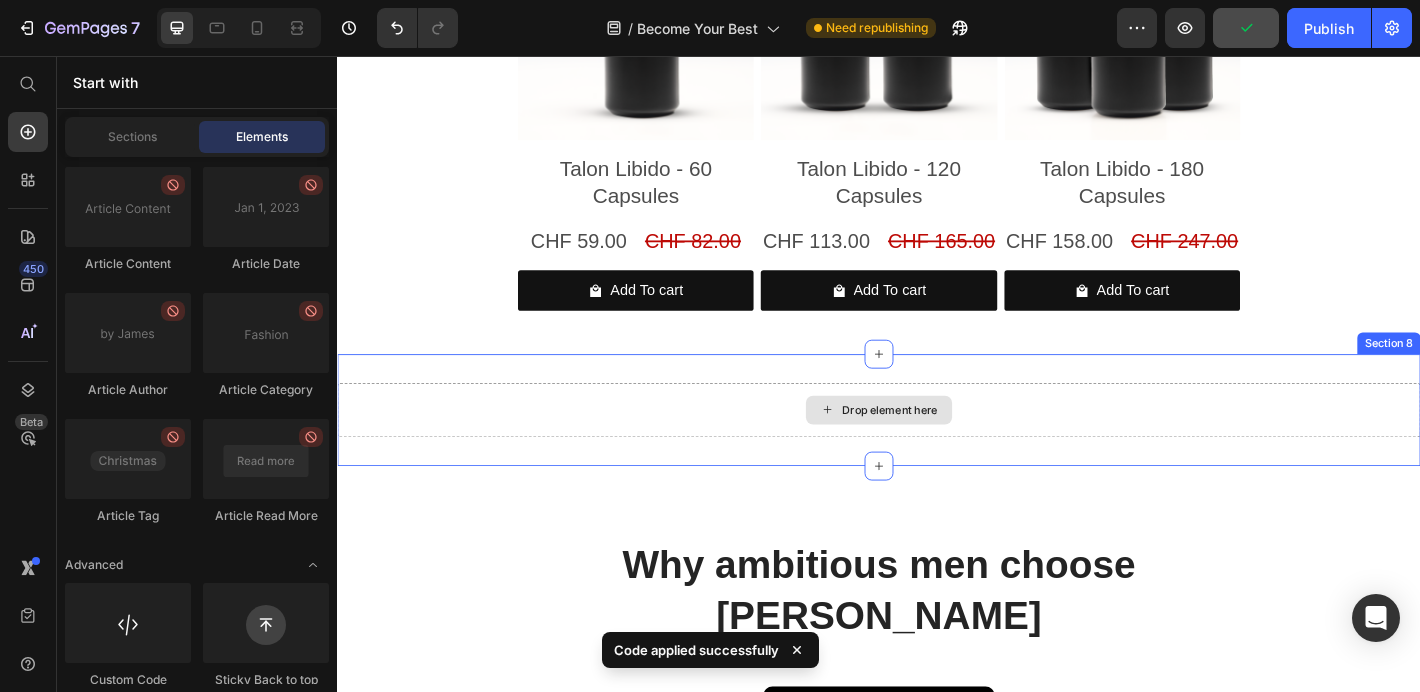 click on "Drop element here" at bounding box center [949, 448] 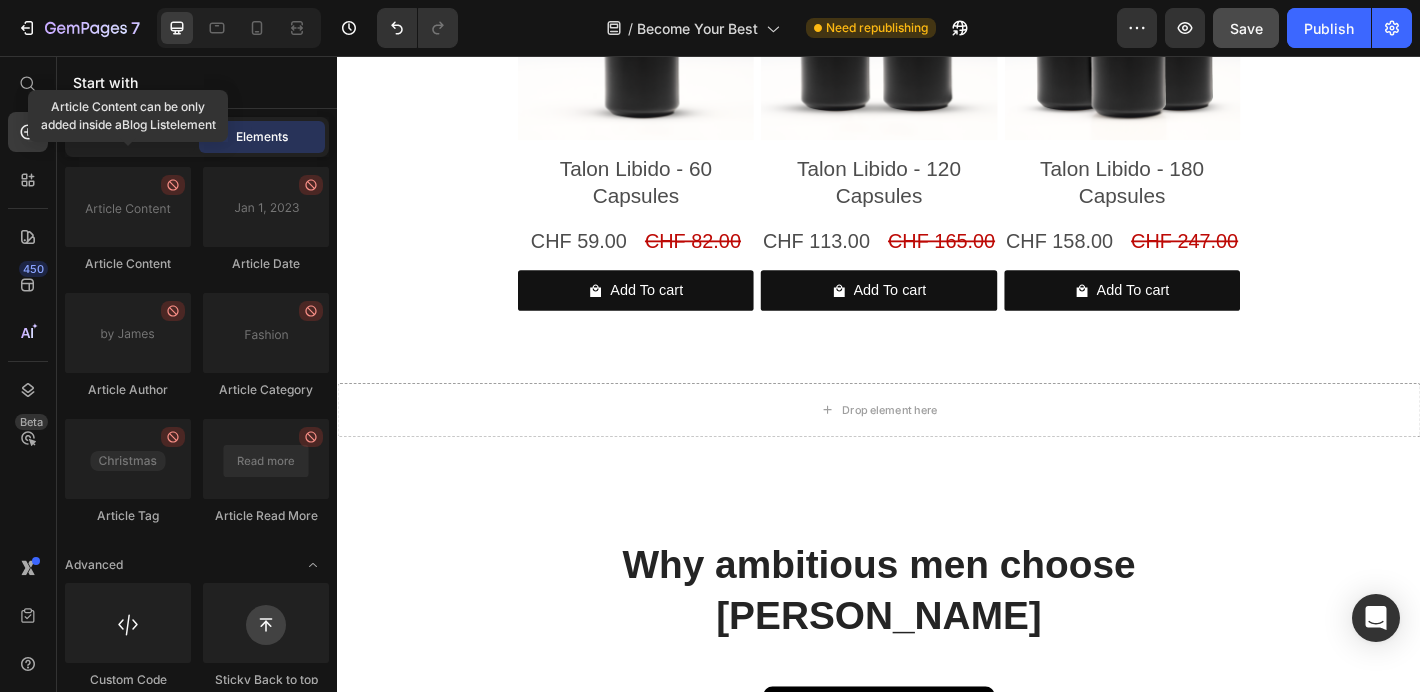 click on "Sections" at bounding box center [132, 137] 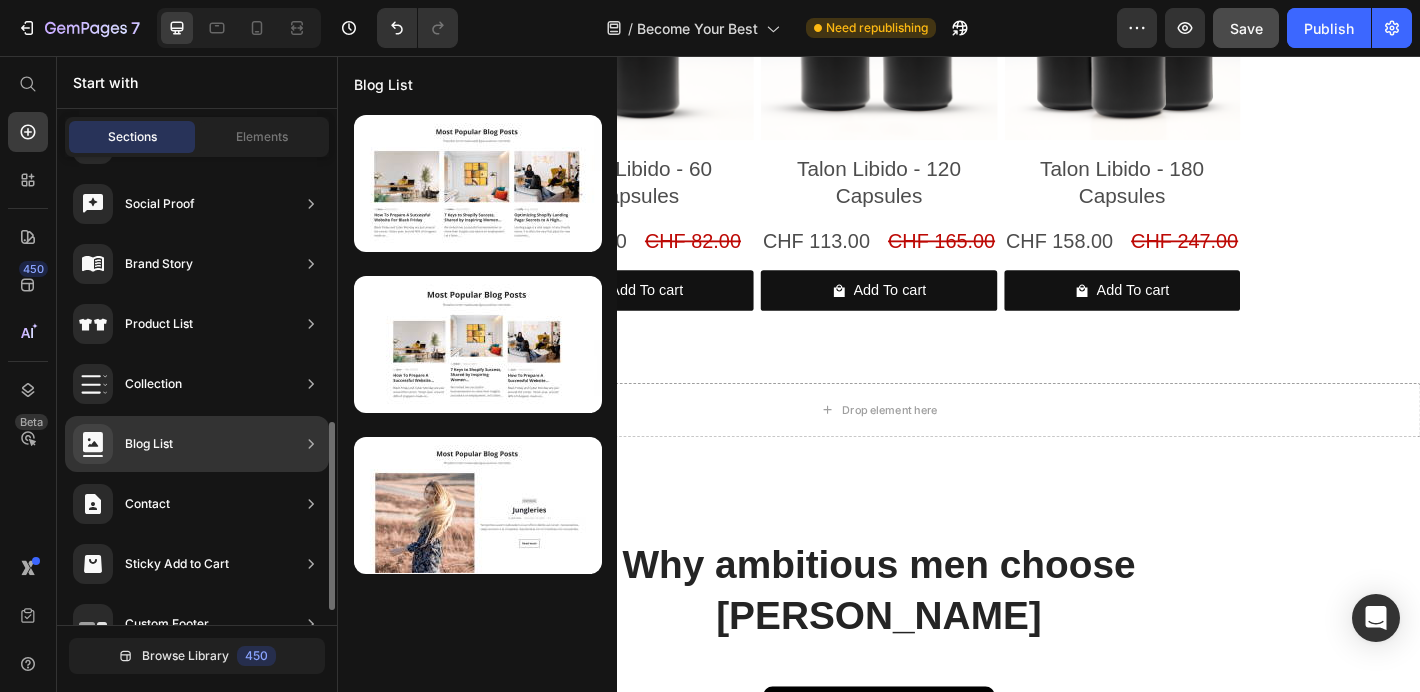 scroll, scrollTop: 692, scrollLeft: 0, axis: vertical 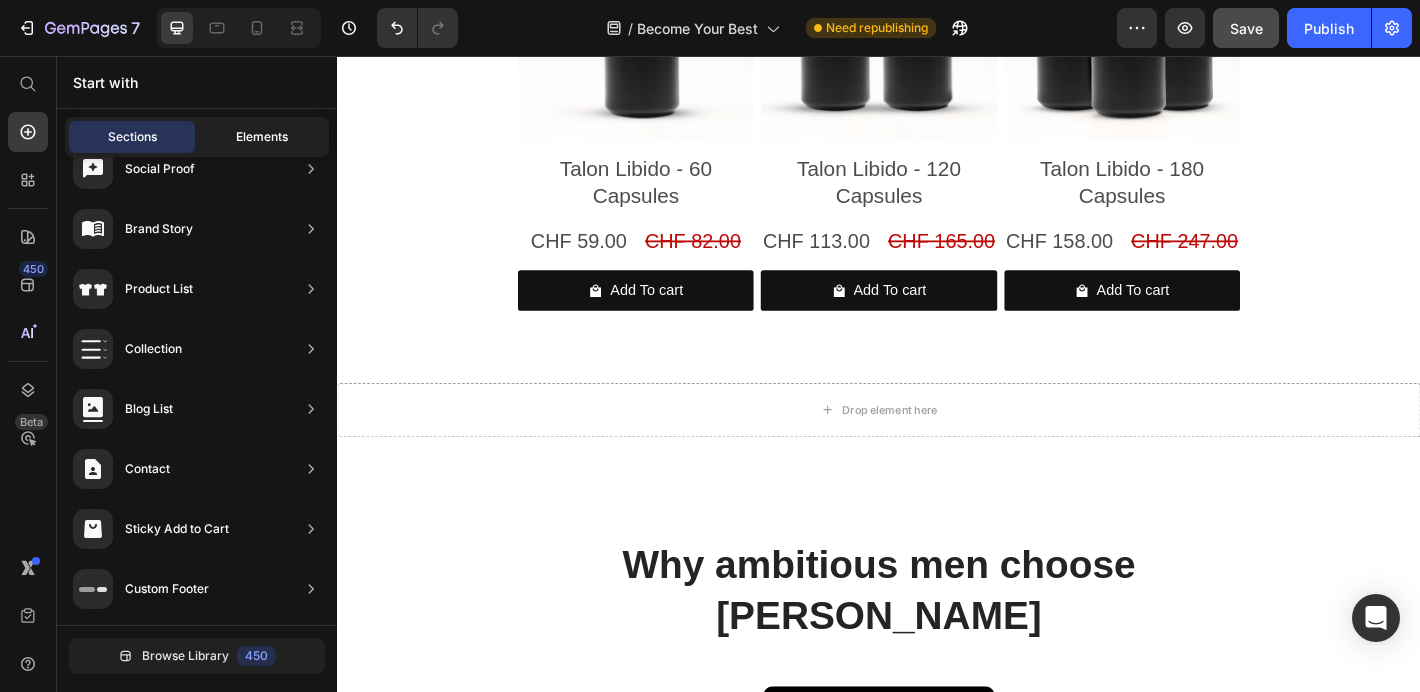click on "Elements" 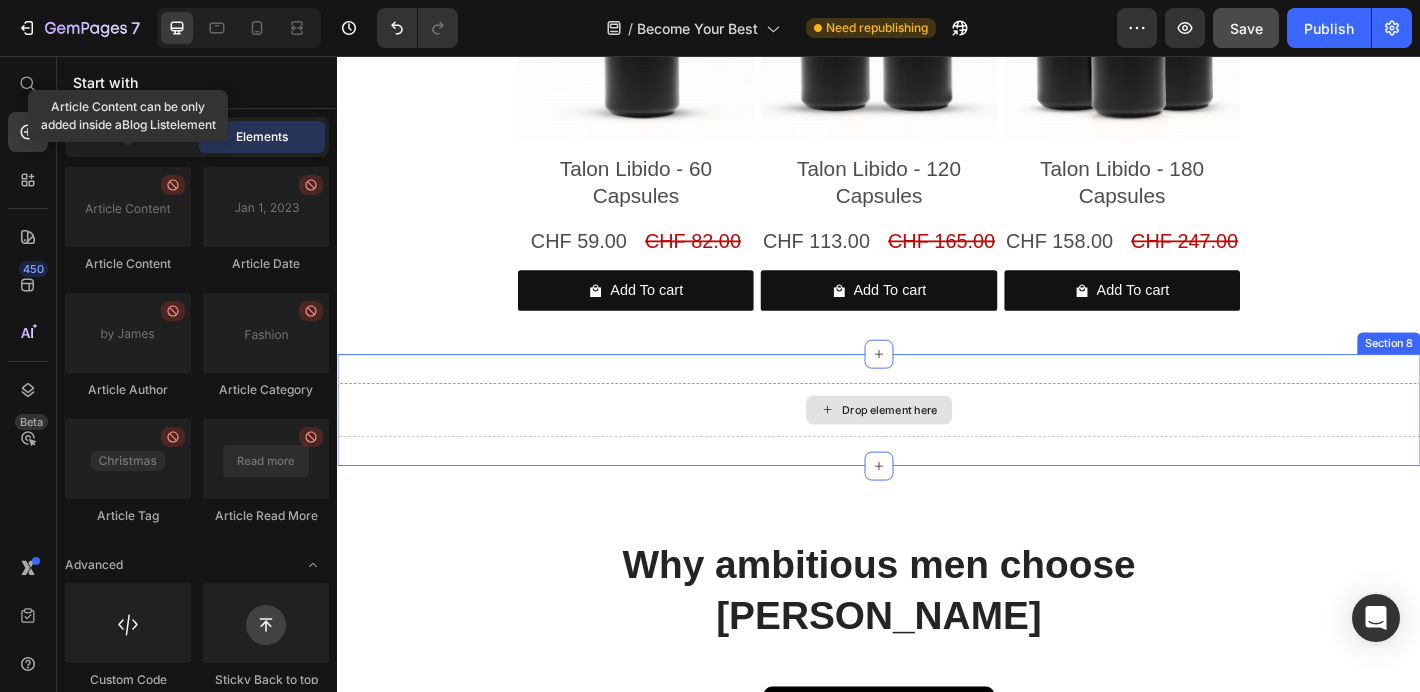 click on "Drop element here" at bounding box center (937, 448) 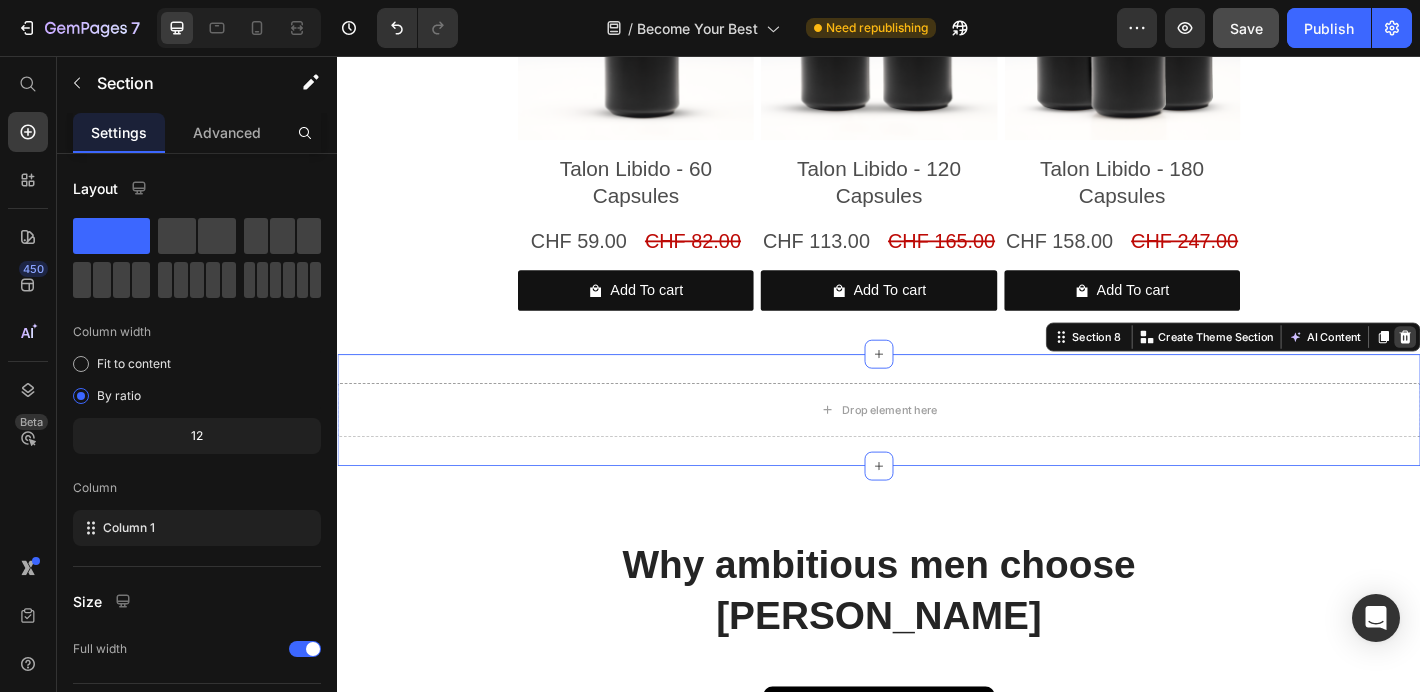 click 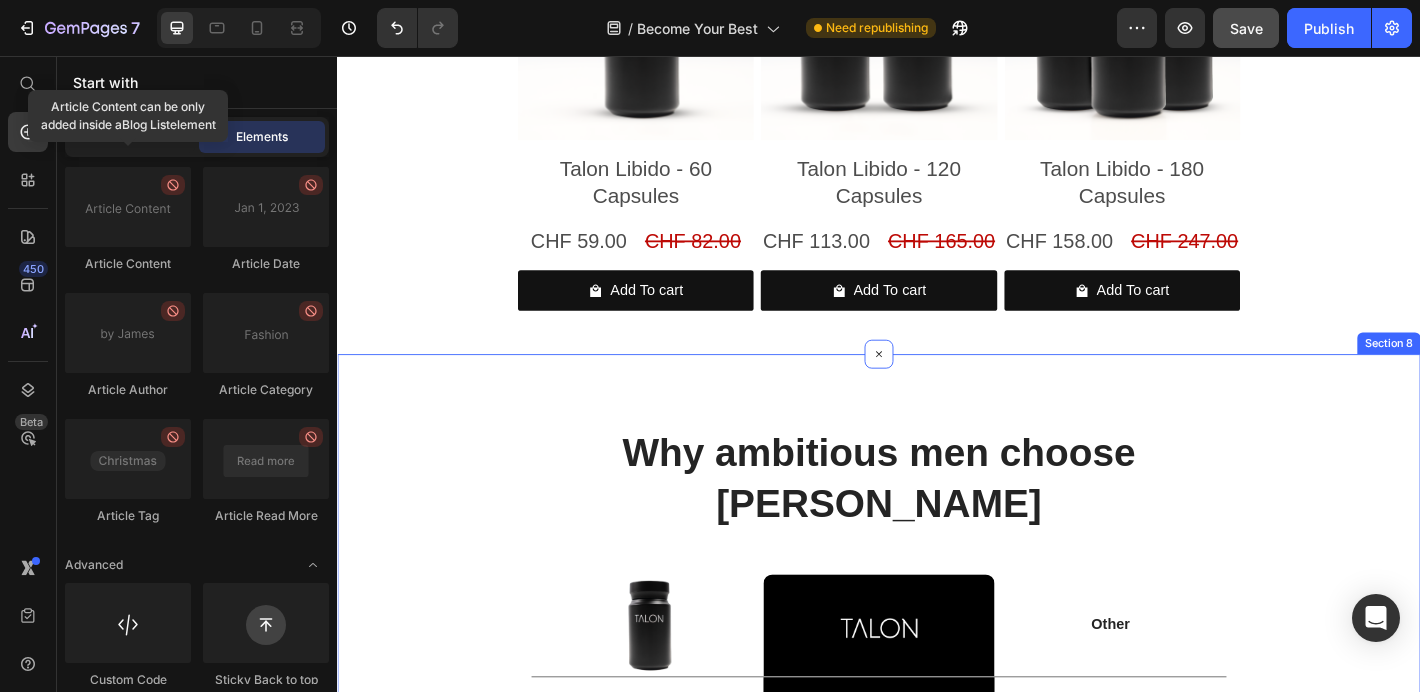 click on "Why ambitious men choose Talon Heading Image Image Row Other Text Block Row Drug Free Text Block
Icon Row
Icon Row Gentle on the body Text Block
Icon Row
Icon Row 100% Natural Text Block
Icon Row
Icon Row No Prescription Text Block
Icon Row
Icon Row Row Section 8" at bounding box center [937, 764] 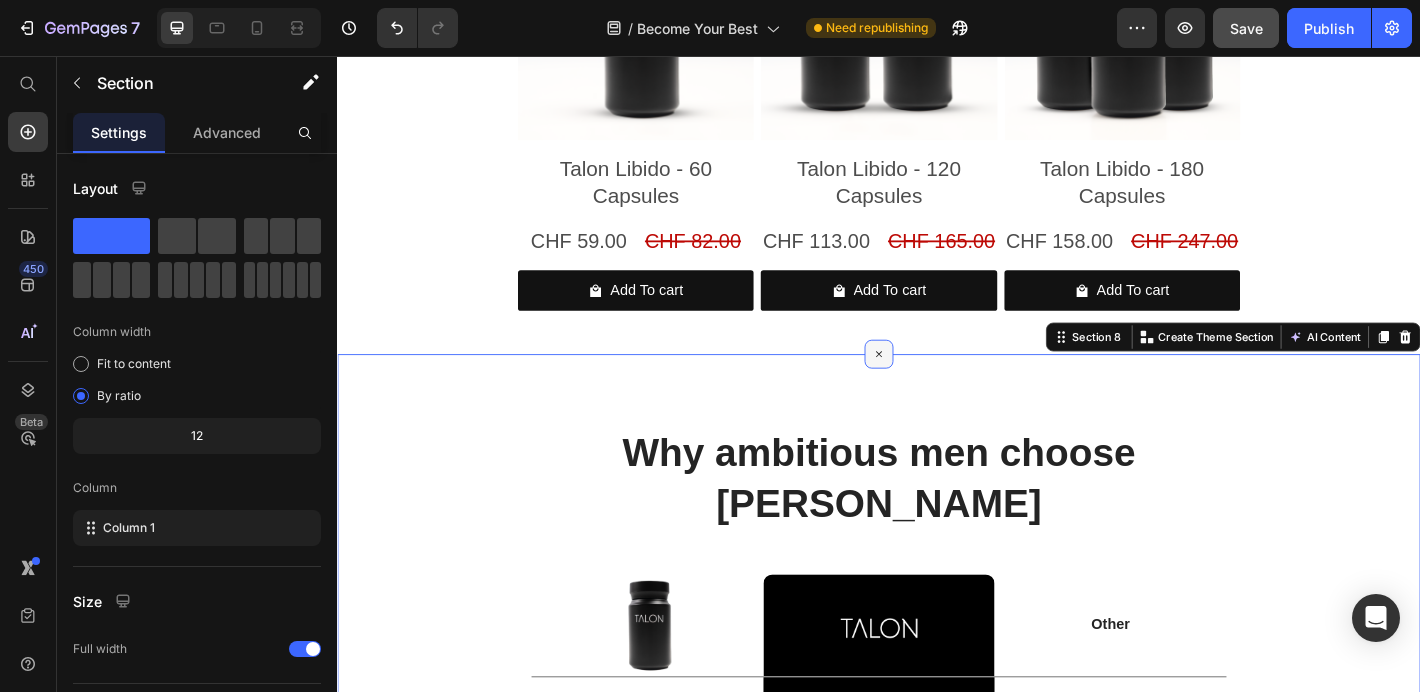click 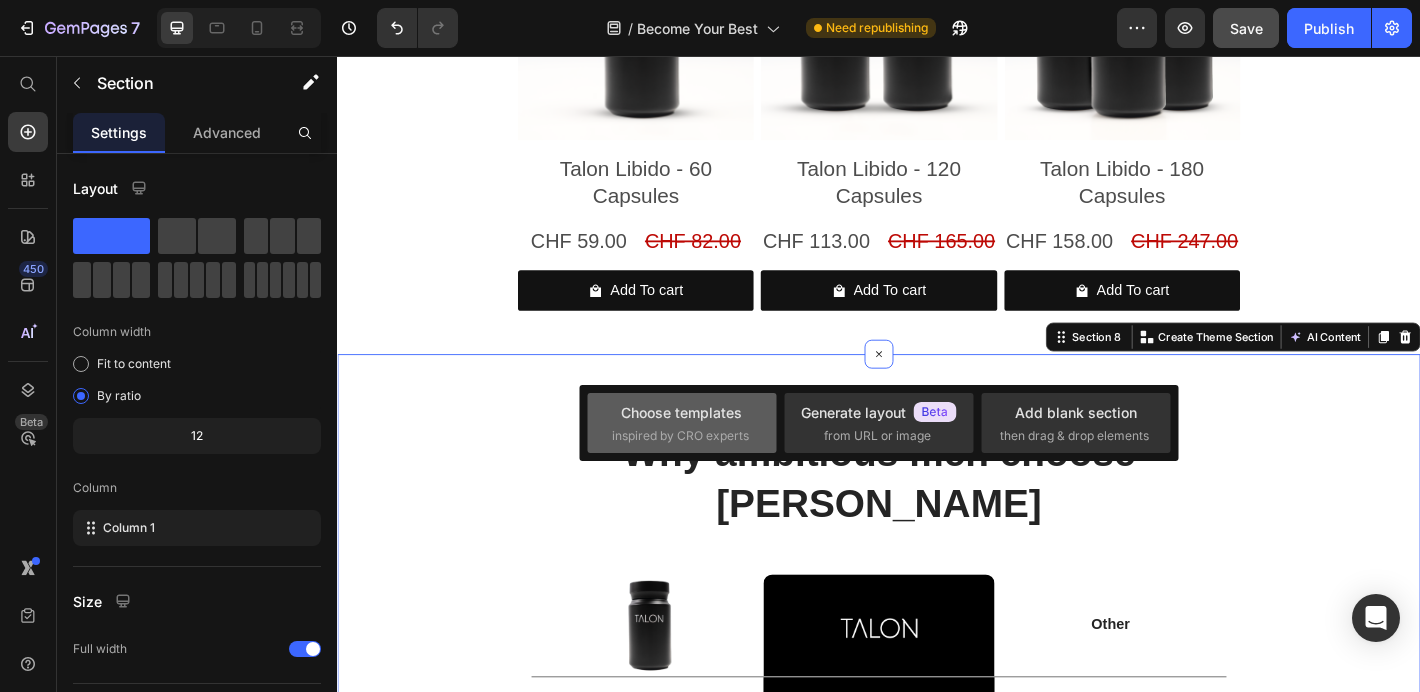 click on "Choose templates  inspired by CRO experts" at bounding box center (682, 423) 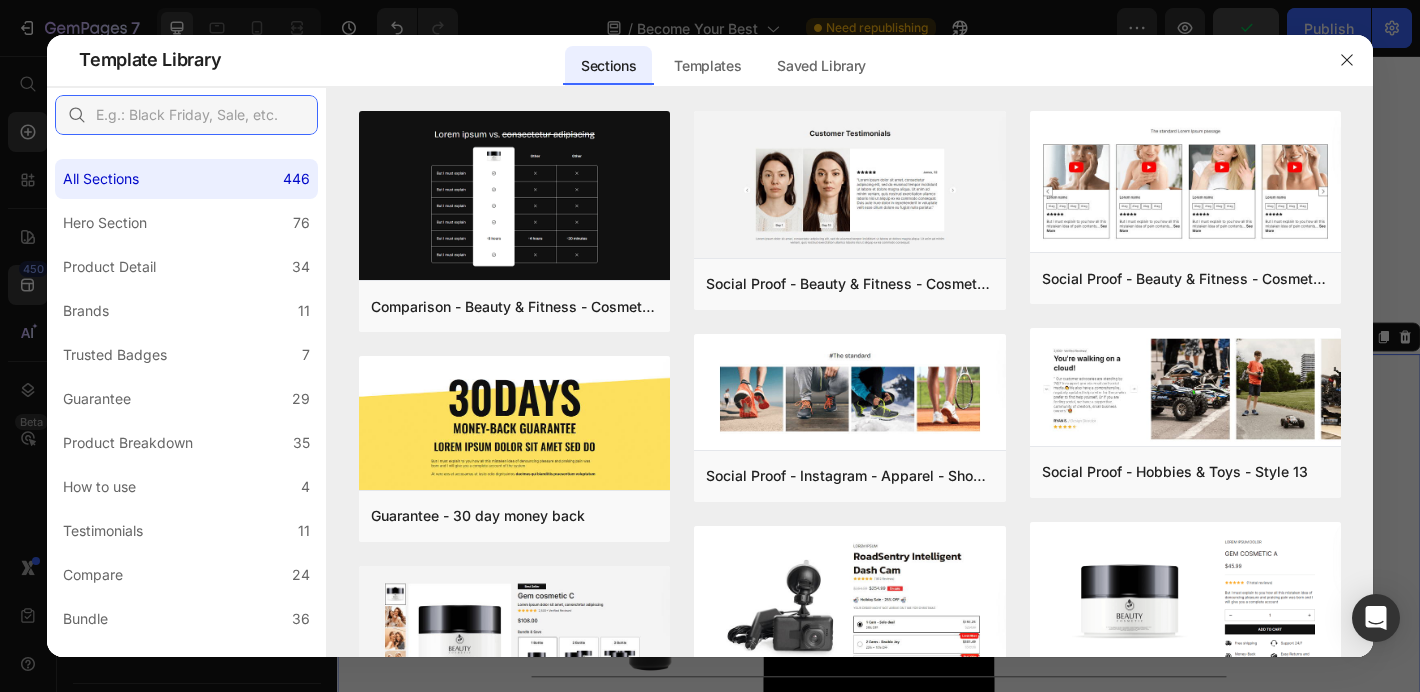 click at bounding box center (186, 115) 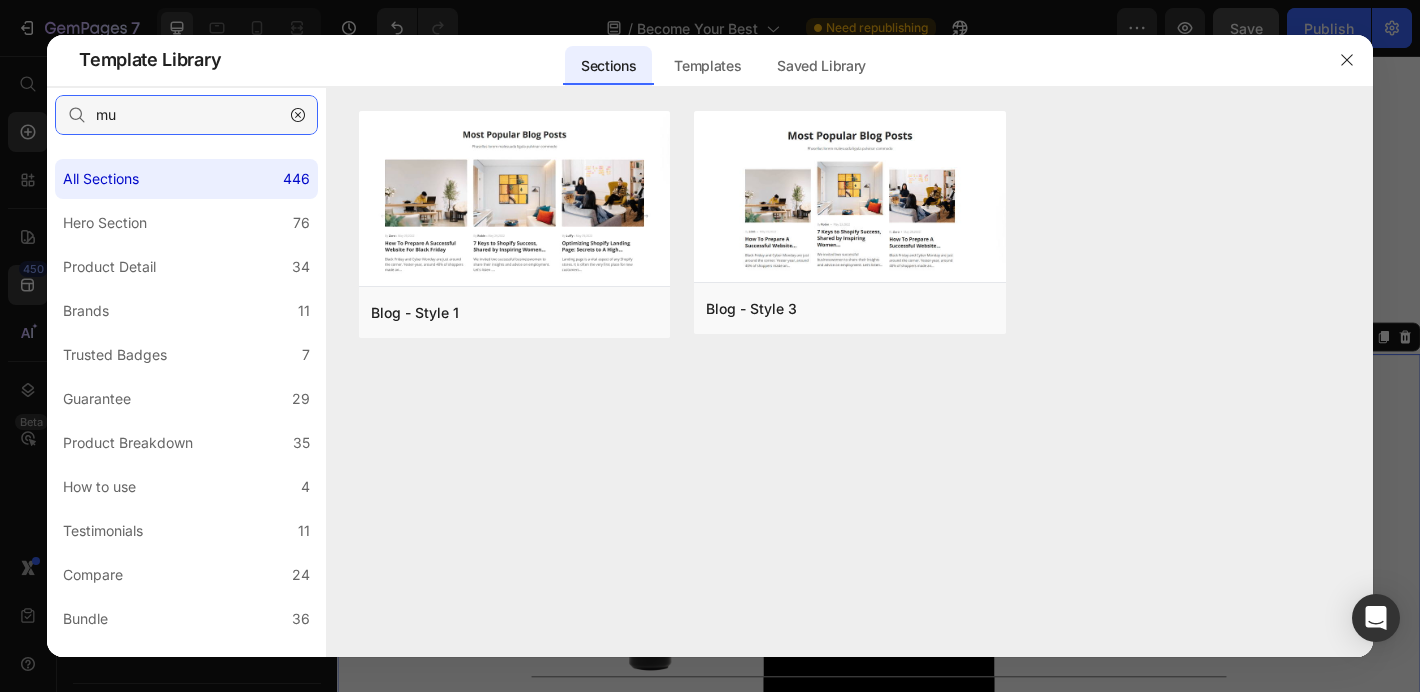 type on "m" 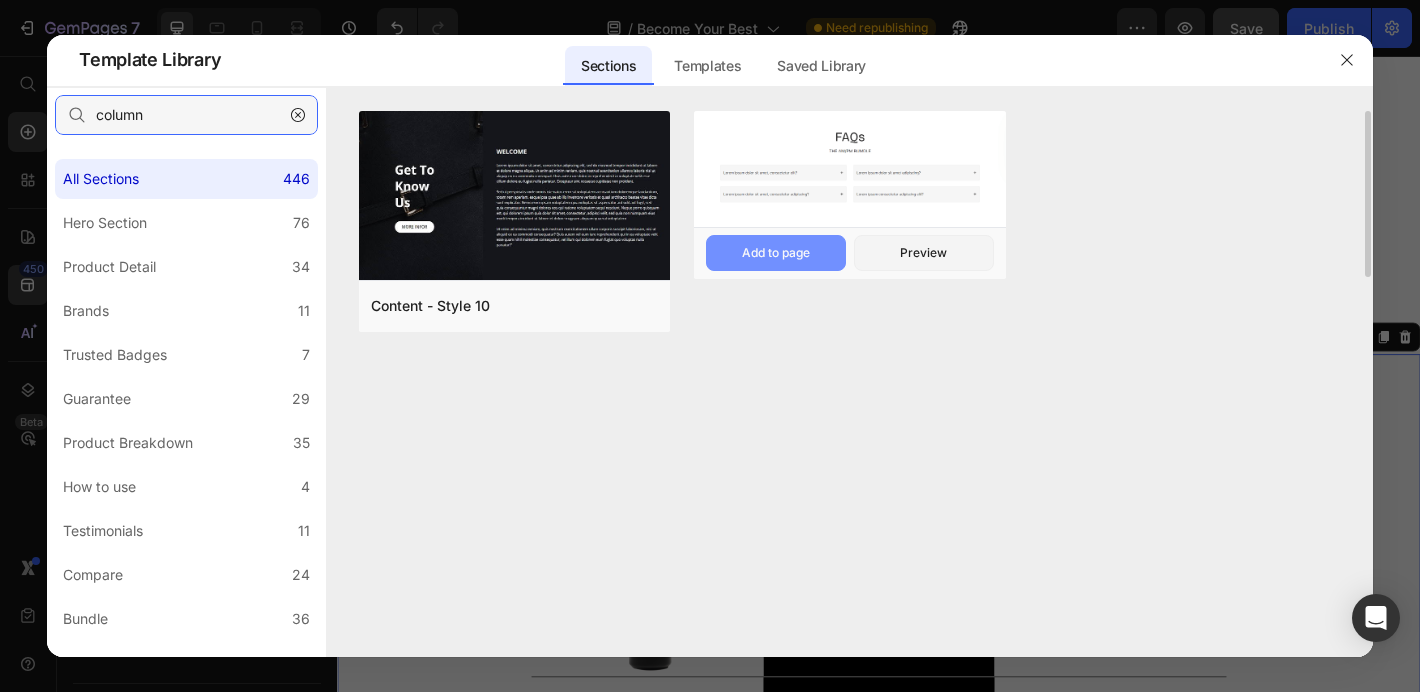 type on "column" 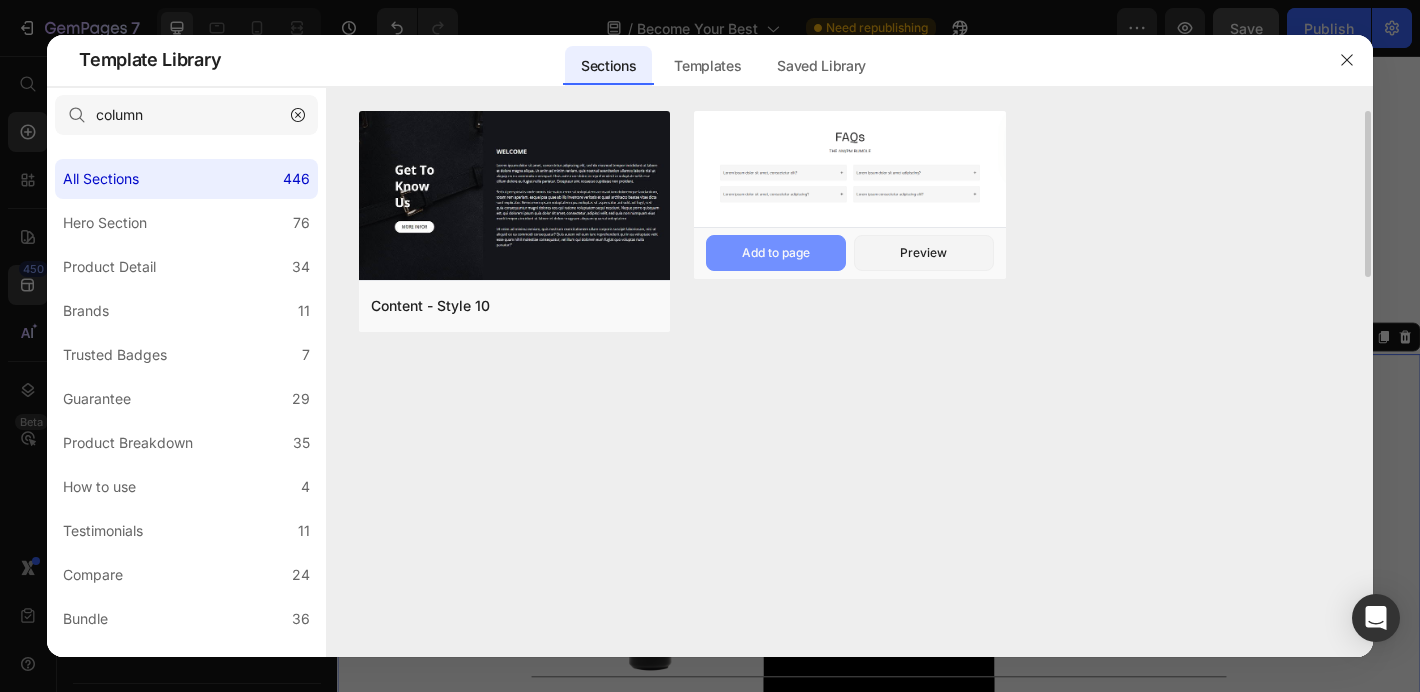 click on "Add to page" at bounding box center [776, 253] 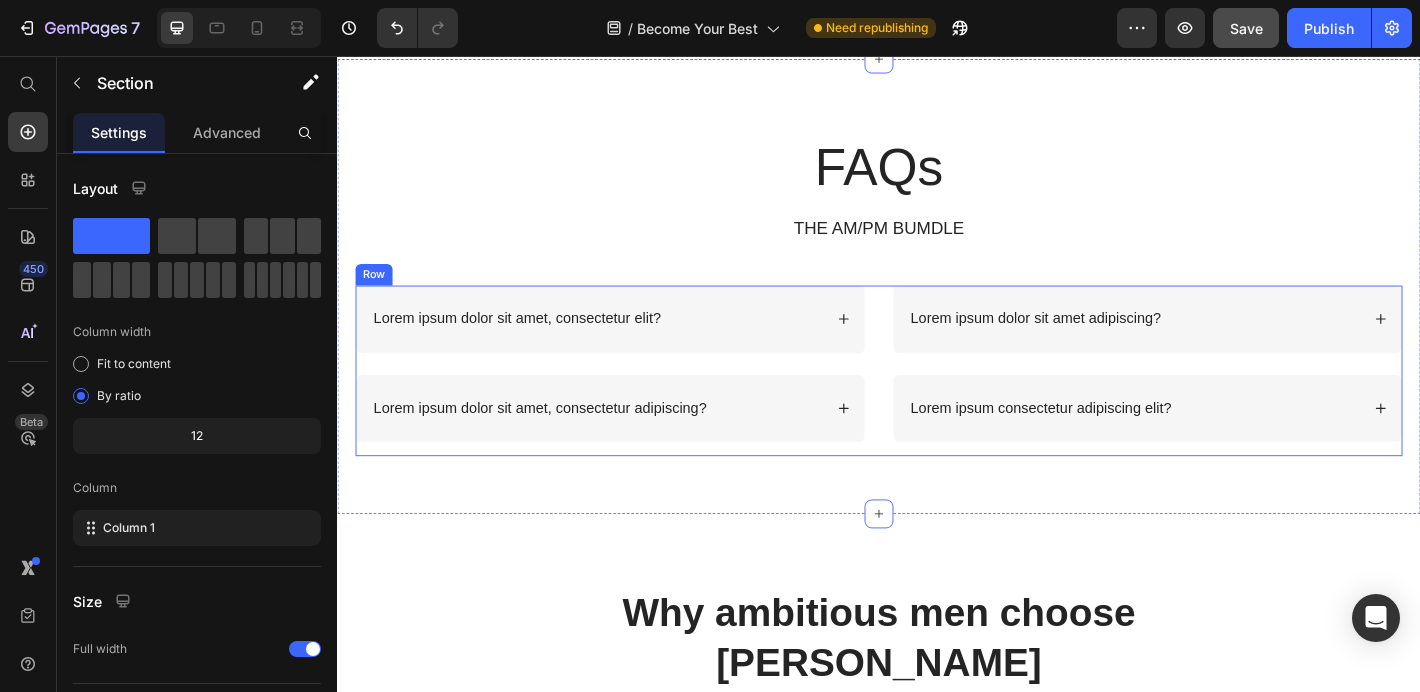 scroll, scrollTop: 3555, scrollLeft: 0, axis: vertical 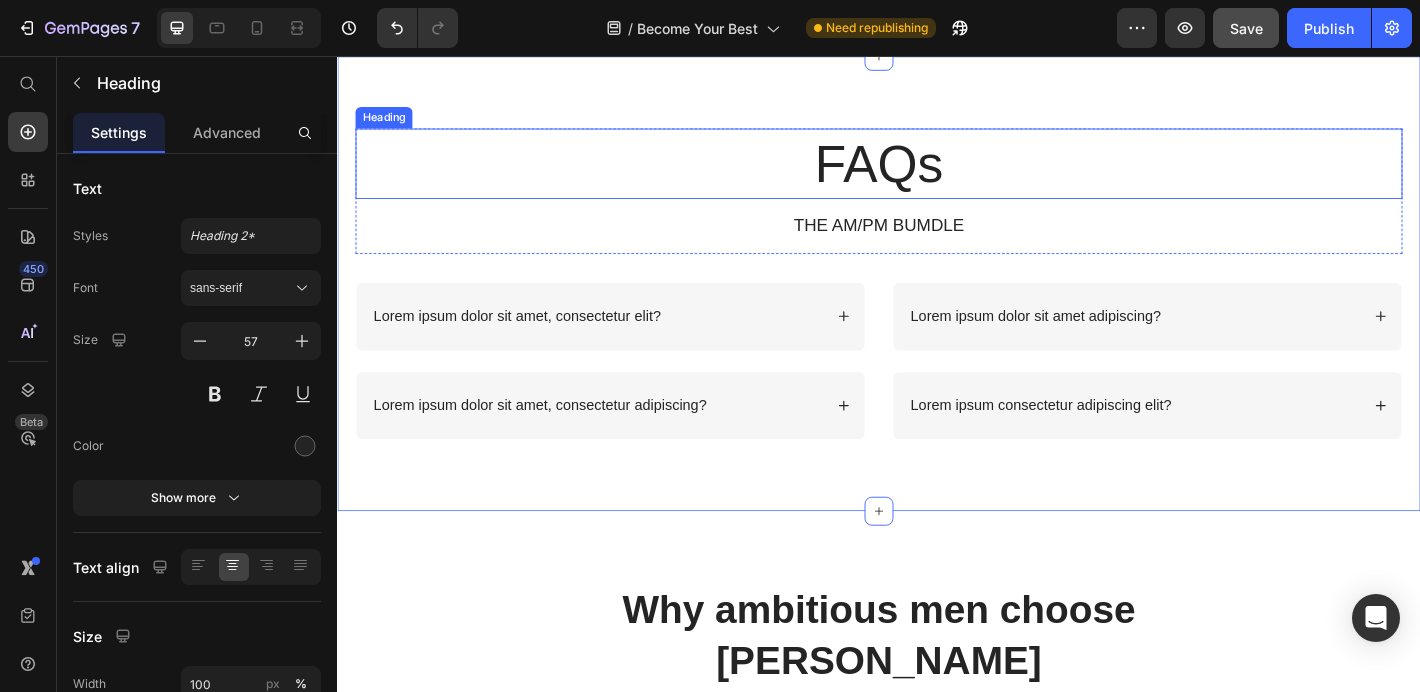 click on "FAQs" at bounding box center (937, 175) 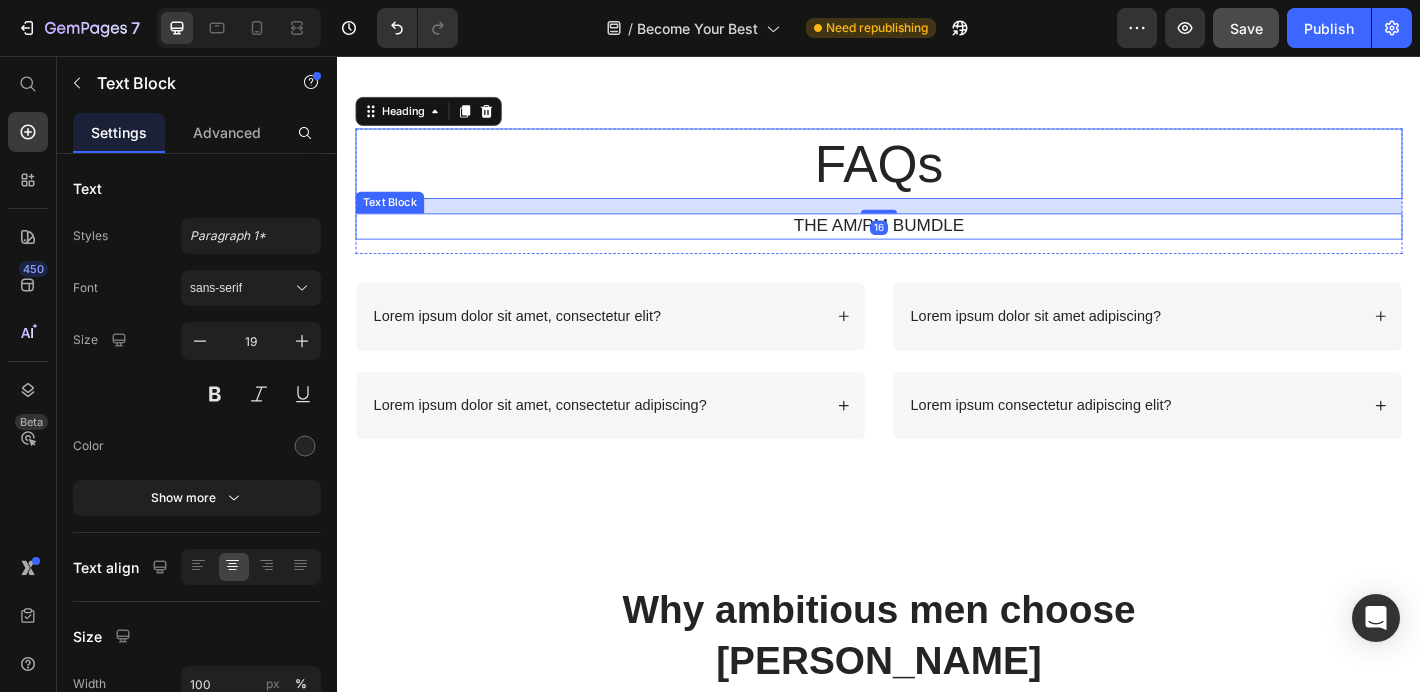 click on "THE AM/PM BUMDLE" at bounding box center (937, 244) 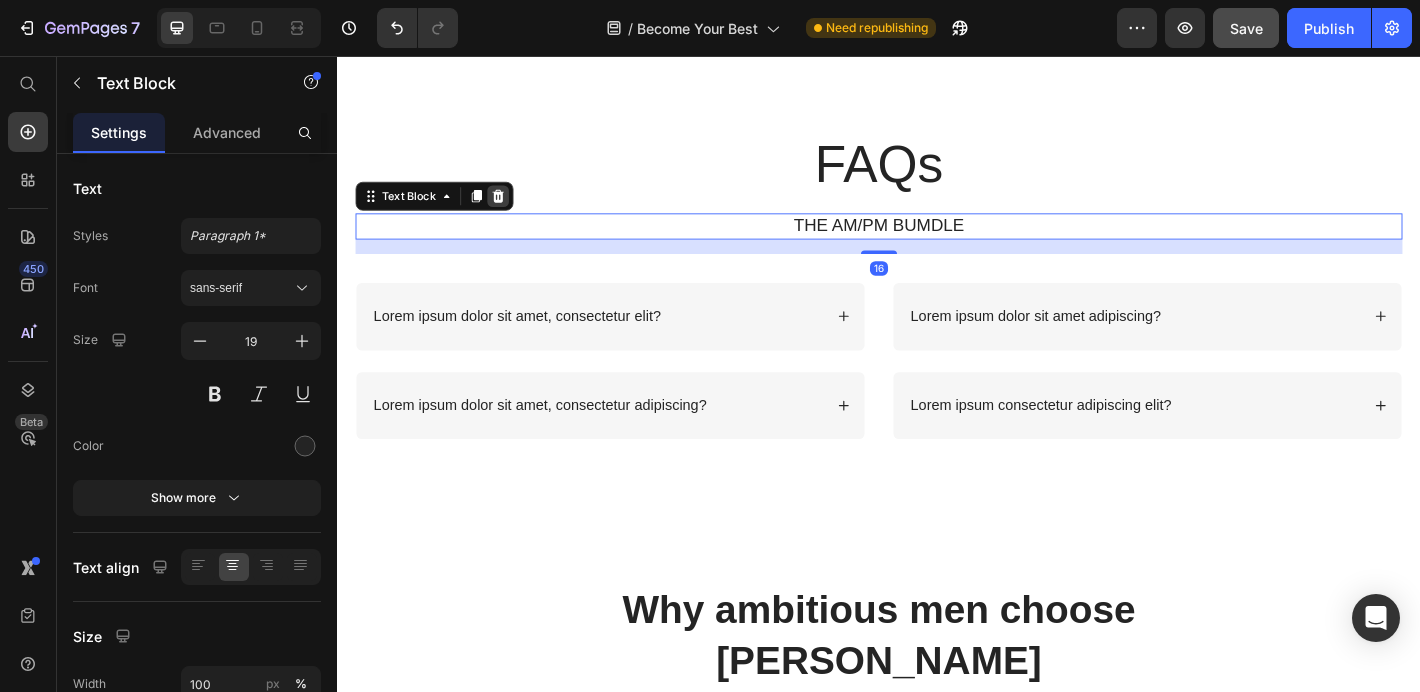 click 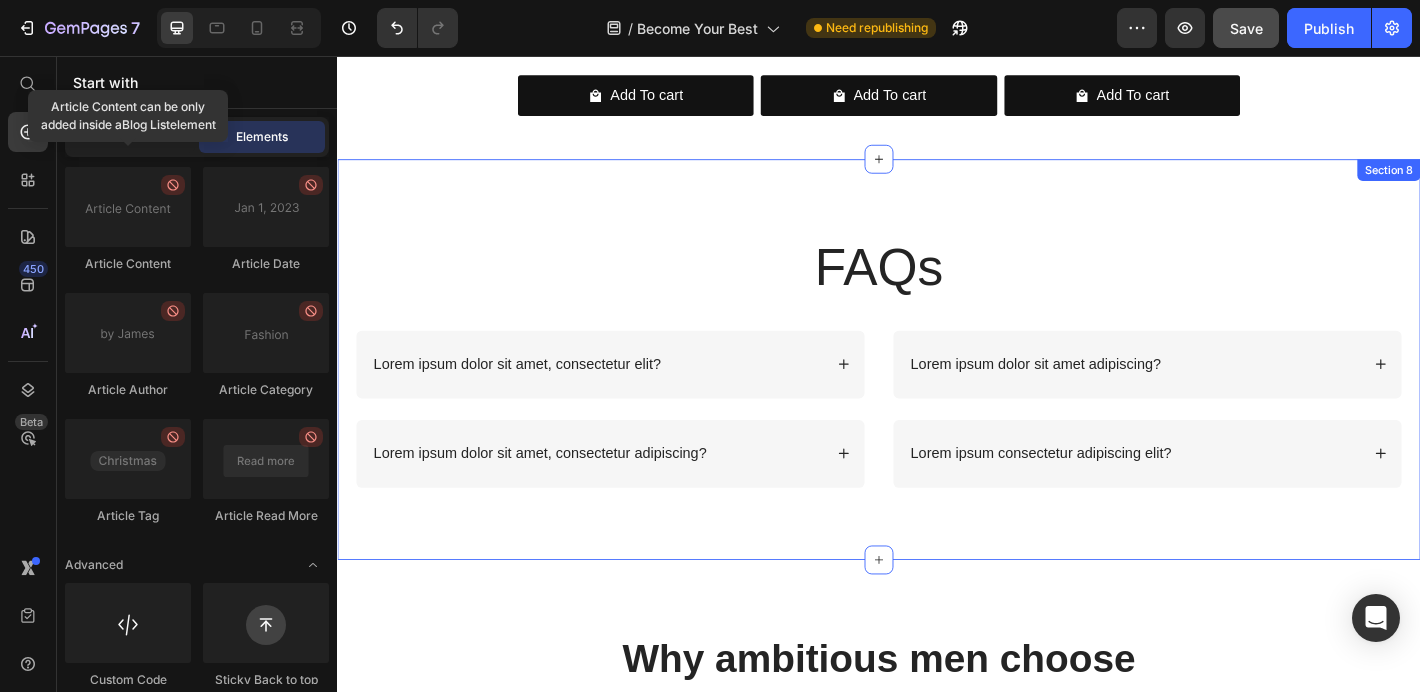 scroll, scrollTop: 3492, scrollLeft: 0, axis: vertical 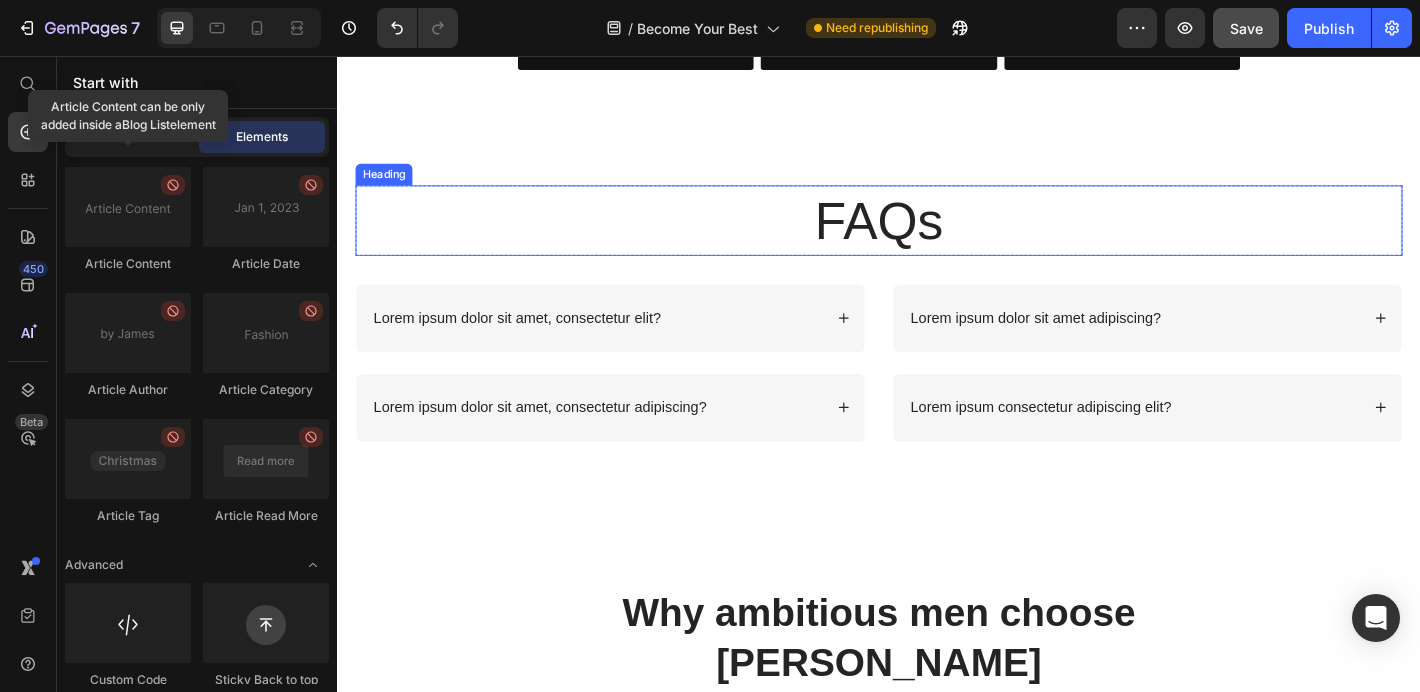 click on "FAQs" at bounding box center [937, 238] 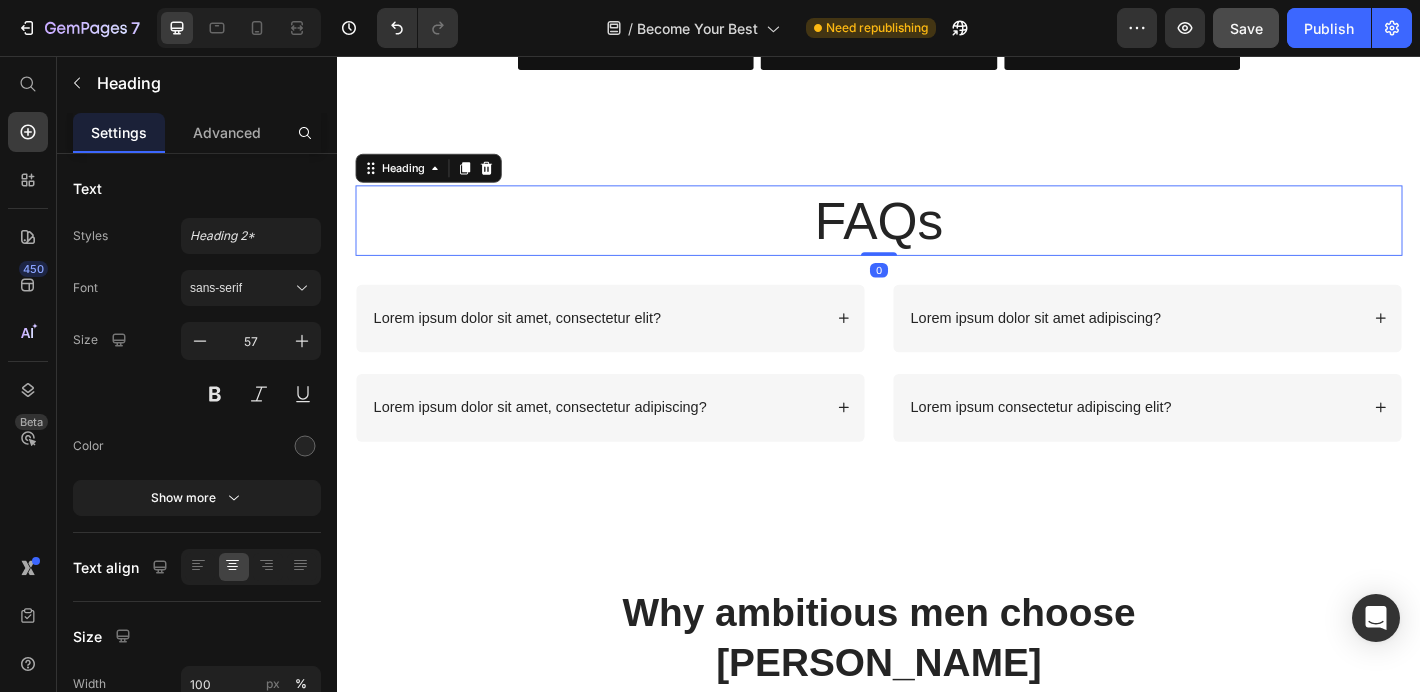 click on "FAQs" at bounding box center (937, 238) 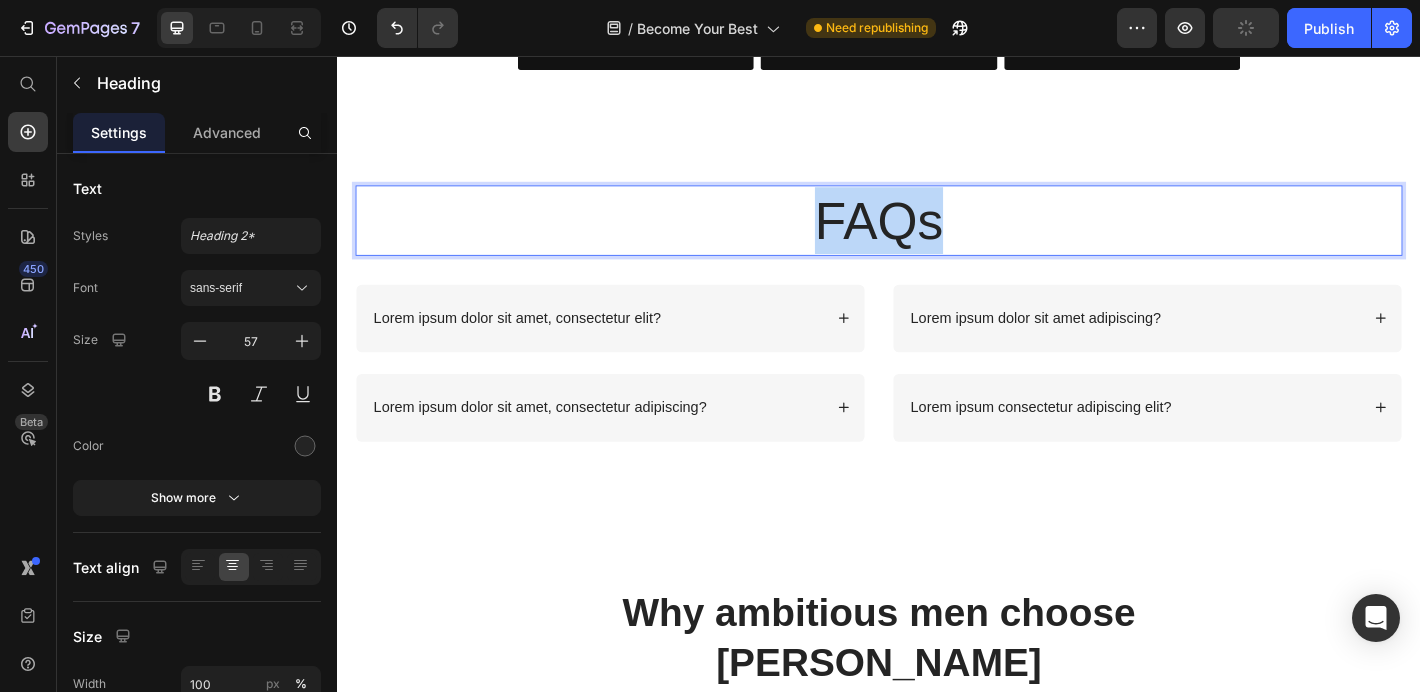drag, startPoint x: 1018, startPoint y: 235, endPoint x: 814, endPoint y: 237, distance: 204.0098 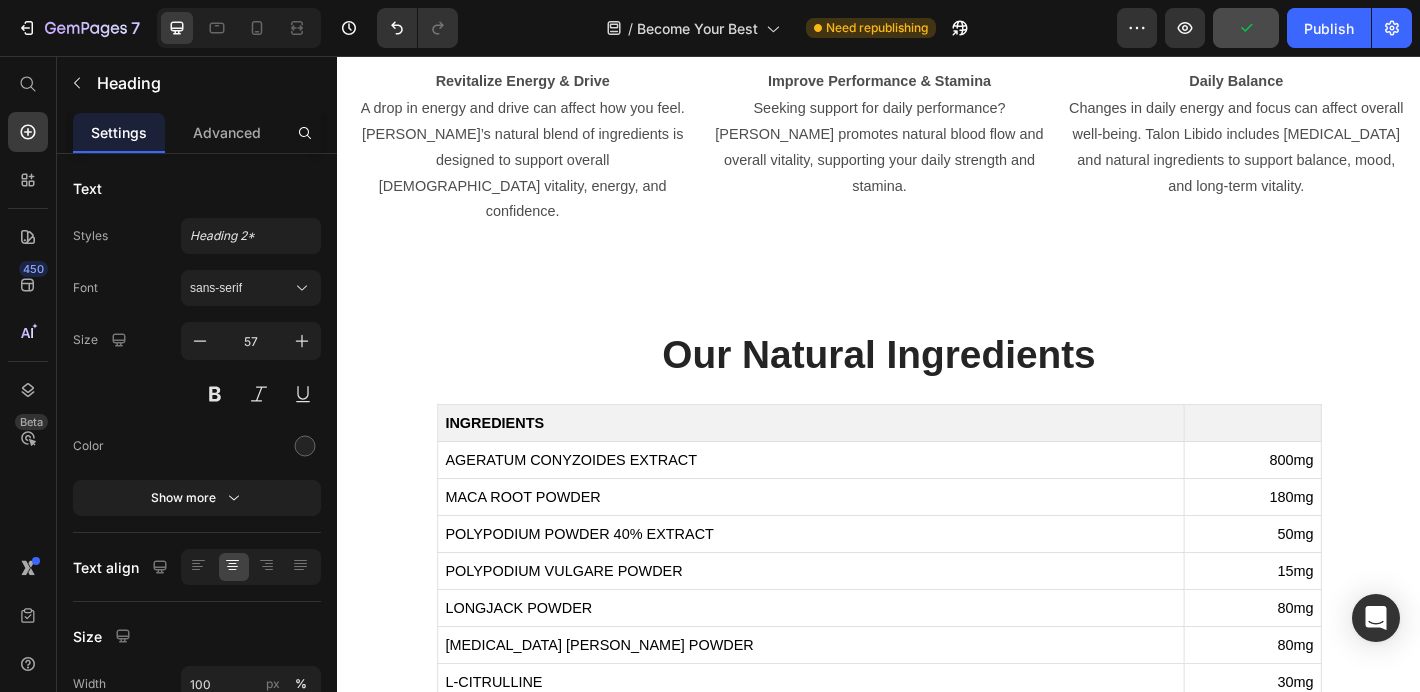 scroll, scrollTop: 1321, scrollLeft: 0, axis: vertical 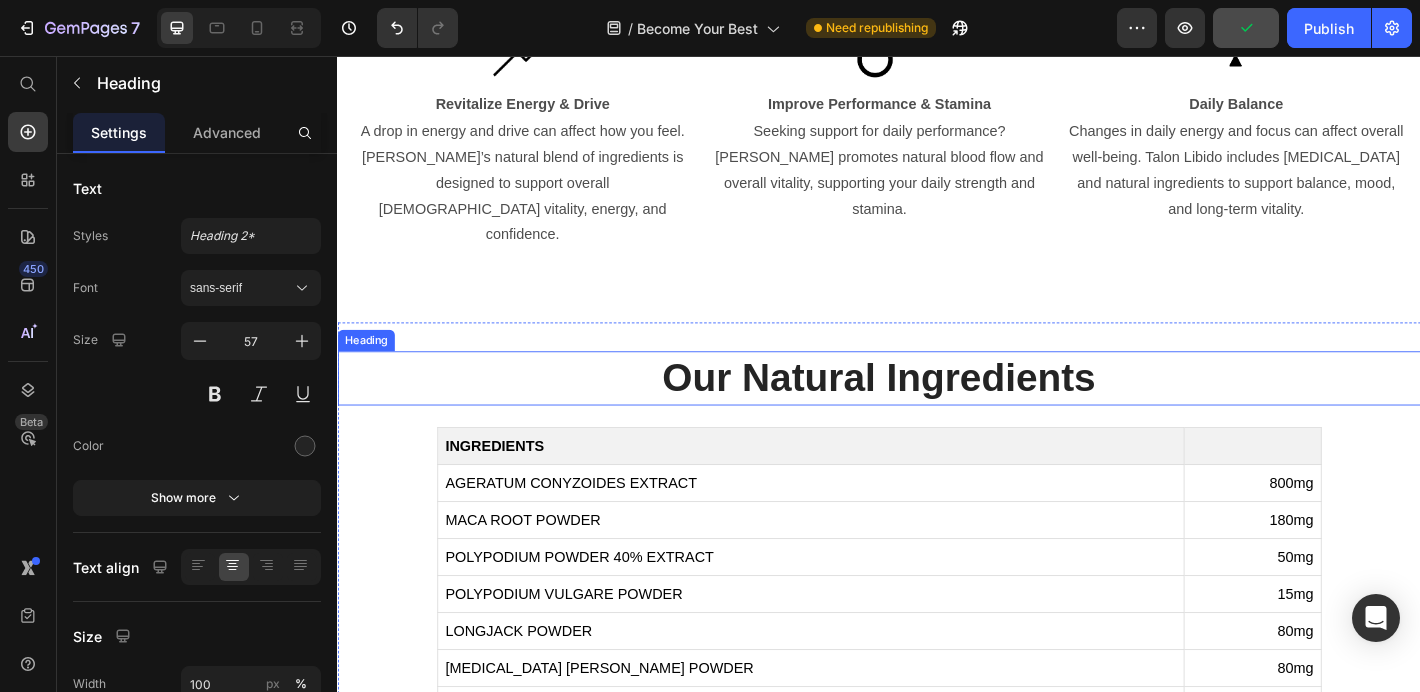 click on "Our Natural Ingredients" at bounding box center [937, 413] 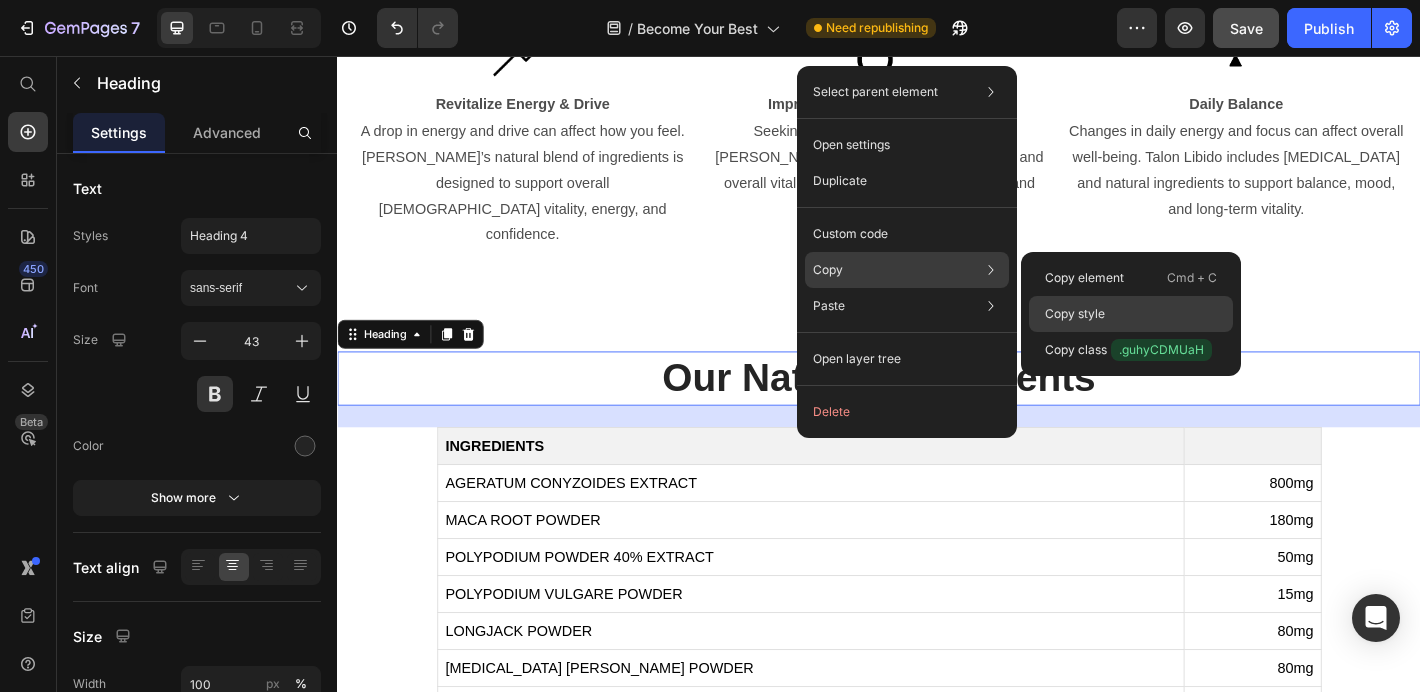 click on "Copy style" at bounding box center [1075, 314] 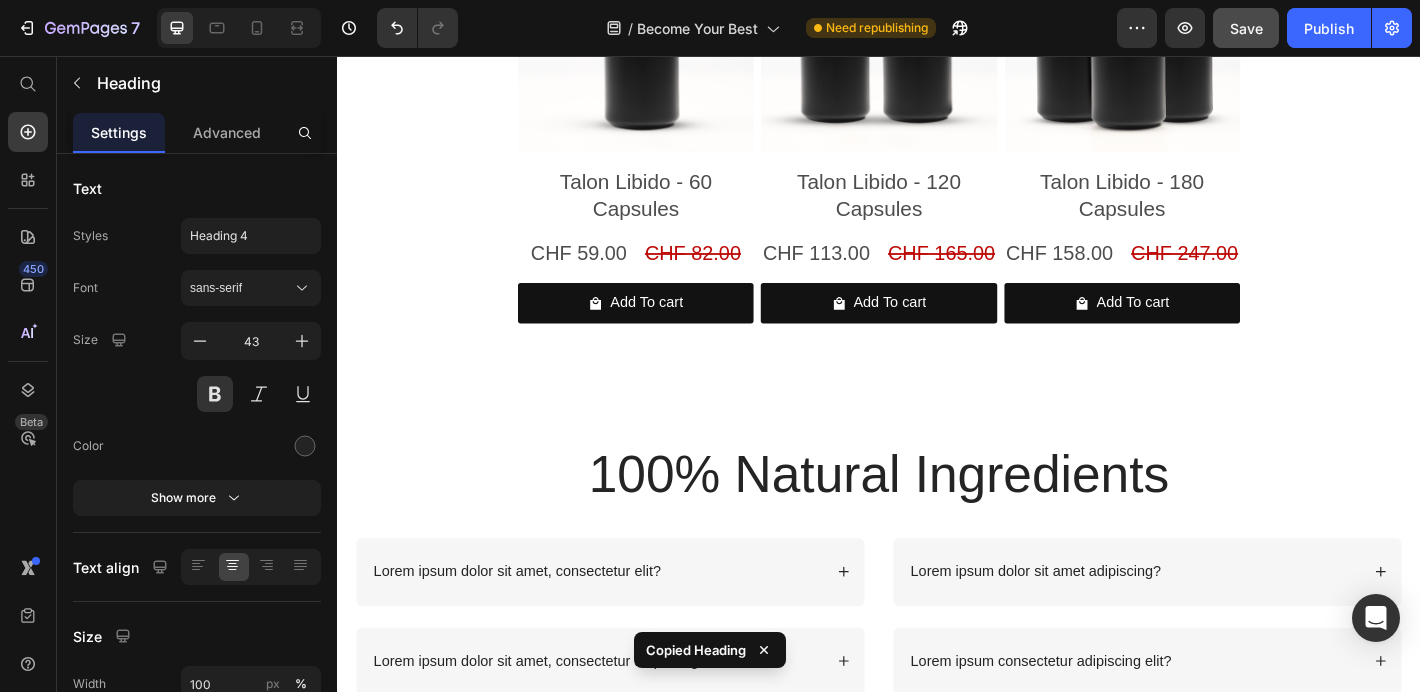 scroll, scrollTop: 3231, scrollLeft: 0, axis: vertical 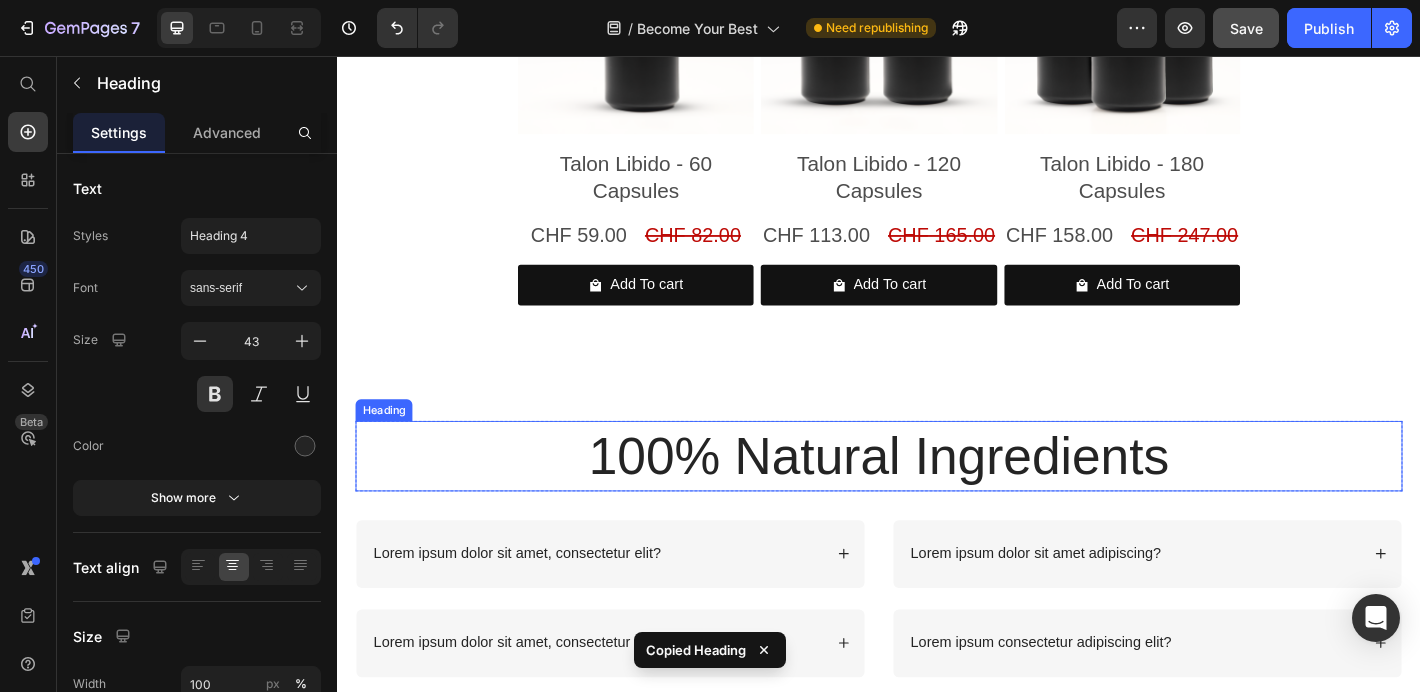 click on "100% Natural Ingredients" at bounding box center (937, 499) 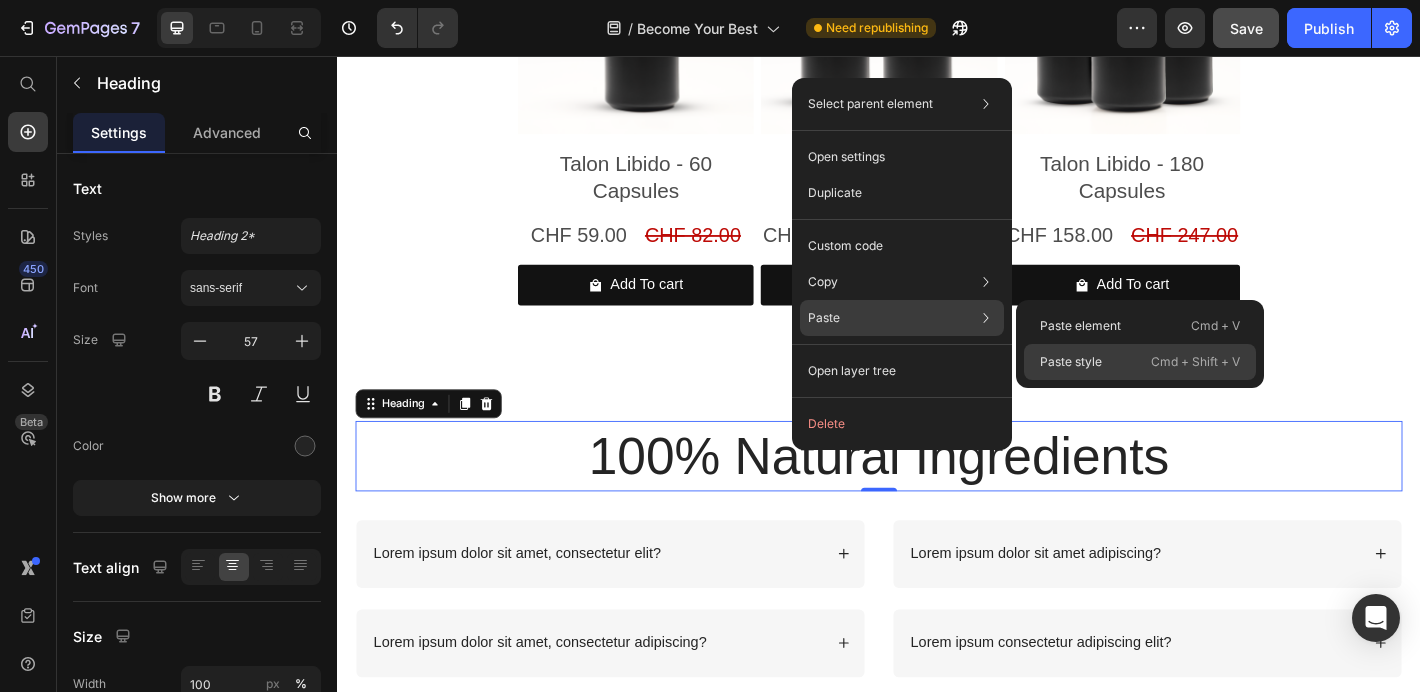click on "Paste style" at bounding box center [1071, 362] 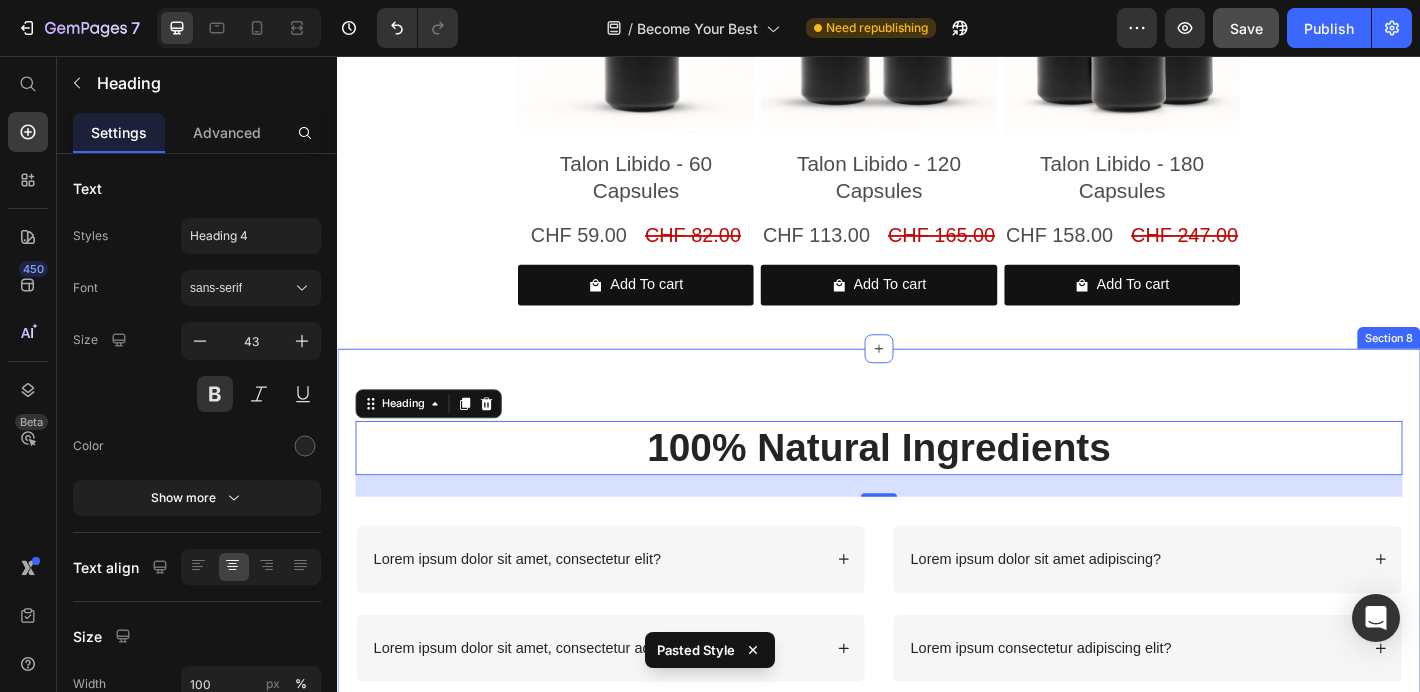 click on "100% Natural Ingredients Heading   24 Row
Lorem ipsum dolor sit amet, consectetur elit?
Lorem ipsum dolor sit amet, consectetur adipiscing? Accordion
Lorem ipsum dolor sit amet adipiscing?
Lorem ipsum consectetur adipiscing elit? Accordion Row Section 8" at bounding box center [937, 605] 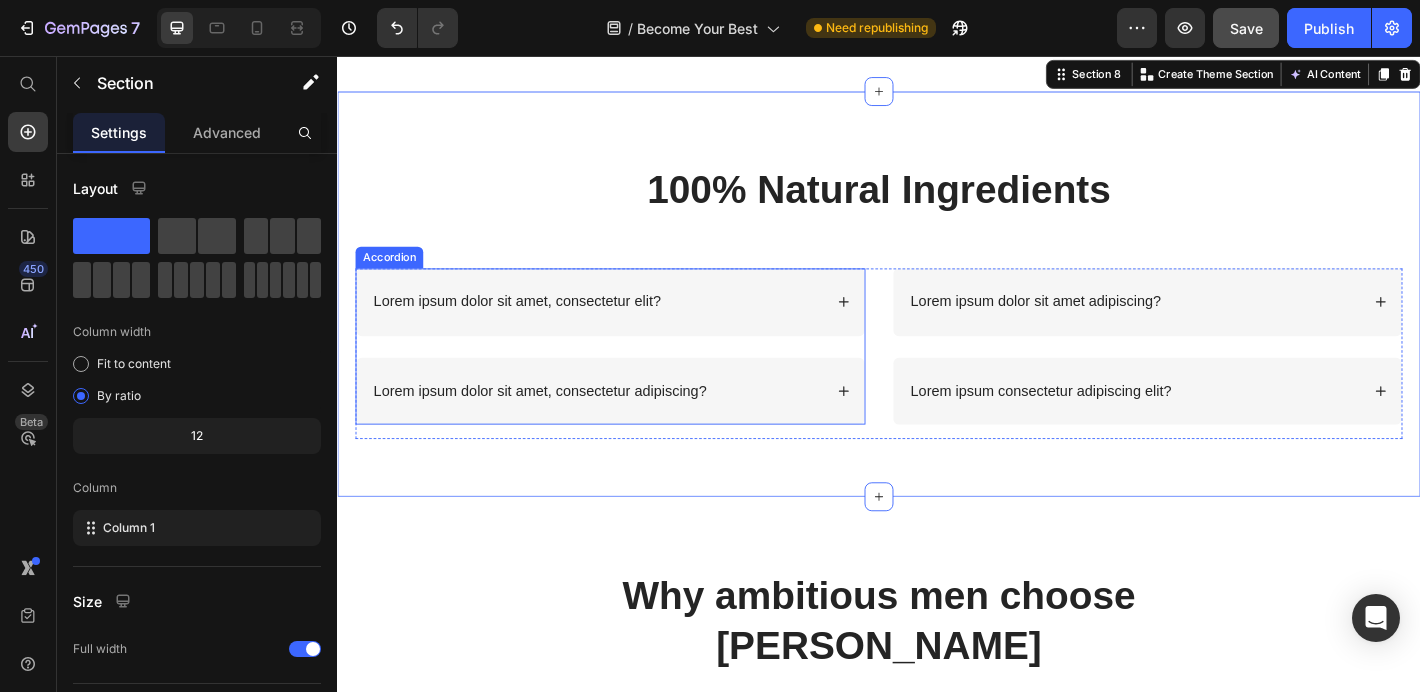 scroll, scrollTop: 3519, scrollLeft: 0, axis: vertical 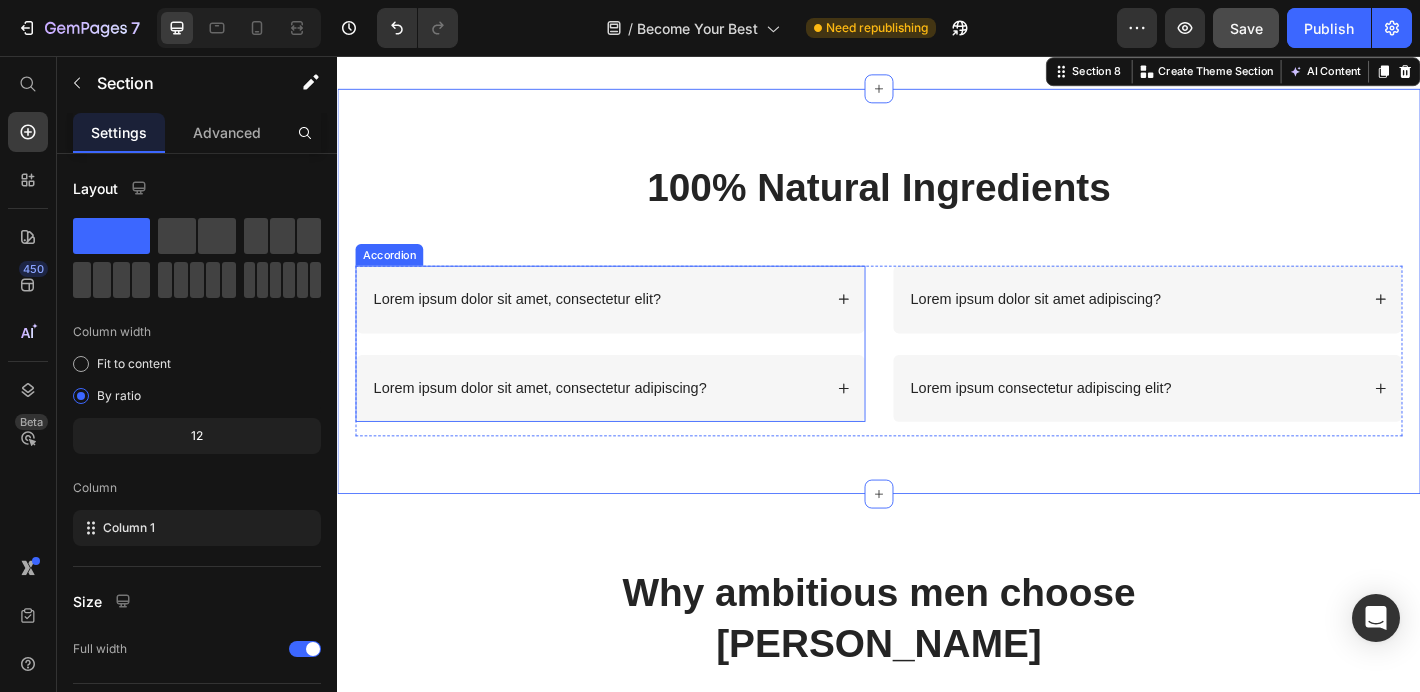 click on "Accordion" at bounding box center [394, 276] 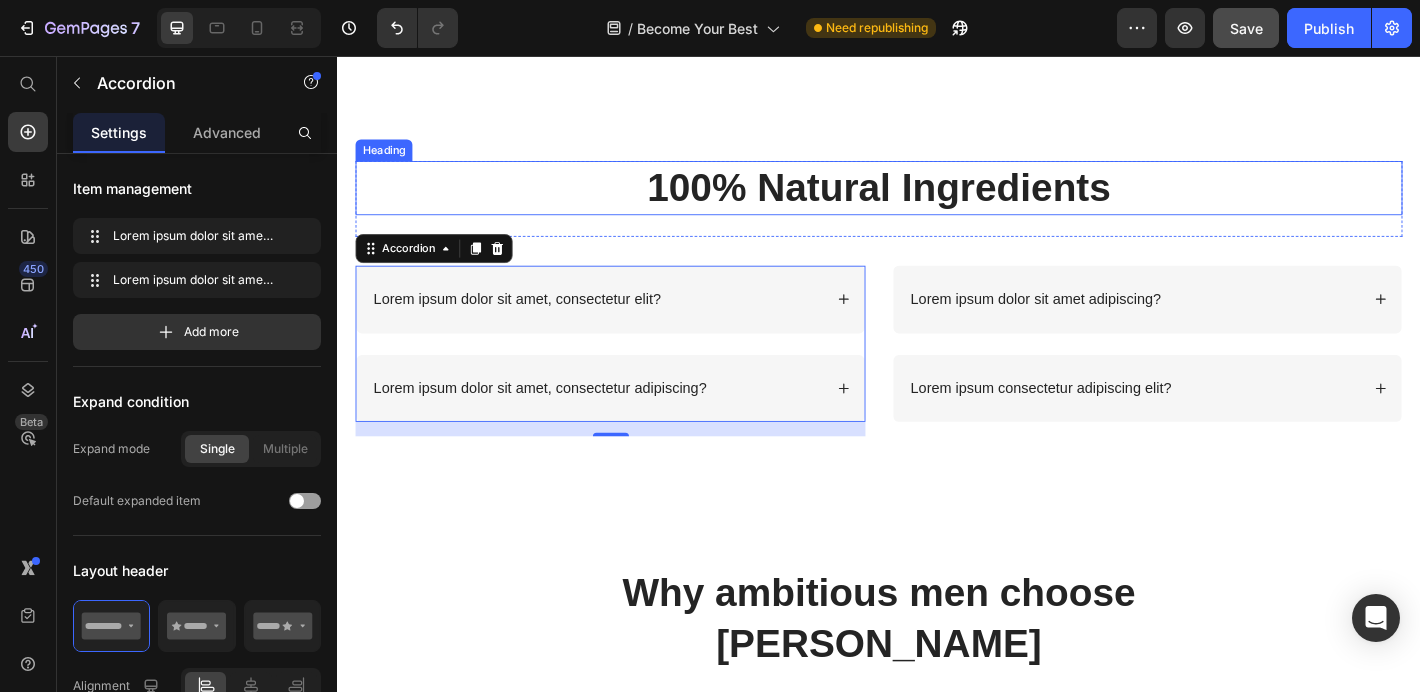 click on "100% Natural Ingredients" at bounding box center (937, 202) 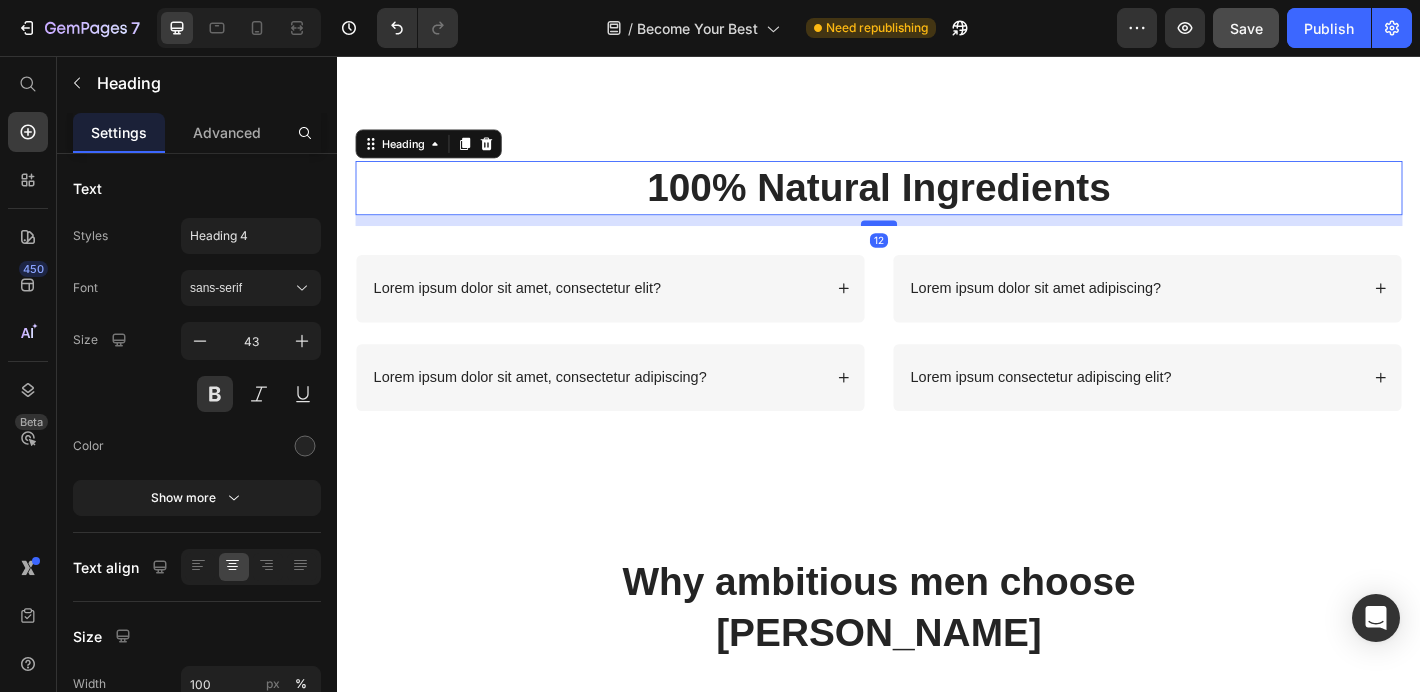 drag, startPoint x: 937, startPoint y: 254, endPoint x: 941, endPoint y: 242, distance: 12.649111 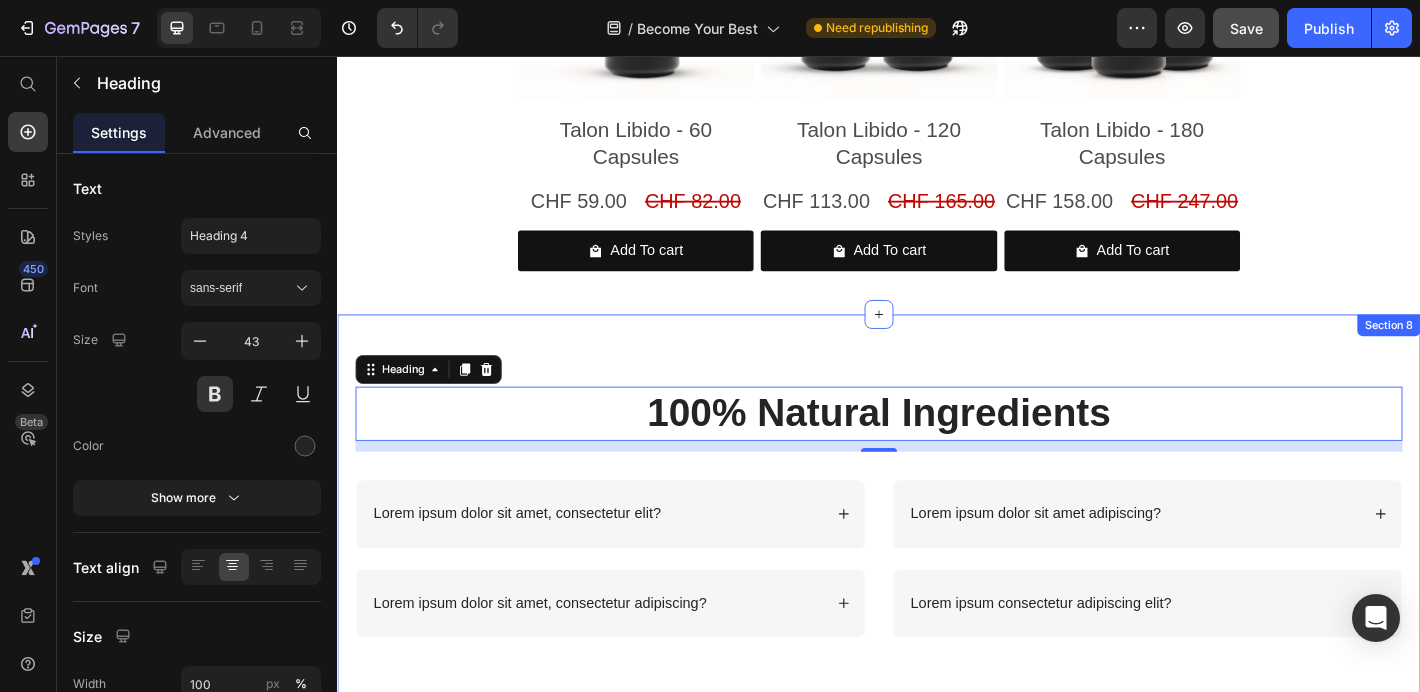 scroll, scrollTop: 3272, scrollLeft: 0, axis: vertical 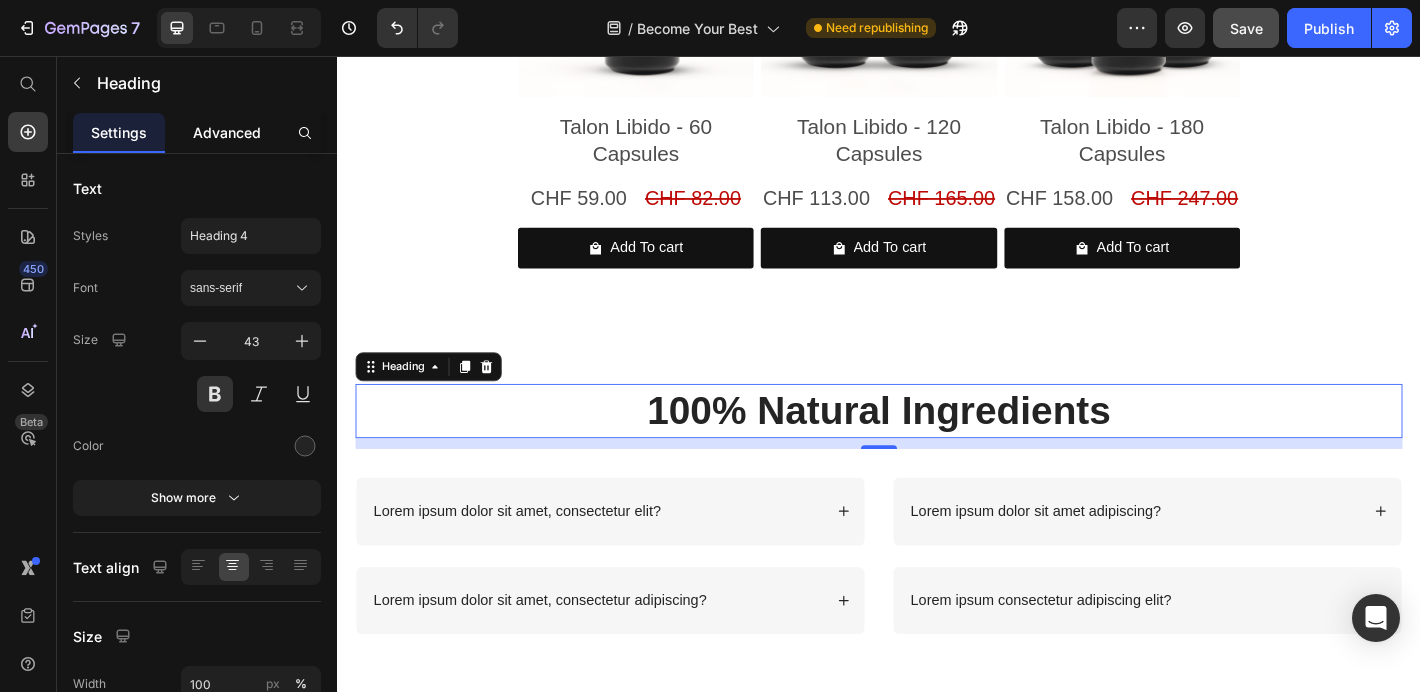 click on "Advanced" at bounding box center [227, 132] 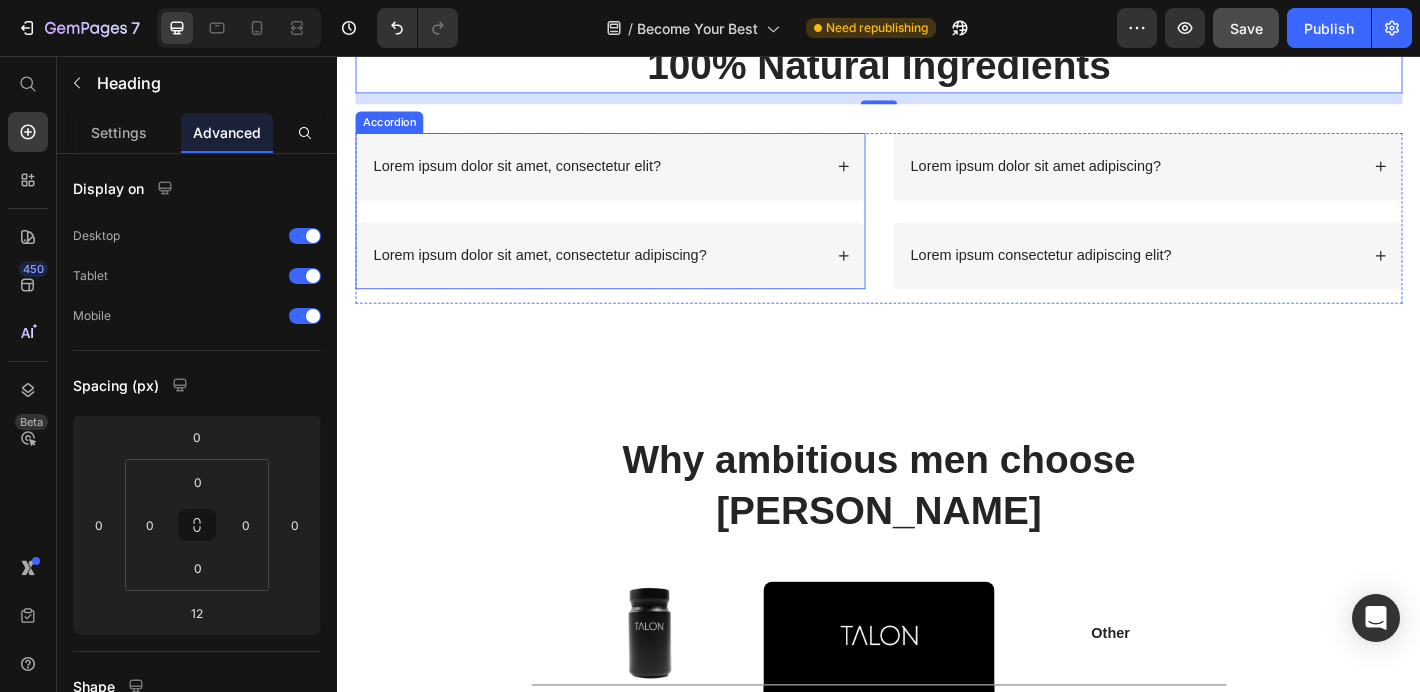 scroll, scrollTop: 3684, scrollLeft: 0, axis: vertical 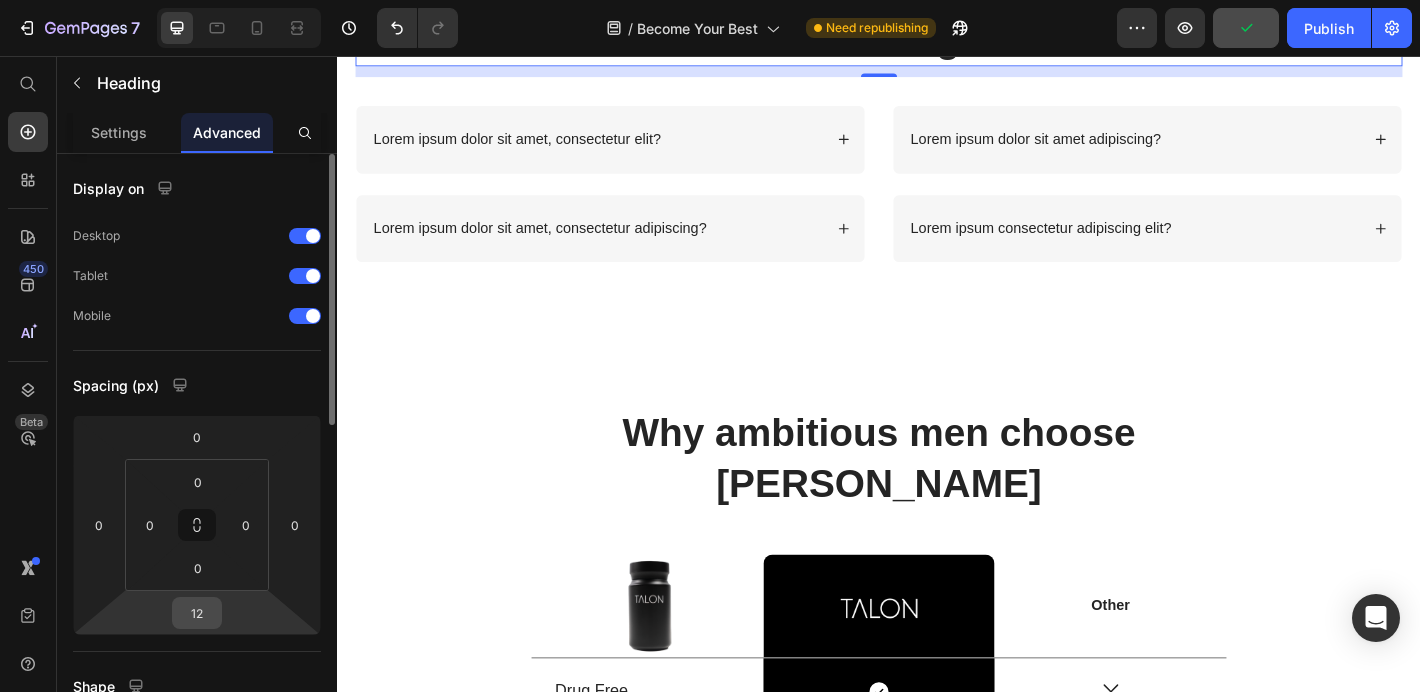 click on "12" at bounding box center (197, 613) 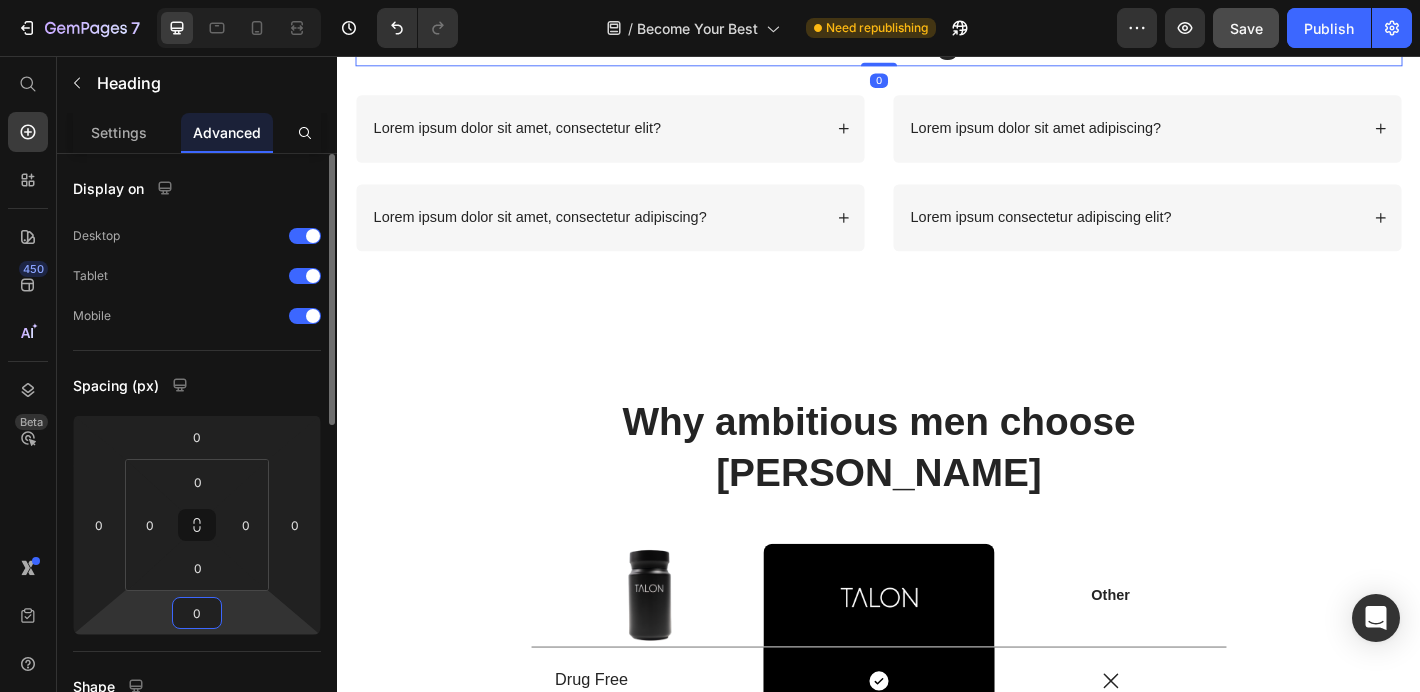 type on "0" 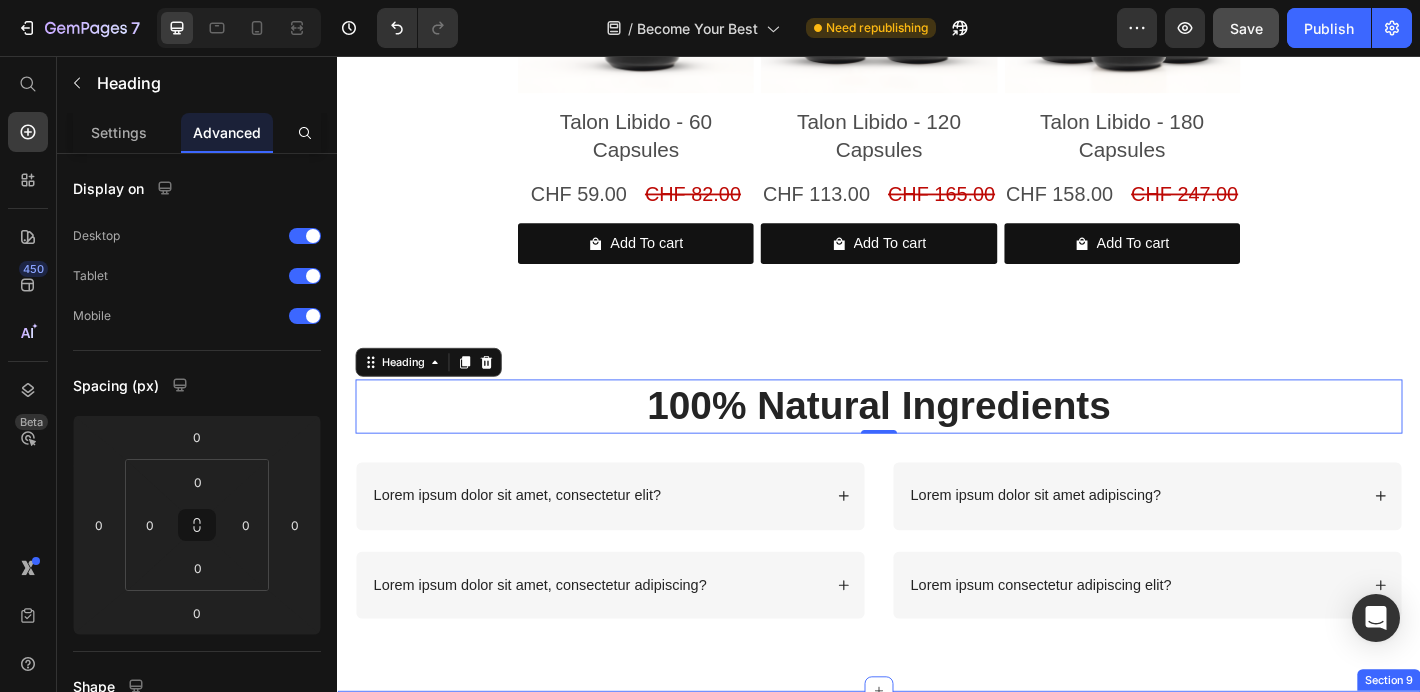 scroll, scrollTop: 3278, scrollLeft: 0, axis: vertical 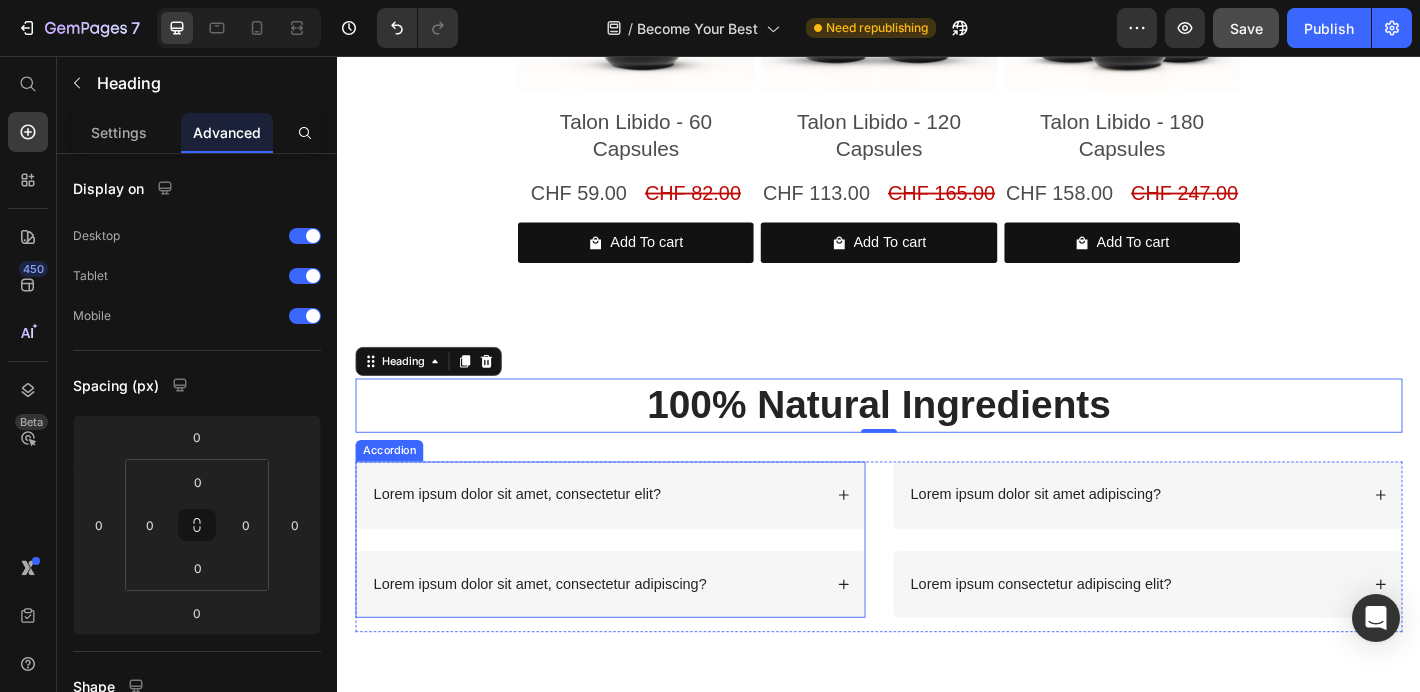 click on "Lorem ipsum dolor sit amet, consectetur elit?" at bounding box center [639, 542] 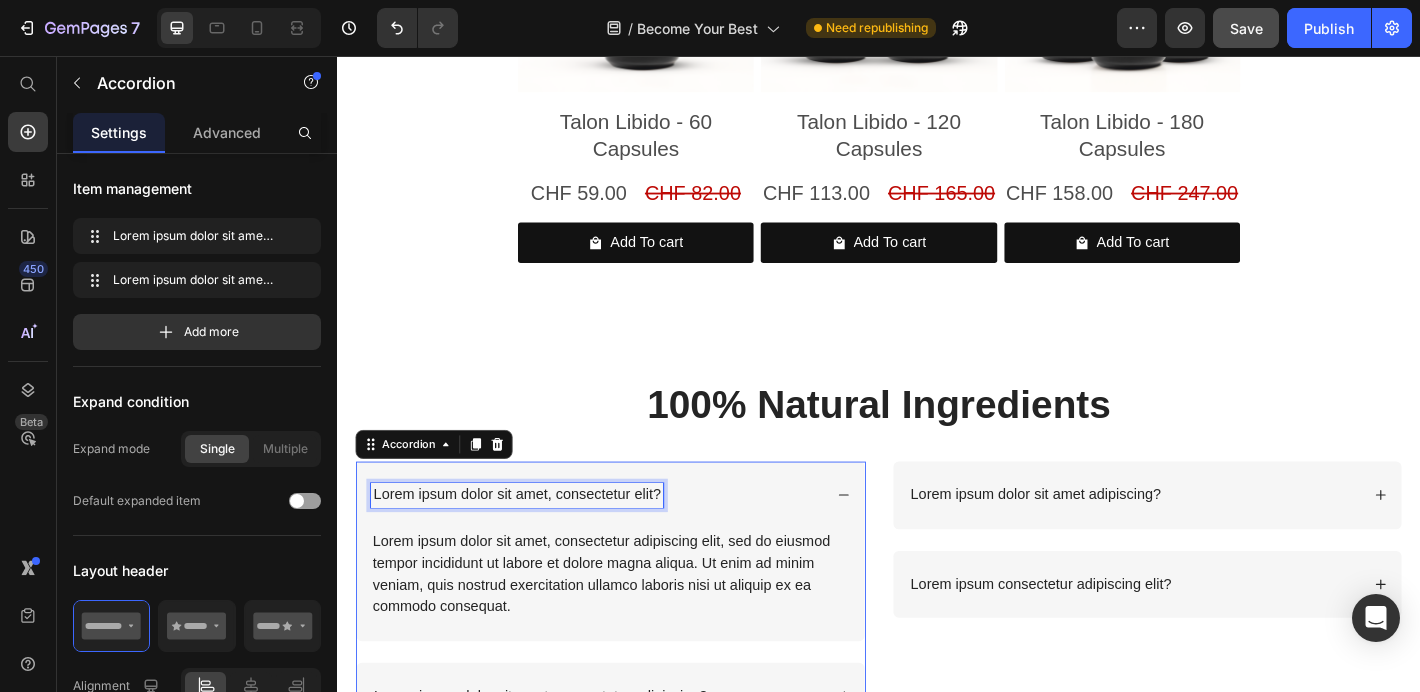 click on "Lorem ipsum dolor sit amet, consectetur elit?" at bounding box center (536, 542) 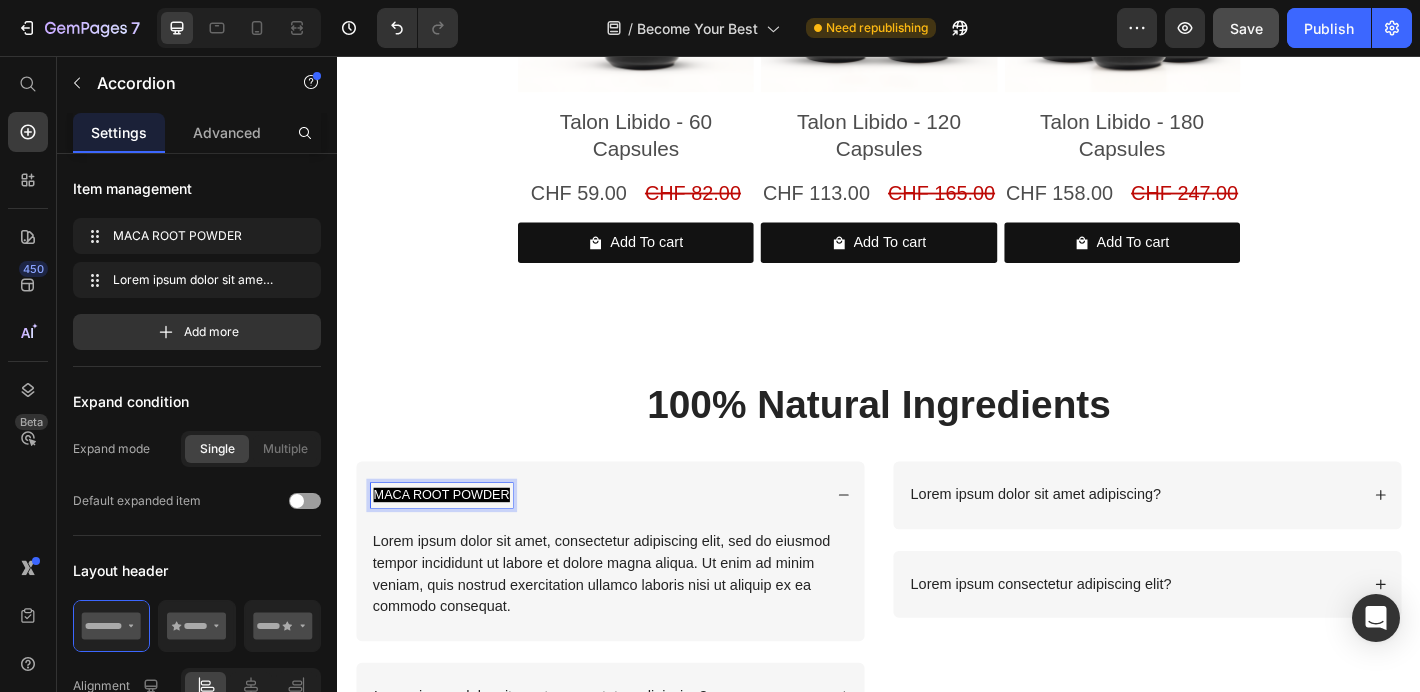 click on "MACA ROOT POWDER" at bounding box center (452, 542) 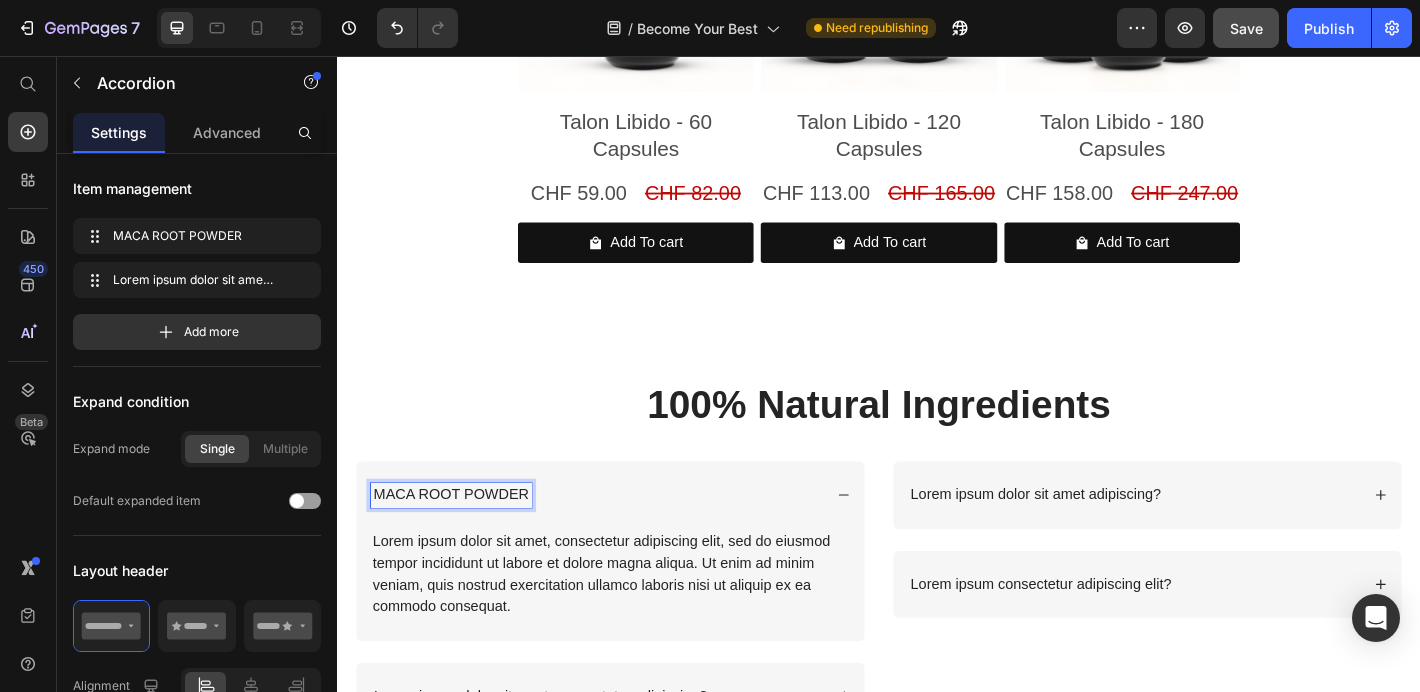 click on "MACA ROOT POWDER" at bounding box center (463, 542) 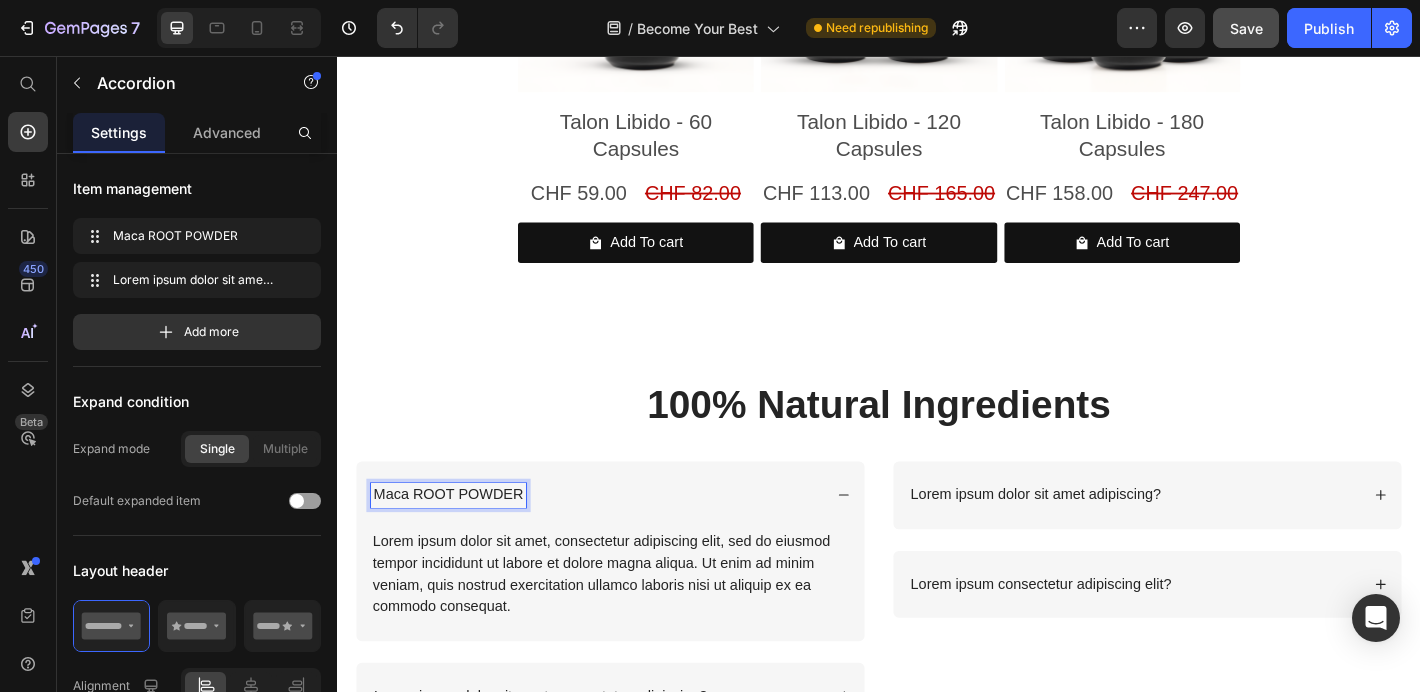 click on "Maca ROOT POWDER" at bounding box center (460, 542) 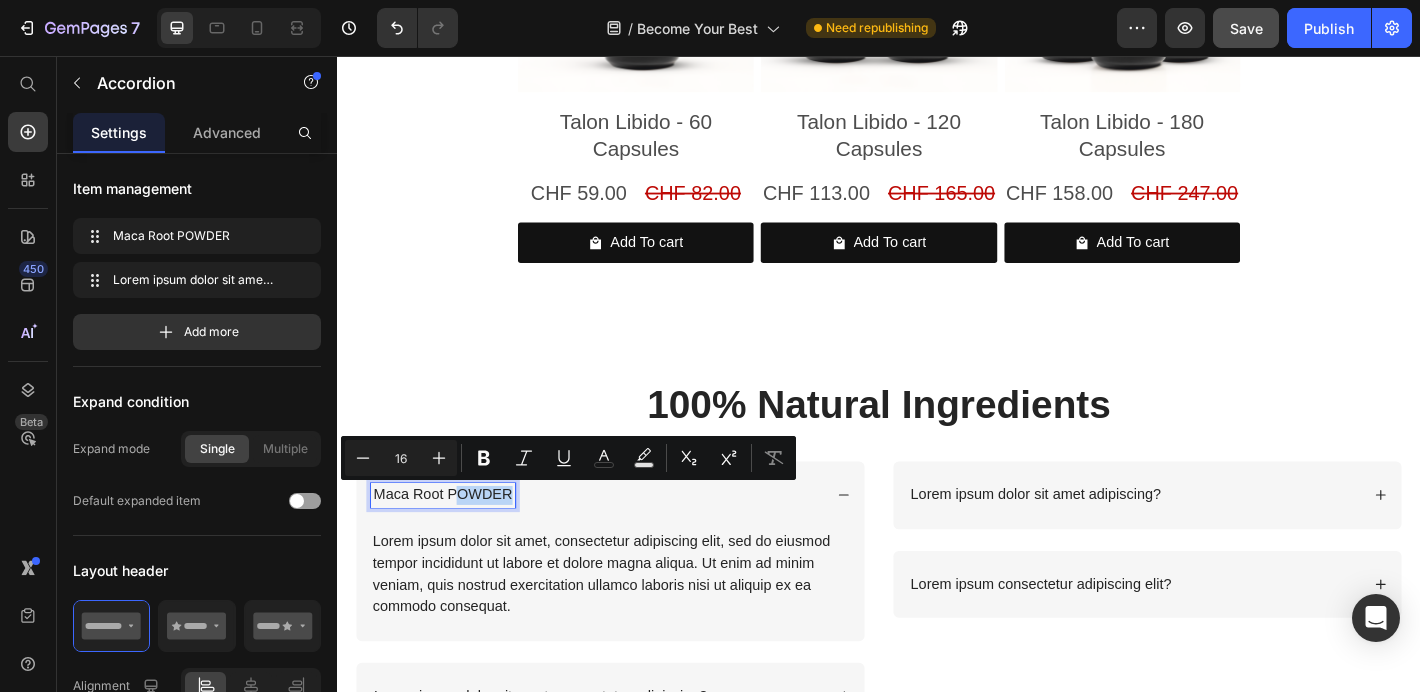 drag, startPoint x: 469, startPoint y: 546, endPoint x: 527, endPoint y: 545, distance: 58.00862 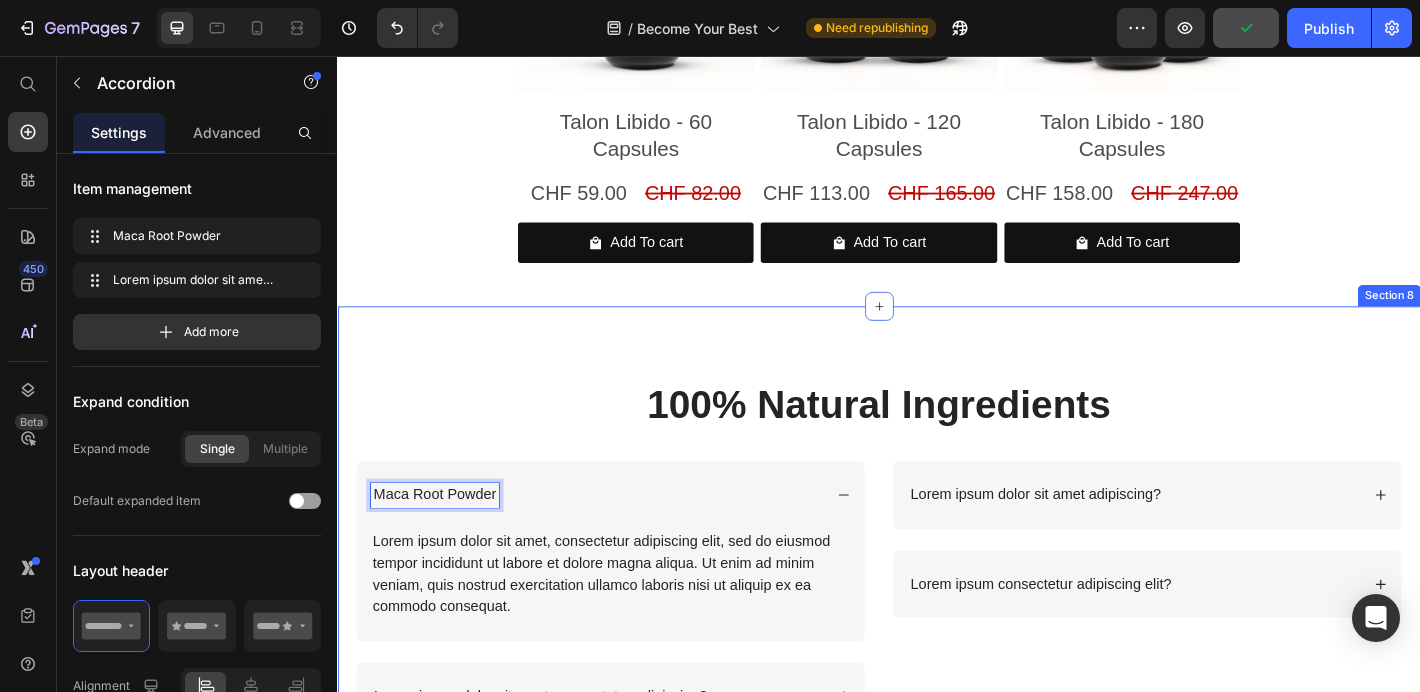 click on "100% Natural Ingredients Heading Row
Maca Root Powder Lorem ipsum dolor sit amet, consectetur adipiscing elit, sed do eiusmod tempor incididunt ut labore et dolore magna aliqua. Ut enim ad minim veniam, quis nostrud exercitation ullamco laboris nisi ut aliquip ex ea commodo consequat. Text Block
Lorem ipsum dolor sit amet, consectetur adipiscing? Accordion   16
Lorem ipsum dolor sit amet adipiscing?
Lorem ipsum consectetur adipiscing elit? Accordion Row" at bounding box center [937, 624] 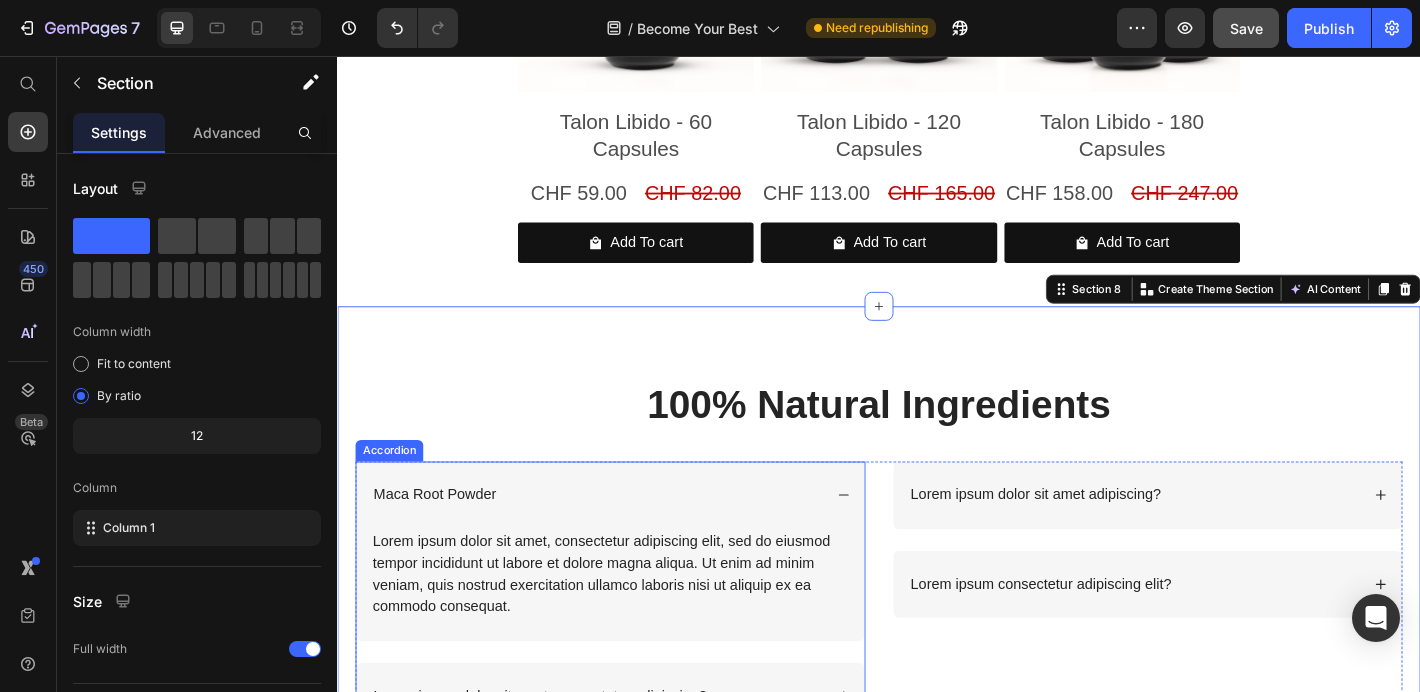 click on "Accordion" at bounding box center (394, 493) 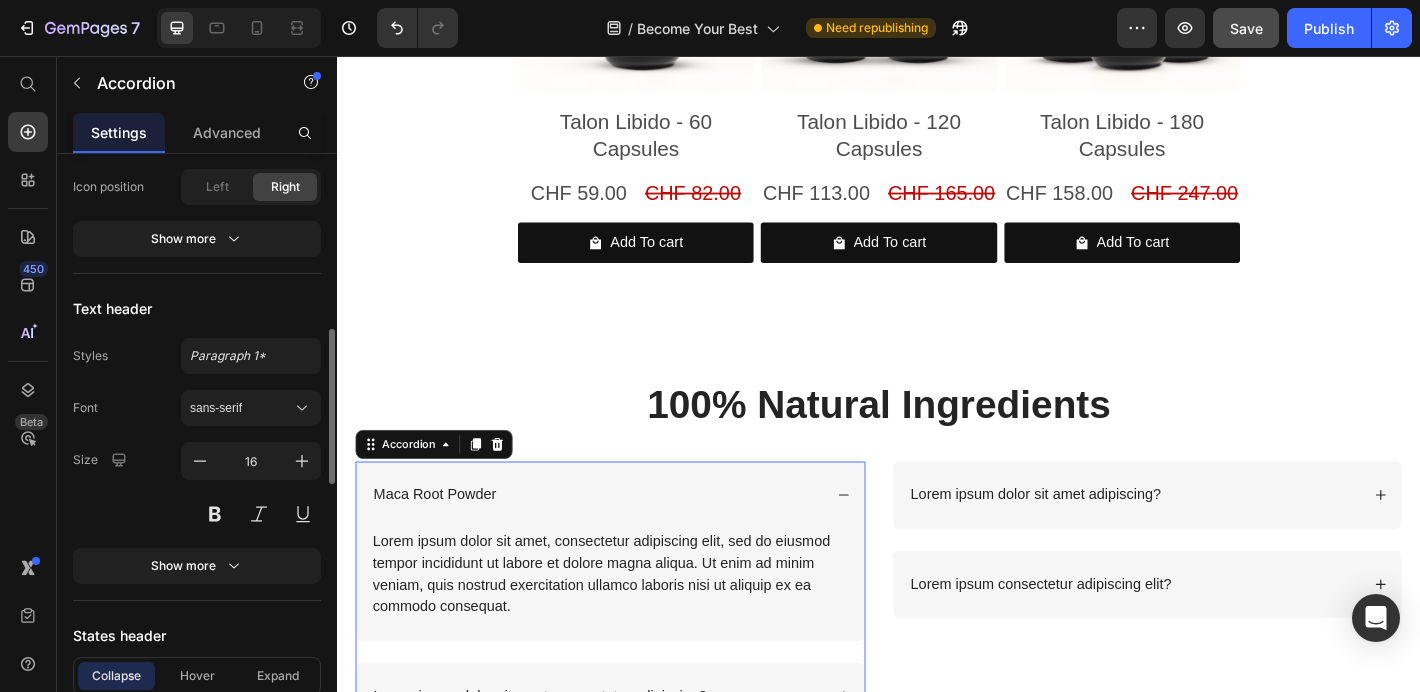 scroll, scrollTop: 721, scrollLeft: 0, axis: vertical 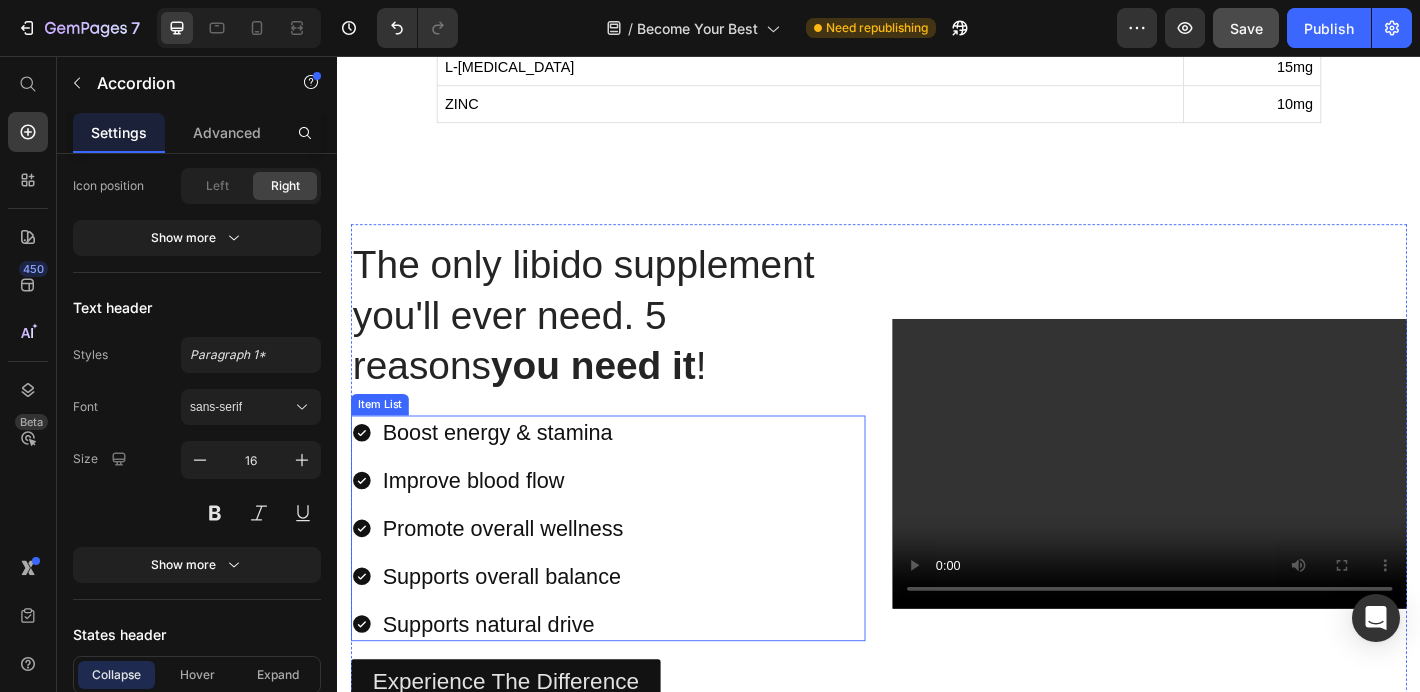 click on "Boost energy & stamina" at bounding box center (520, 472) 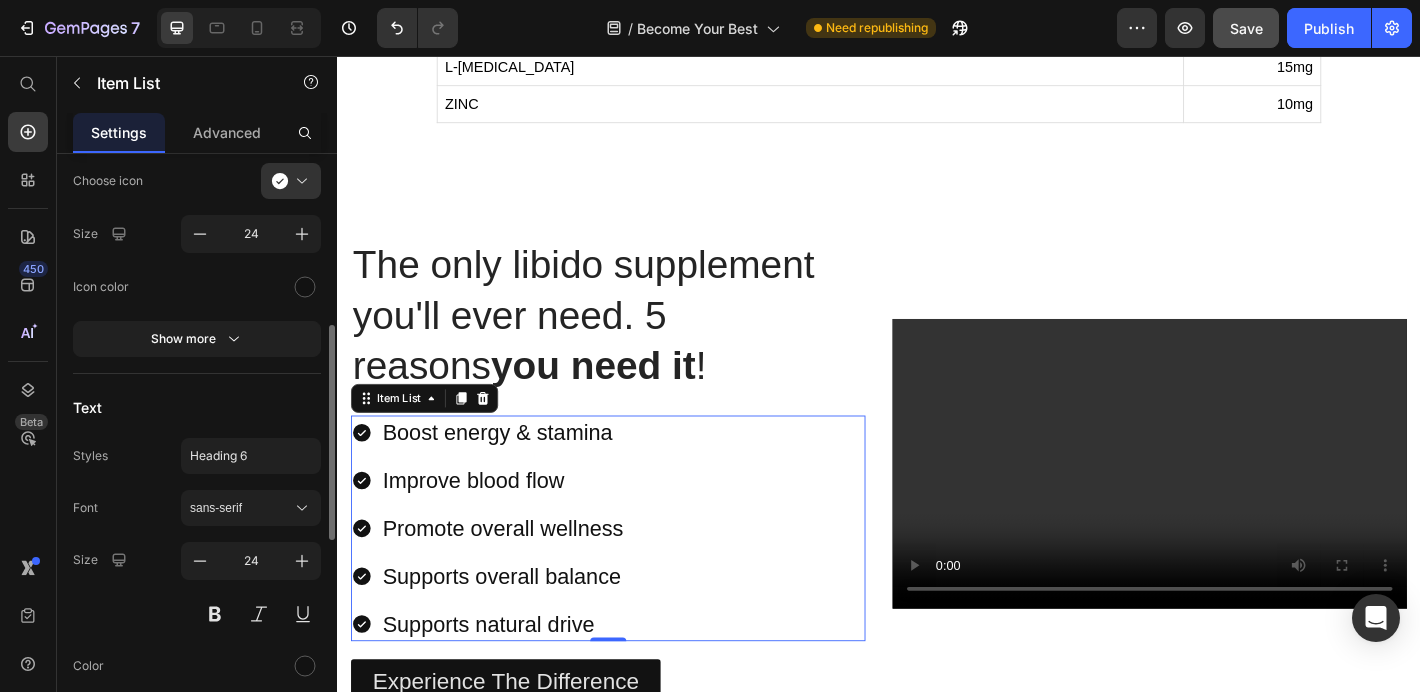 scroll, scrollTop: 467, scrollLeft: 0, axis: vertical 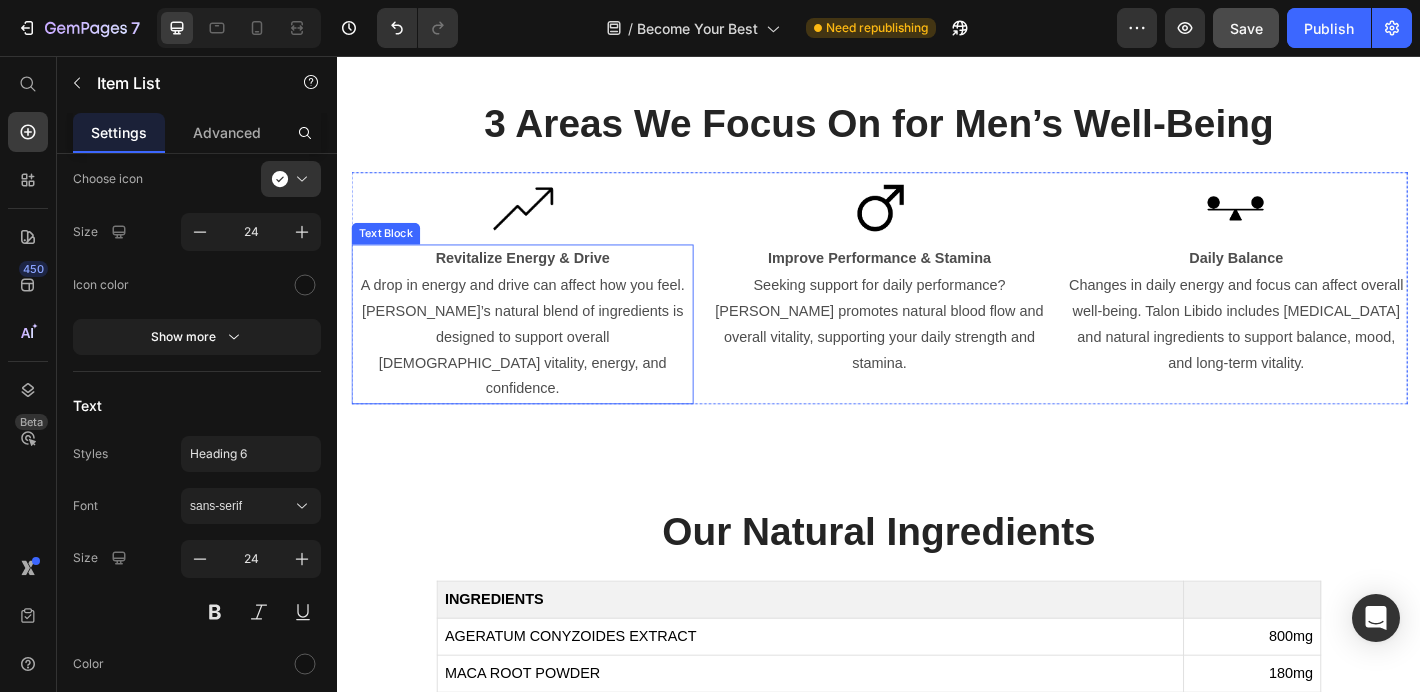 click on "A drop in energy and drive can affect how you feel. [PERSON_NAME]’s natural blend of ingredients is designed to support overall [DEMOGRAPHIC_DATA] vitality, energy, and confidence." at bounding box center (541, 367) 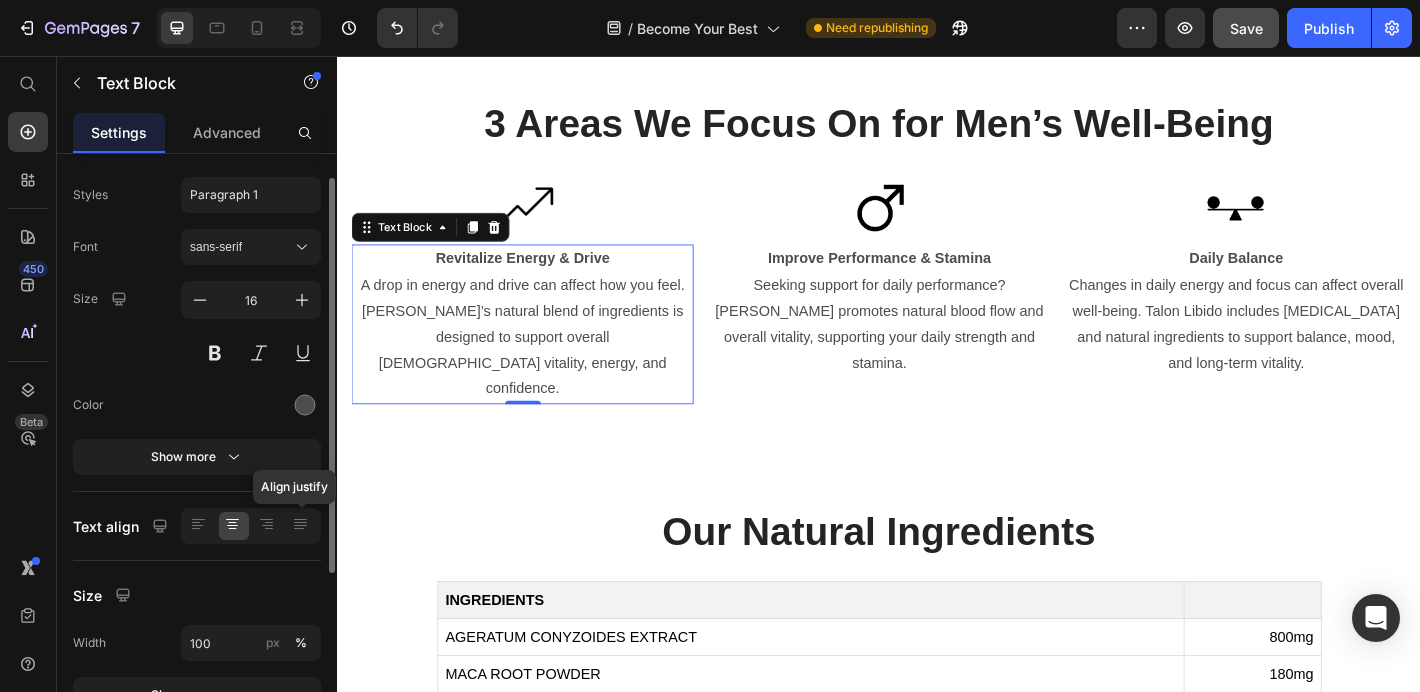 scroll, scrollTop: 0, scrollLeft: 0, axis: both 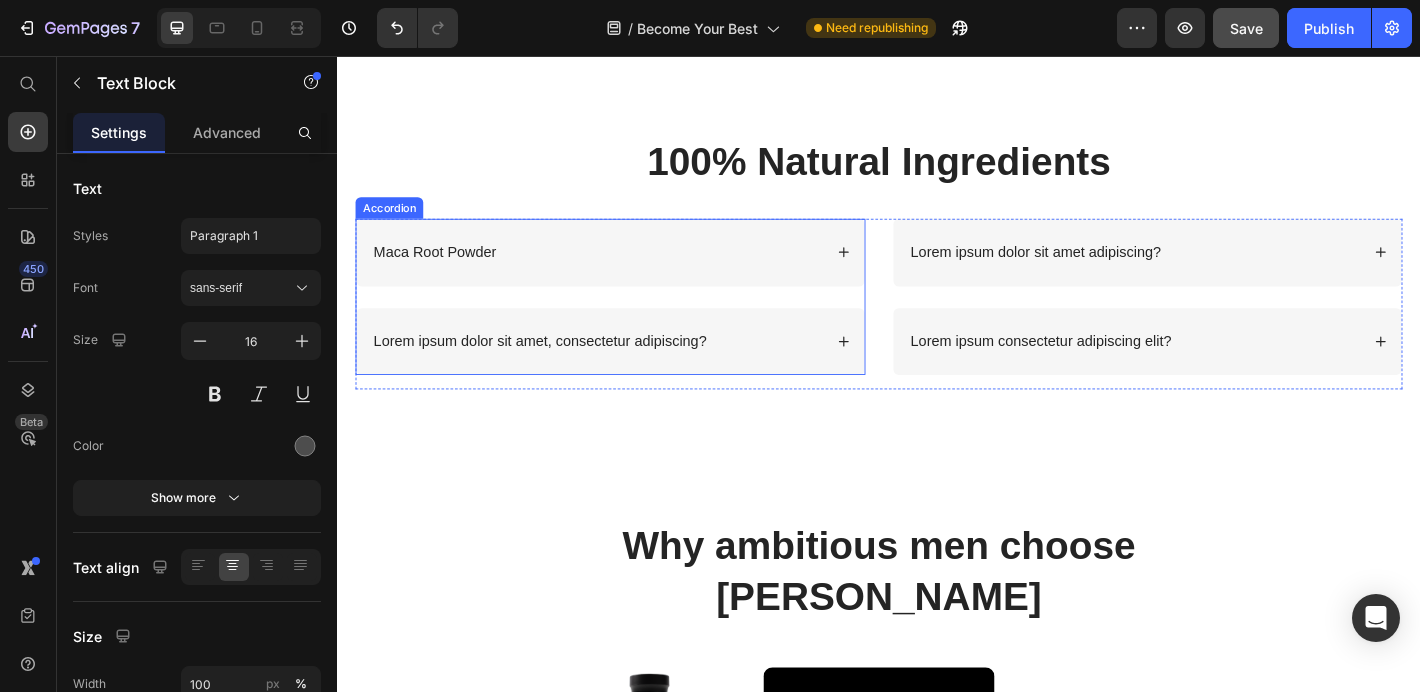 click on "Accordion" at bounding box center [394, 224] 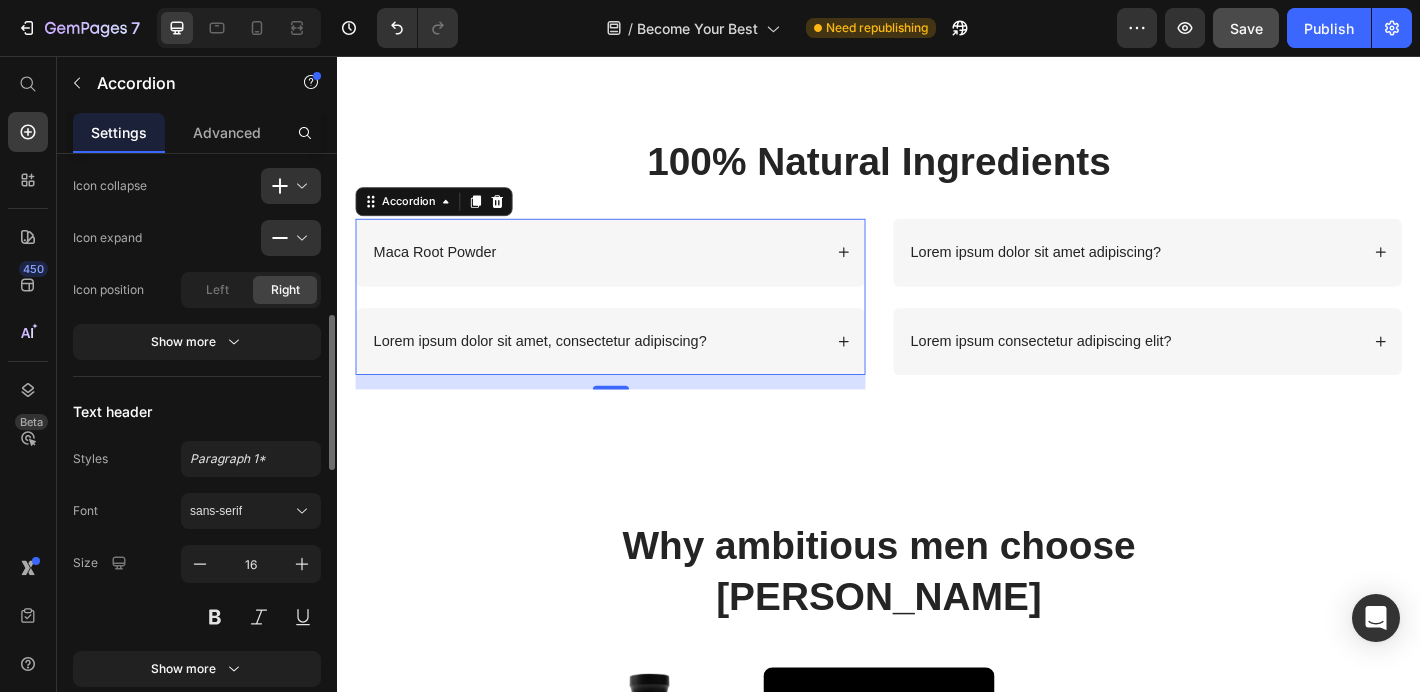 scroll, scrollTop: 625, scrollLeft: 0, axis: vertical 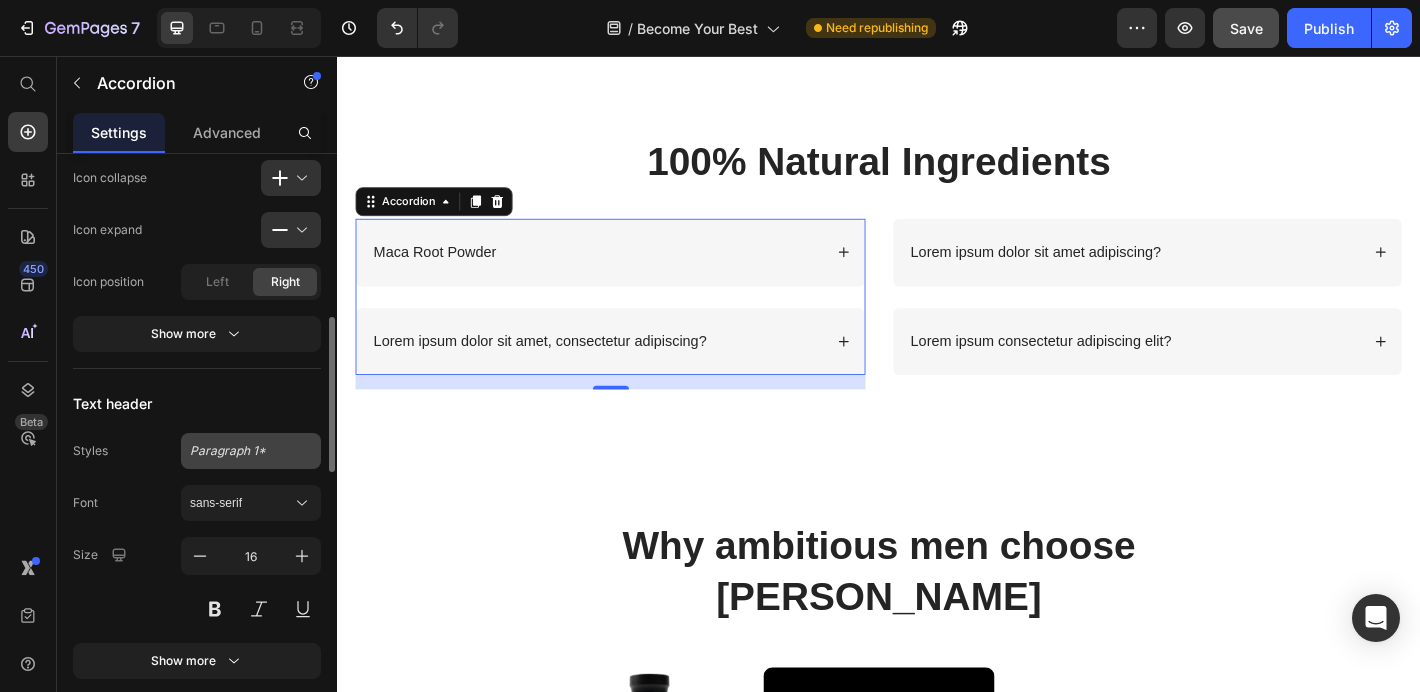 click on "Paragraph 1*" 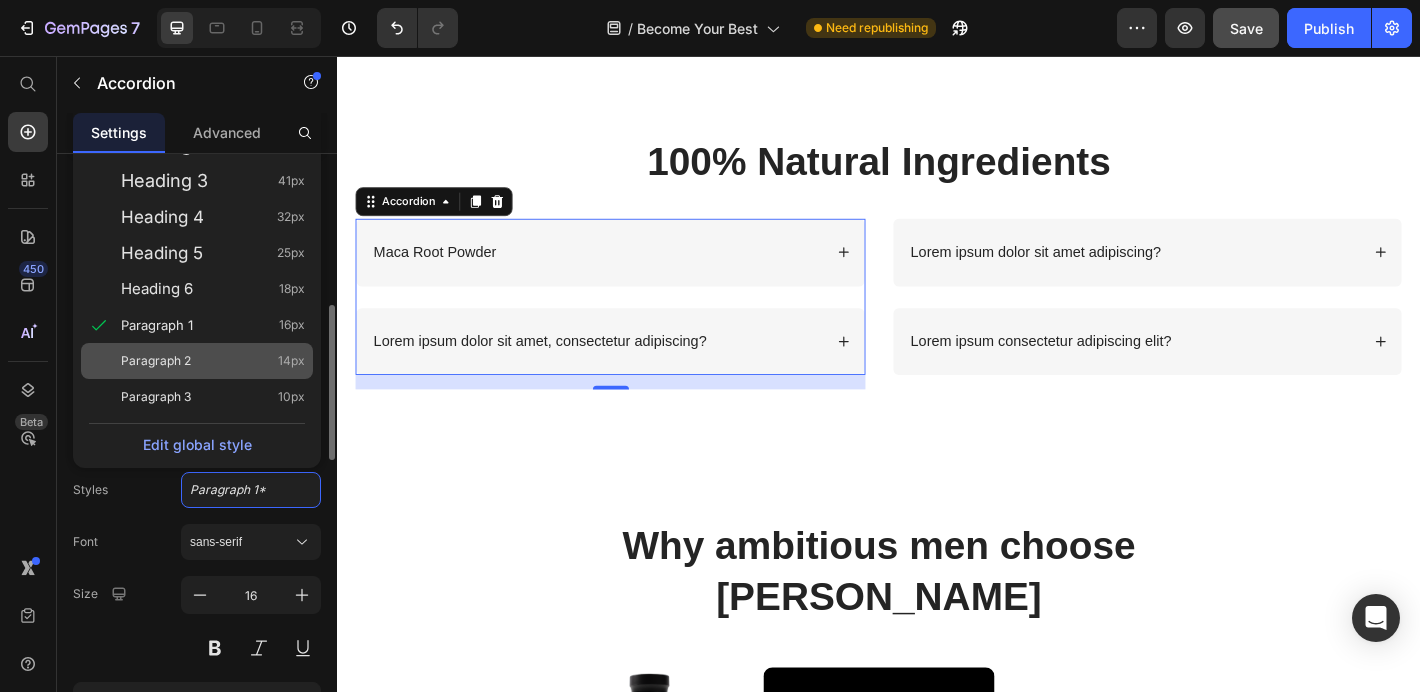 scroll, scrollTop: 583, scrollLeft: 0, axis: vertical 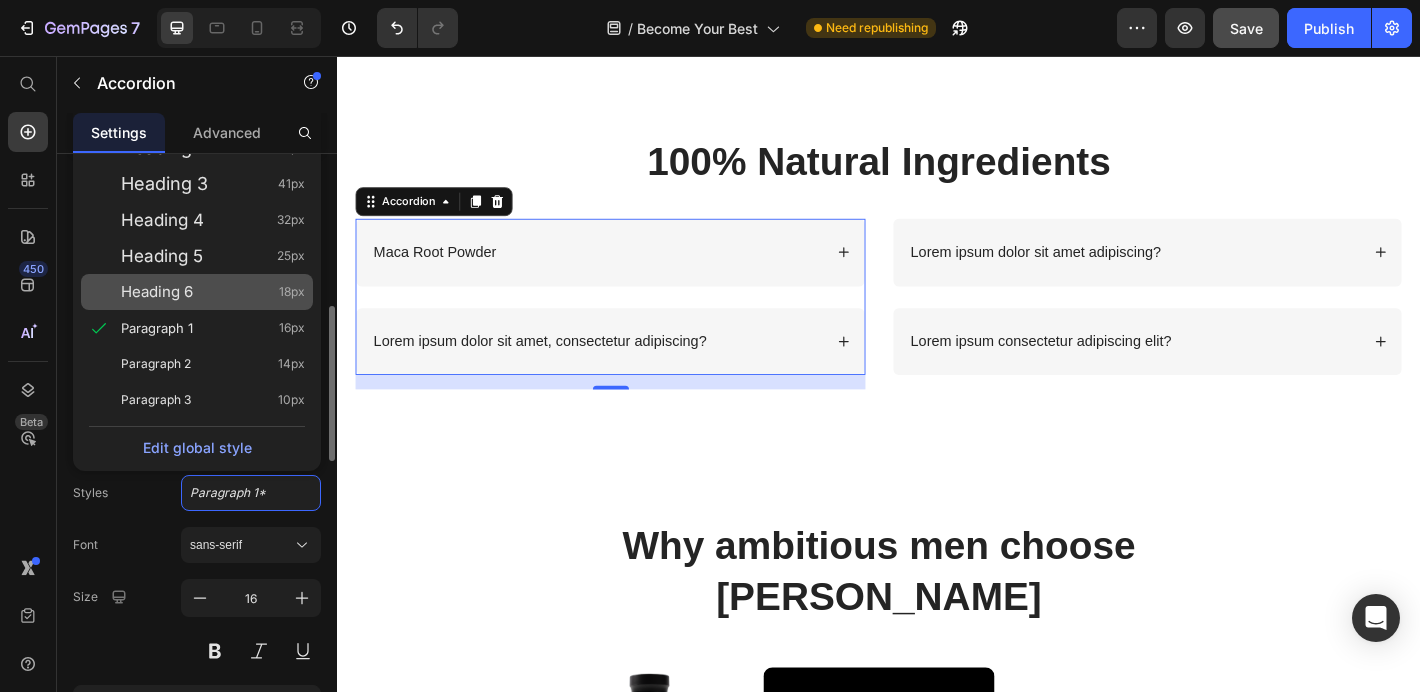 click on "Heading 6" at bounding box center [157, 292] 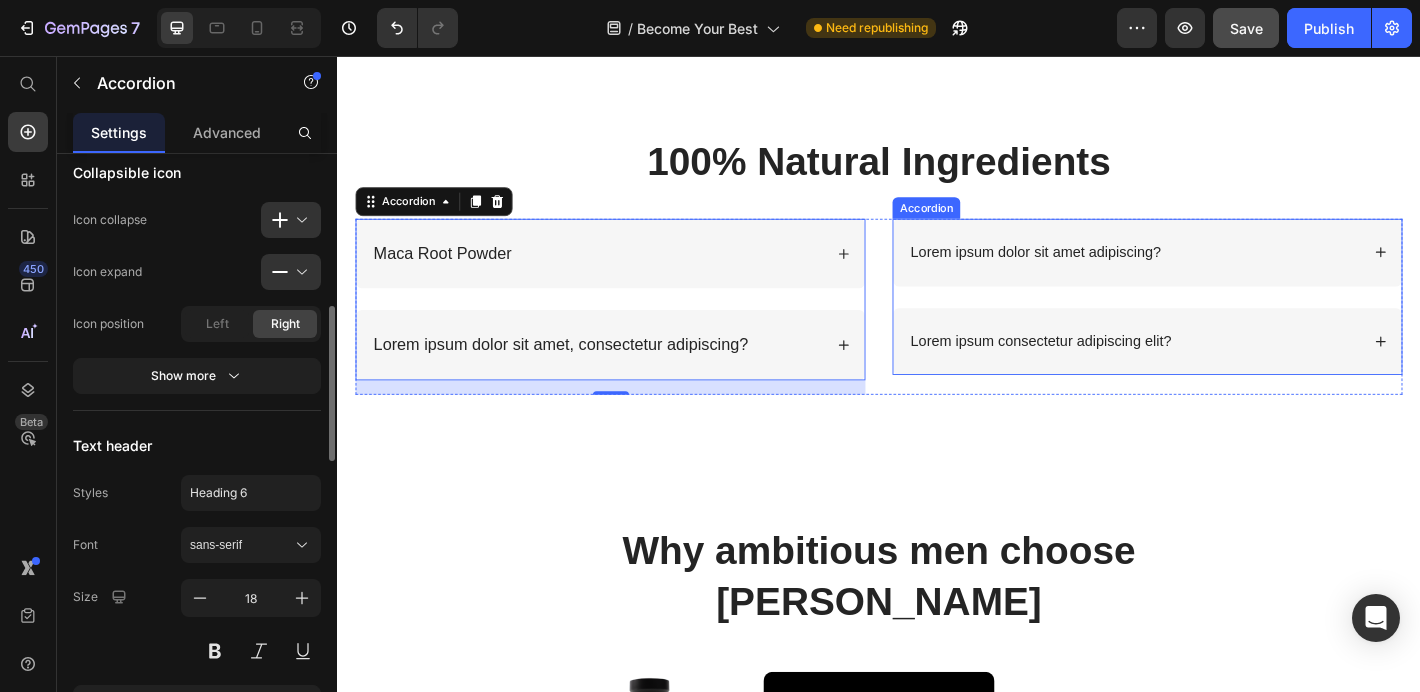 click on "Accordion" at bounding box center [989, 224] 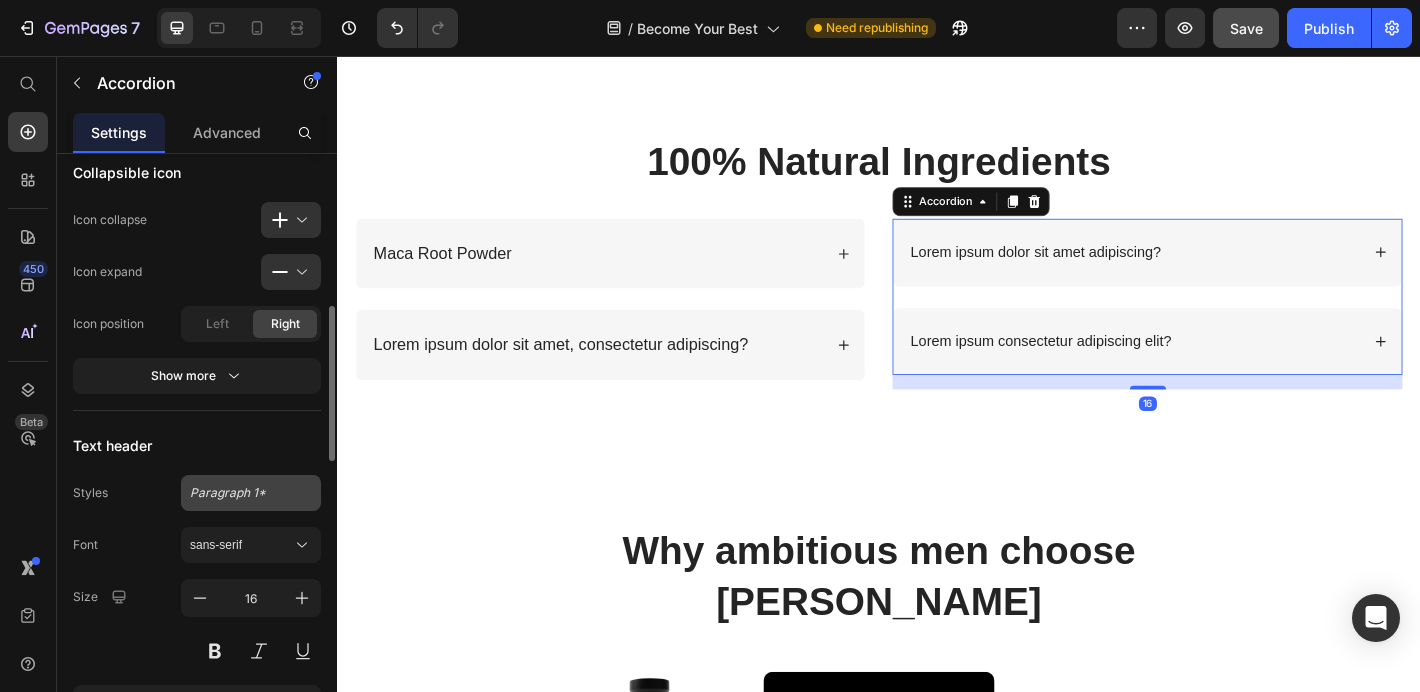 click on "Paragraph 1*" 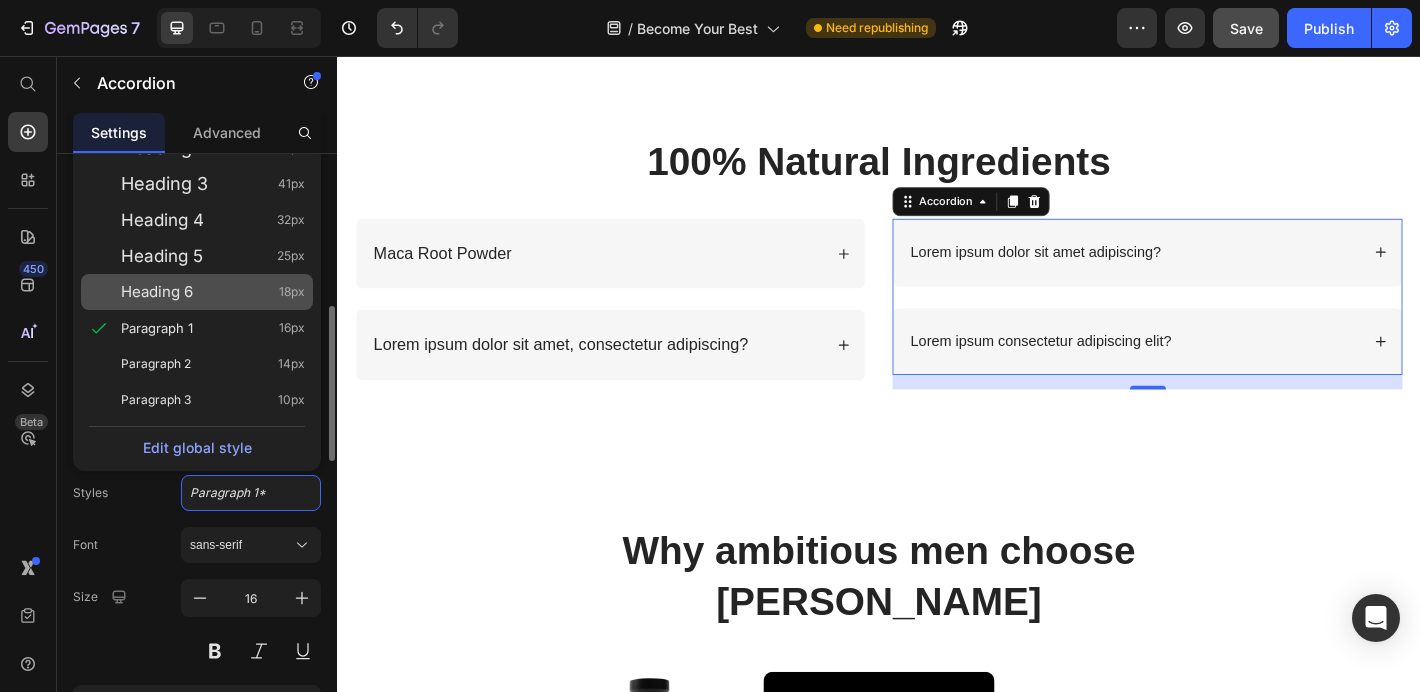 click on "Heading 6" at bounding box center [157, 292] 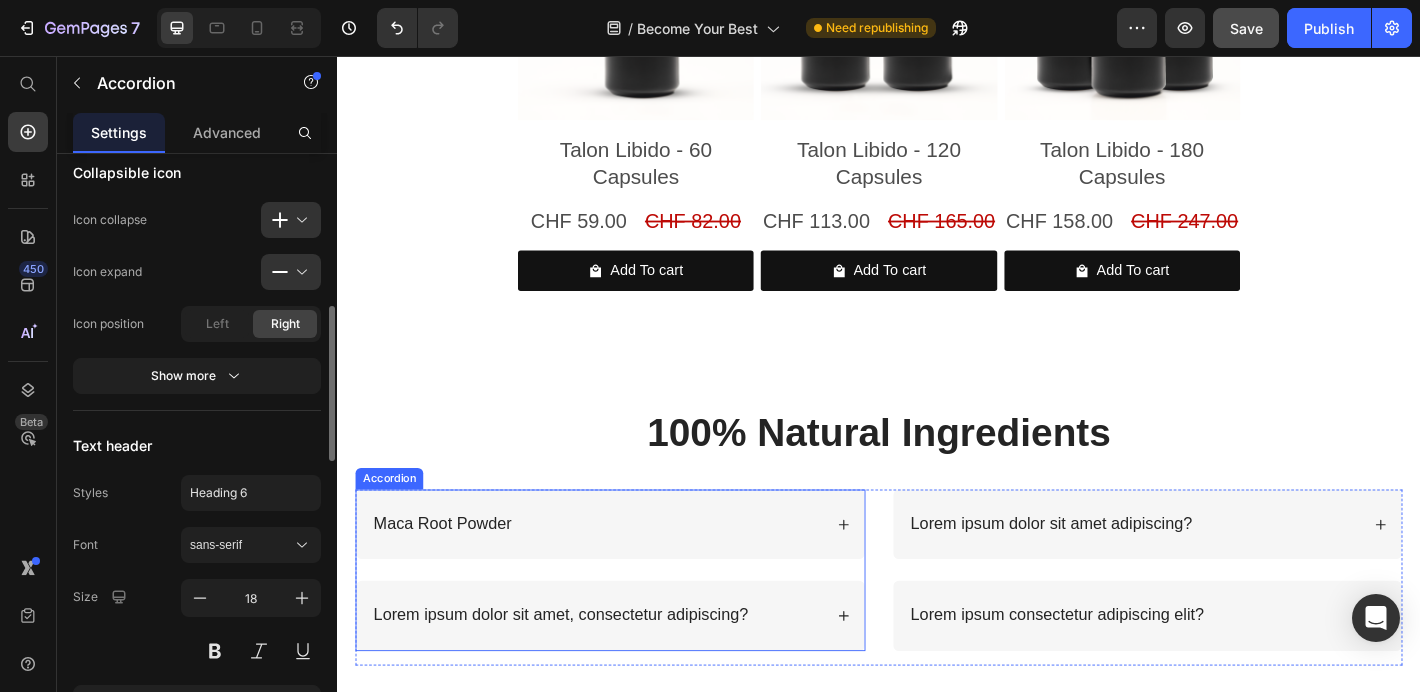 scroll, scrollTop: 3353, scrollLeft: 0, axis: vertical 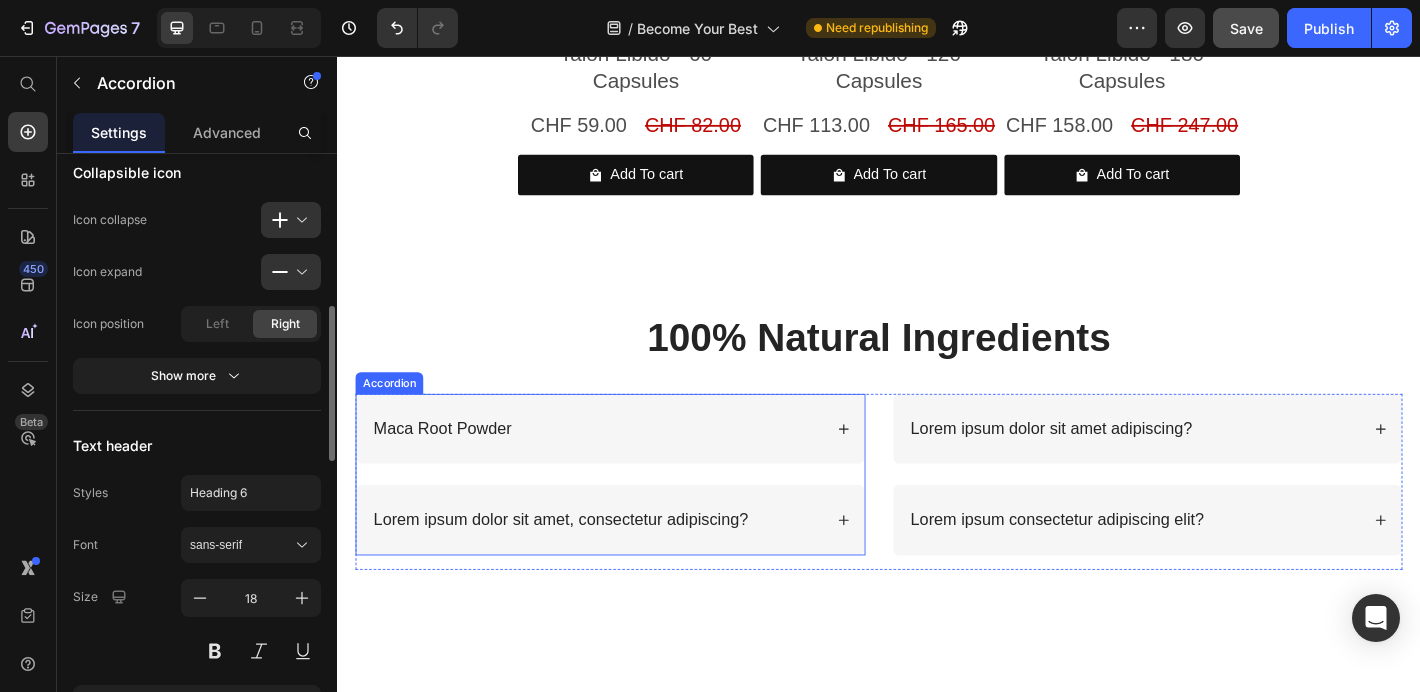 click 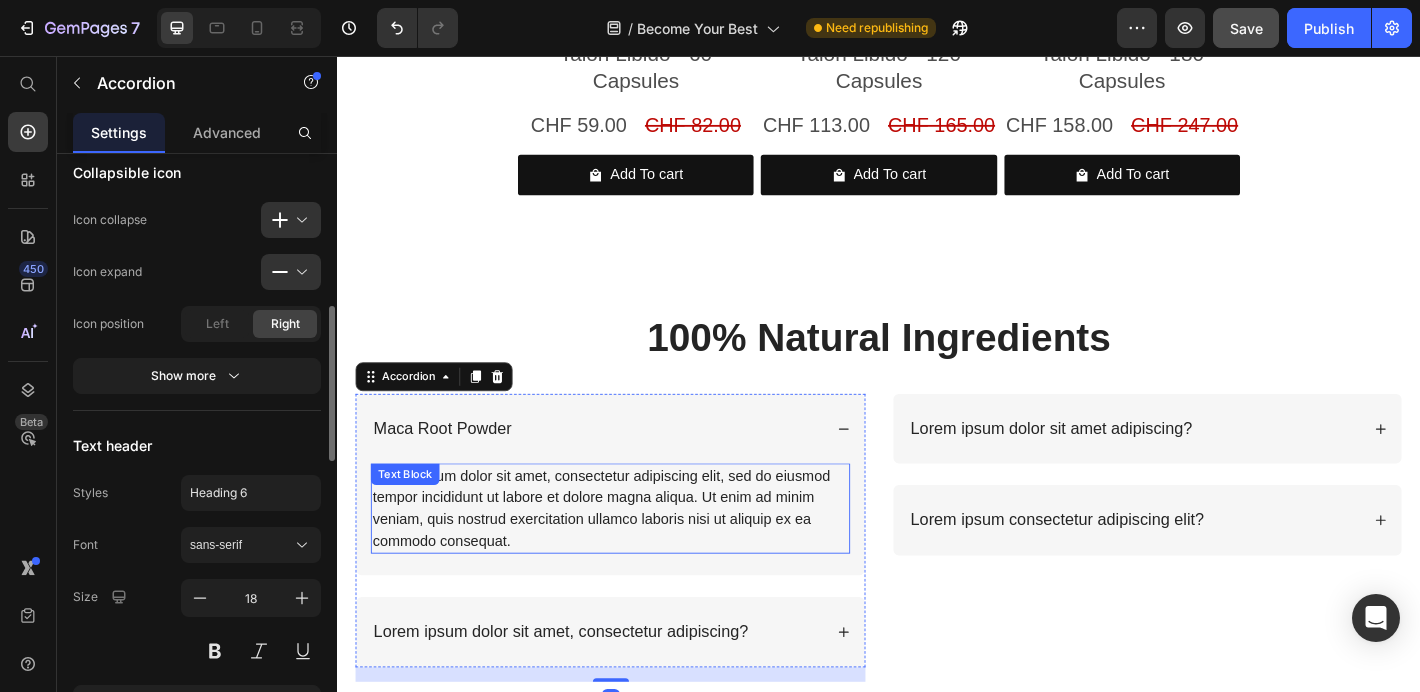 click on "Lorem ipsum dolor sit amet, consectetur adipiscing elit, sed do eiusmod tempor incididunt ut labore et dolore magna aliqua. Ut enim ad minim veniam, quis nostrud exercitation ullamco laboris nisi ut aliquip ex ea commodo consequat." at bounding box center (639, 557) 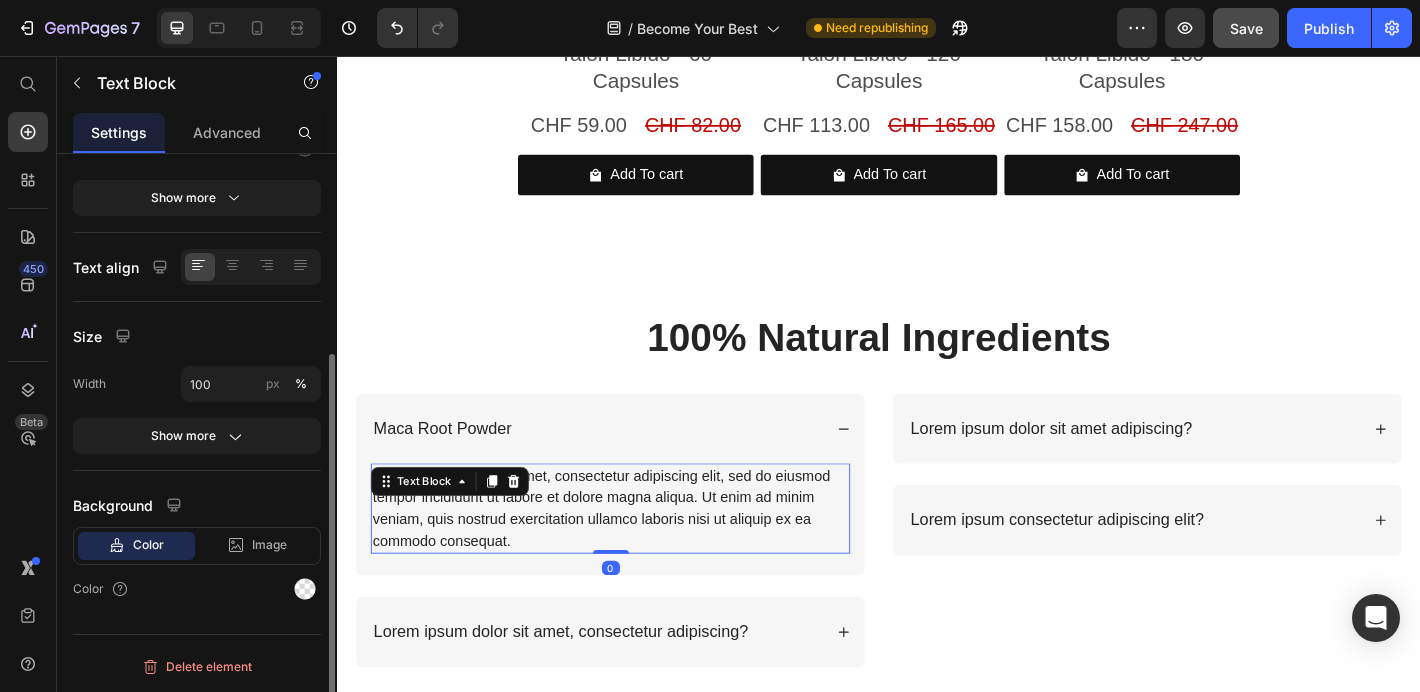 scroll, scrollTop: 0, scrollLeft: 0, axis: both 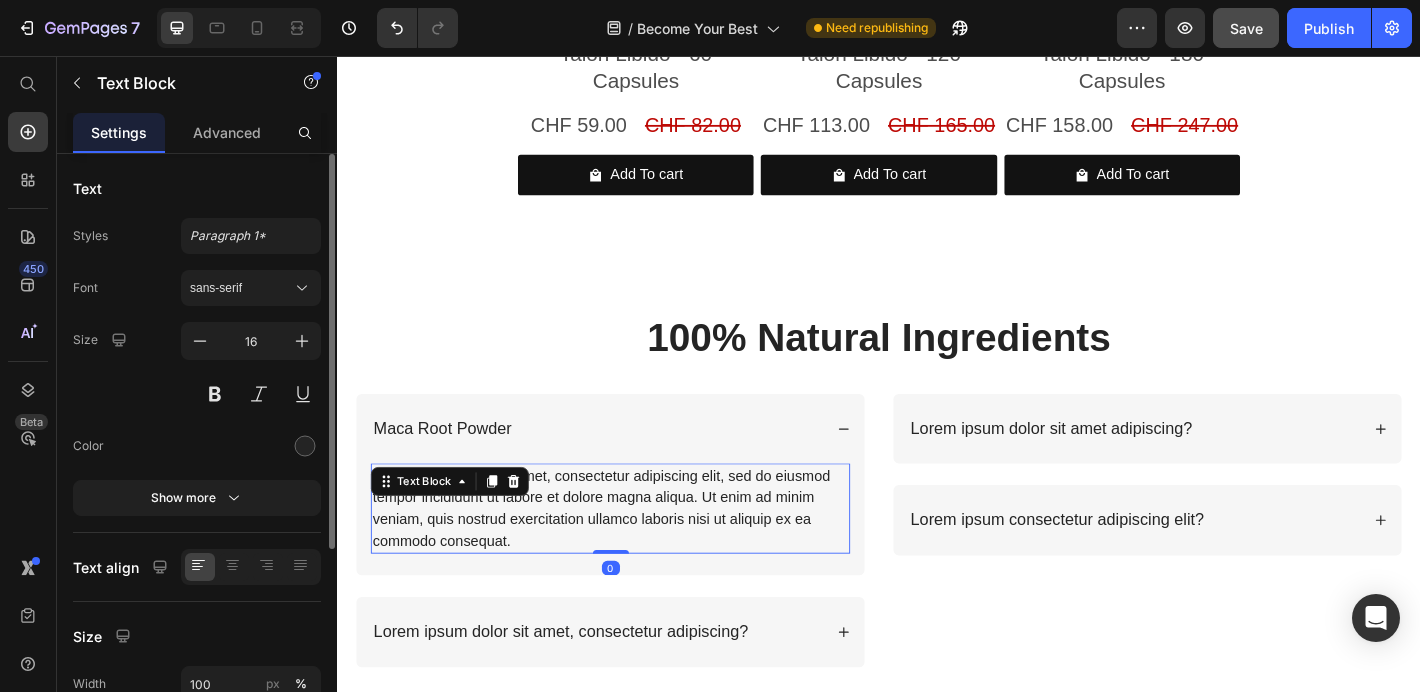 click on "Lorem ipsum dolor sit amet, consectetur adipiscing elit, sed do eiusmod tempor incididunt ut labore et dolore magna aliqua. Ut enim ad minim veniam, quis nostrud exercitation ullamco laboris nisi ut aliquip ex ea commodo consequat." at bounding box center [639, 557] 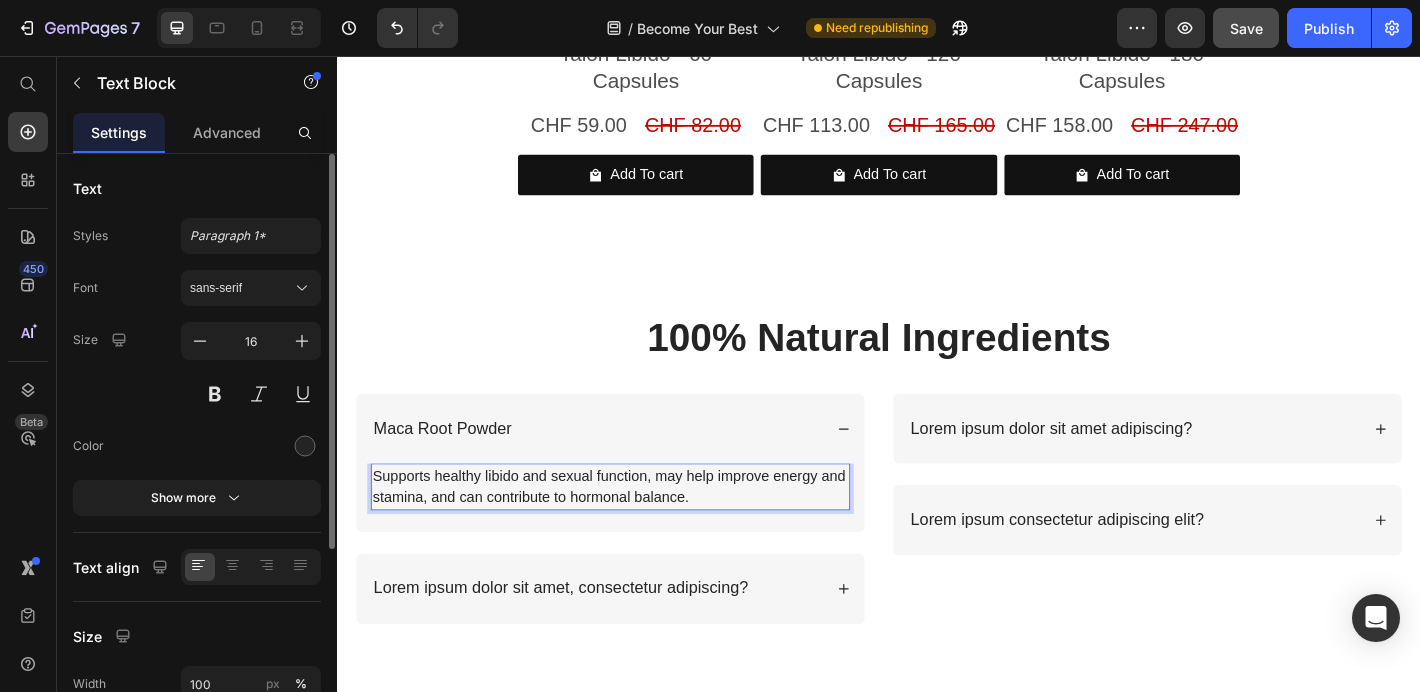 click on "Supports healthy libido and sexual function, may help improve energy and stamina, and can contribute to hormonal balance." at bounding box center [639, 533] 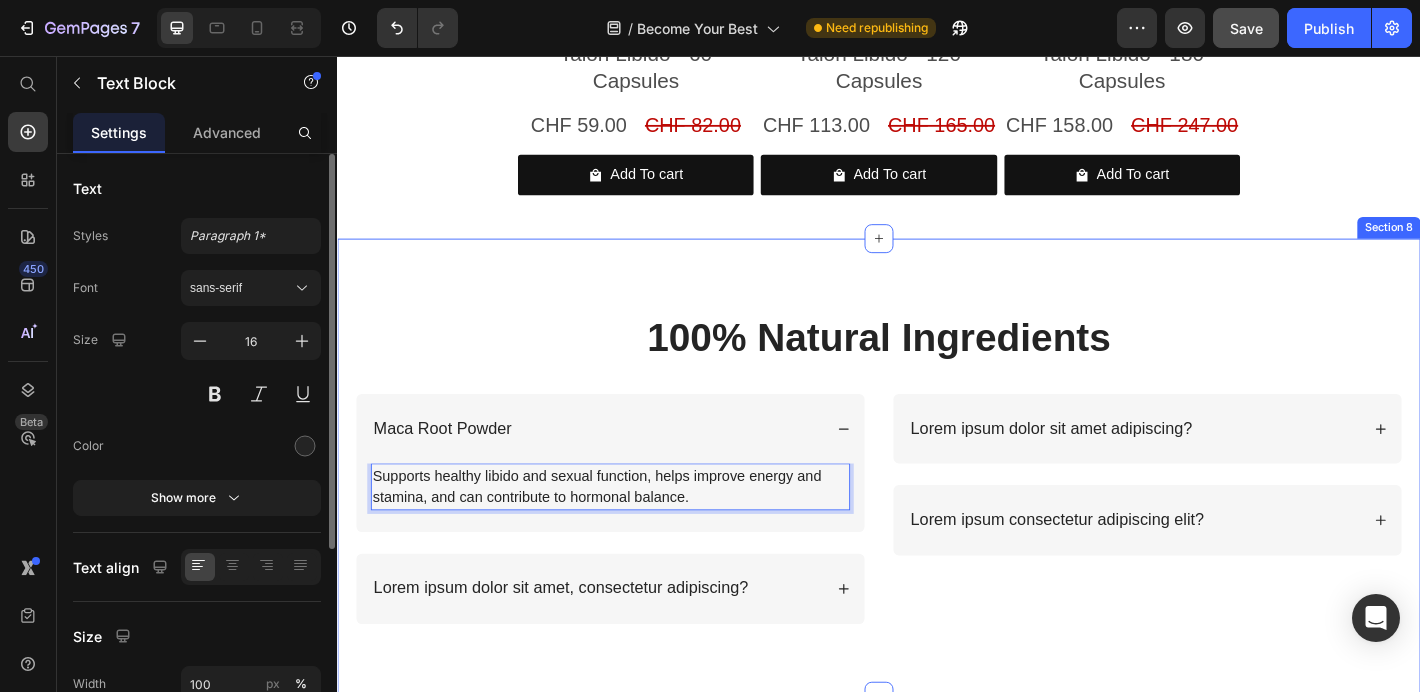 click on "100% Natural Ingredients Heading Row
Maca Root Powder Supports healthy libido and sexual function, helps improve energy and stamina, and can contribute to hormonal balance. Text Block   0
Lorem ipsum dolor sit amet, consectetur adipiscing? Accordion
Lorem ipsum dolor sit amet adipiscing?
Lorem ipsum consectetur adipiscing elit? Accordion Row" at bounding box center [937, 527] 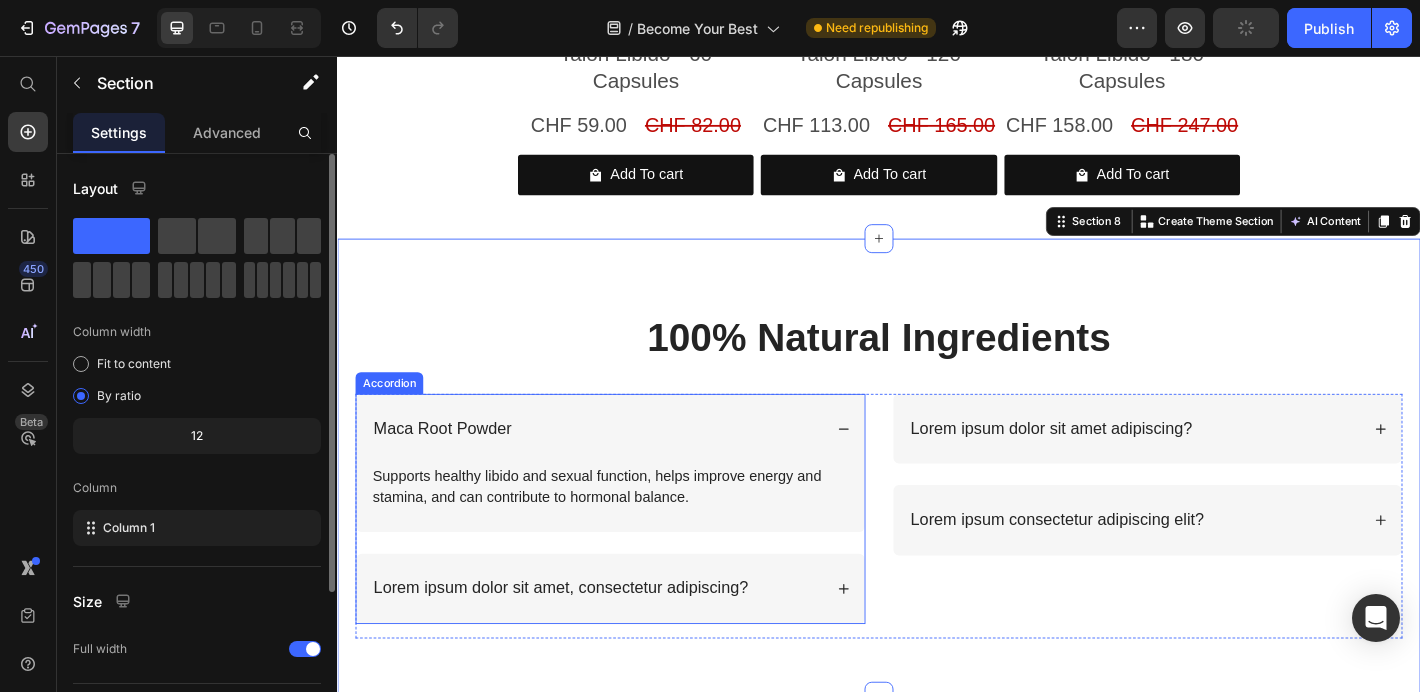 click 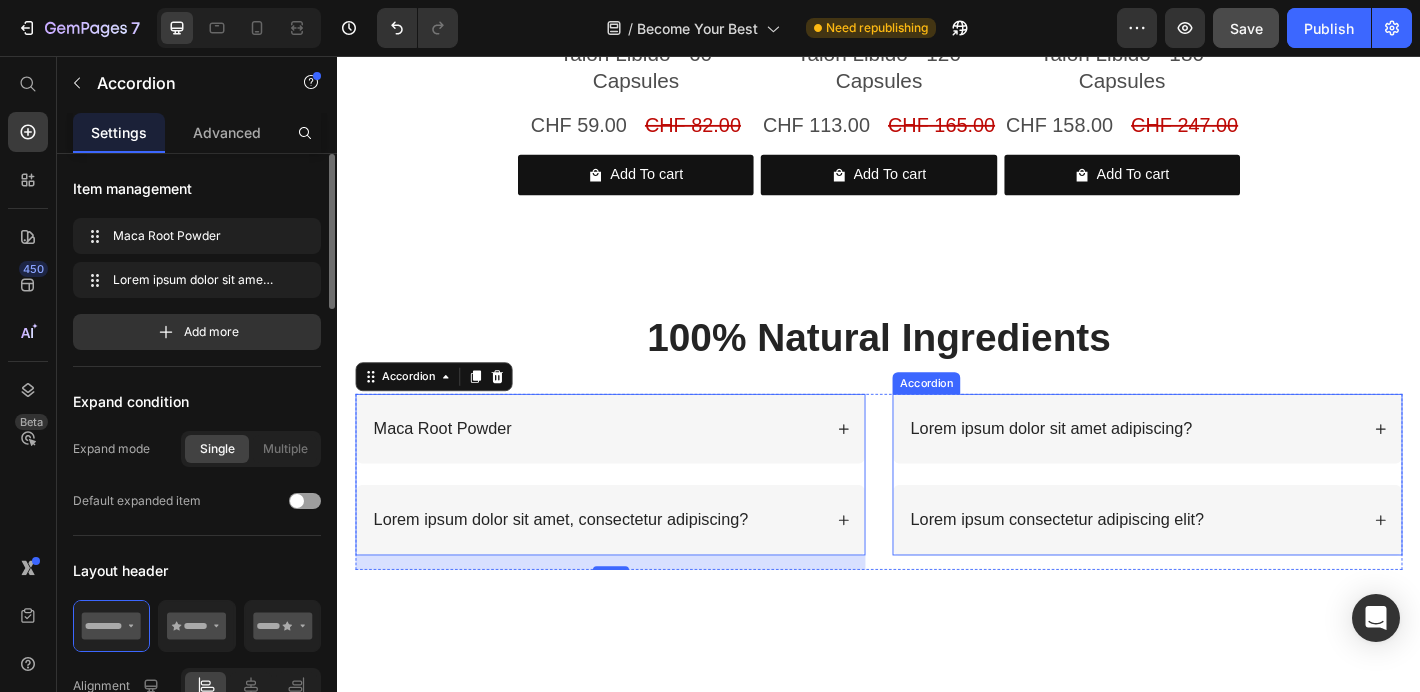 click on "Lorem ipsum dolor sit amet adipiscing?" at bounding box center [1128, 468] 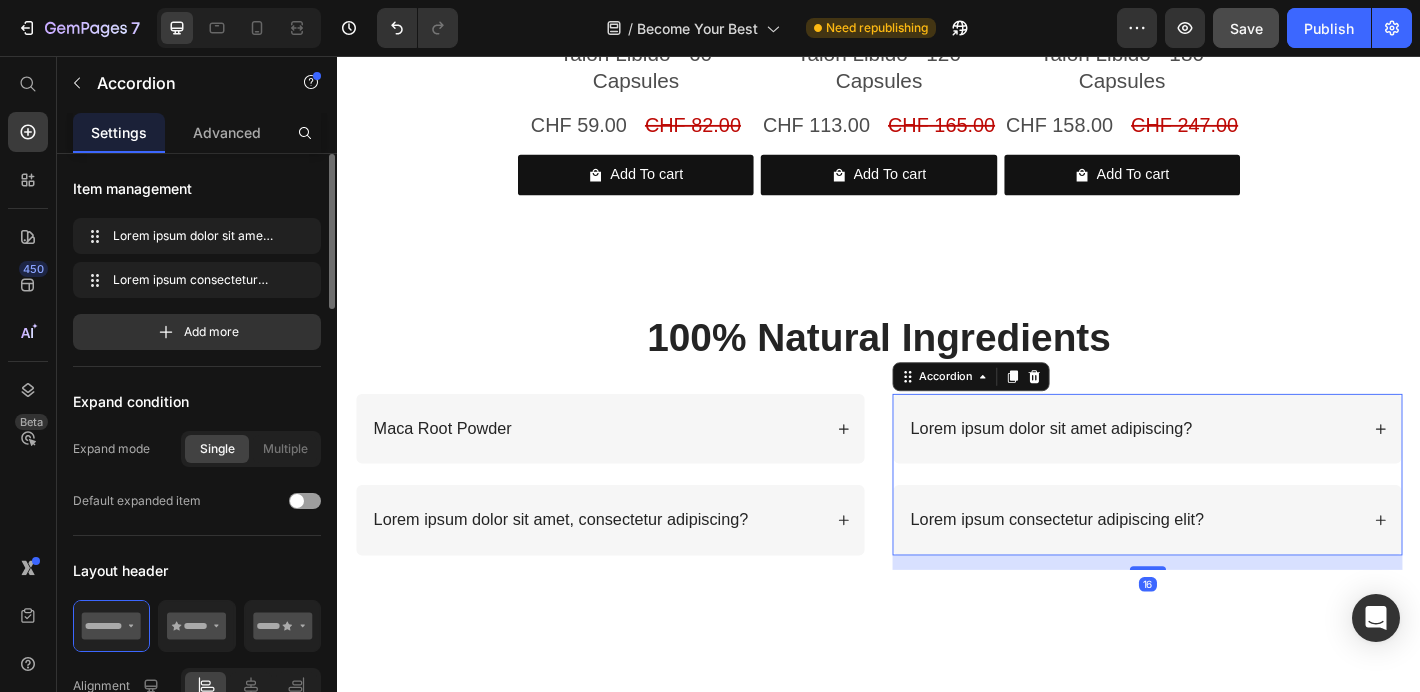 click on "Lorem ipsum dolor sit amet adipiscing?" at bounding box center (1128, 468) 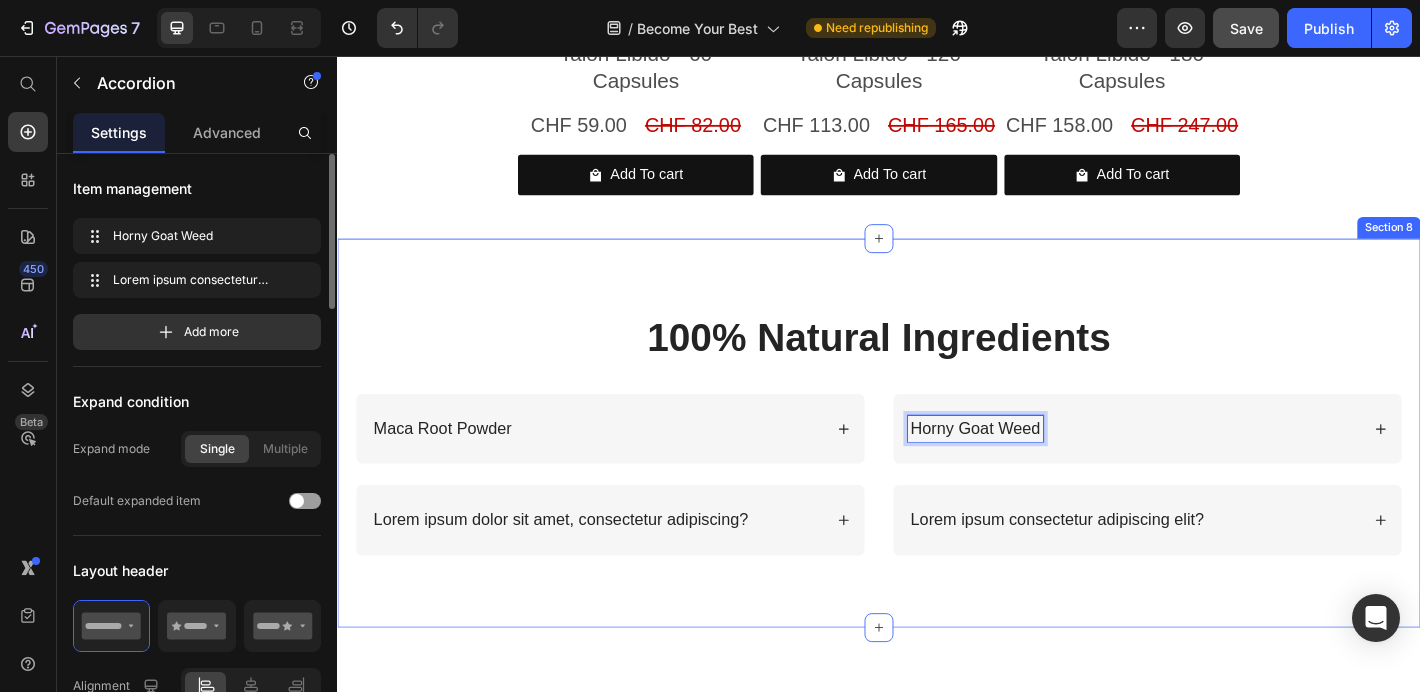 click on "100% Natural Ingredients Heading Row
Maca Root Powder
Lorem ipsum dolor sit amet, consectetur adipiscing? Accordion
Horny Goat Weed
Lorem ipsum consectetur adipiscing elit? Accordion   16 Row Section 8" at bounding box center [937, 473] 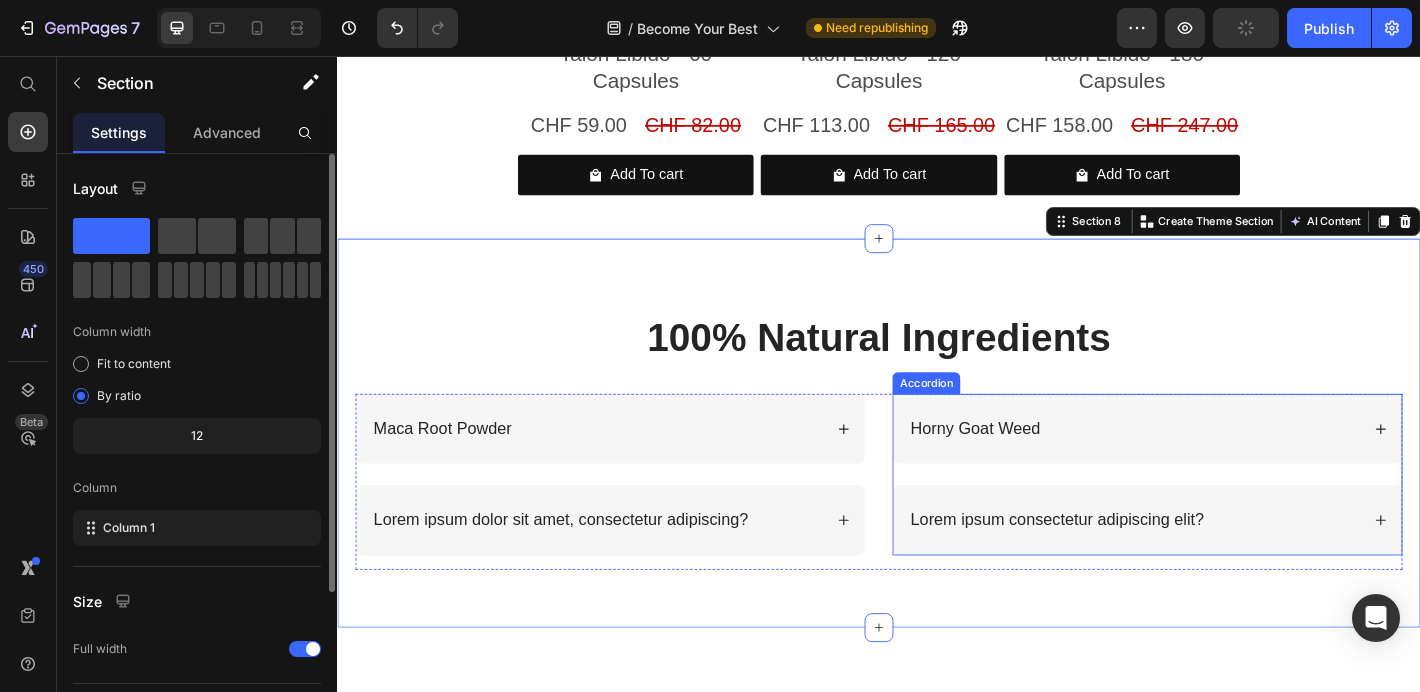click 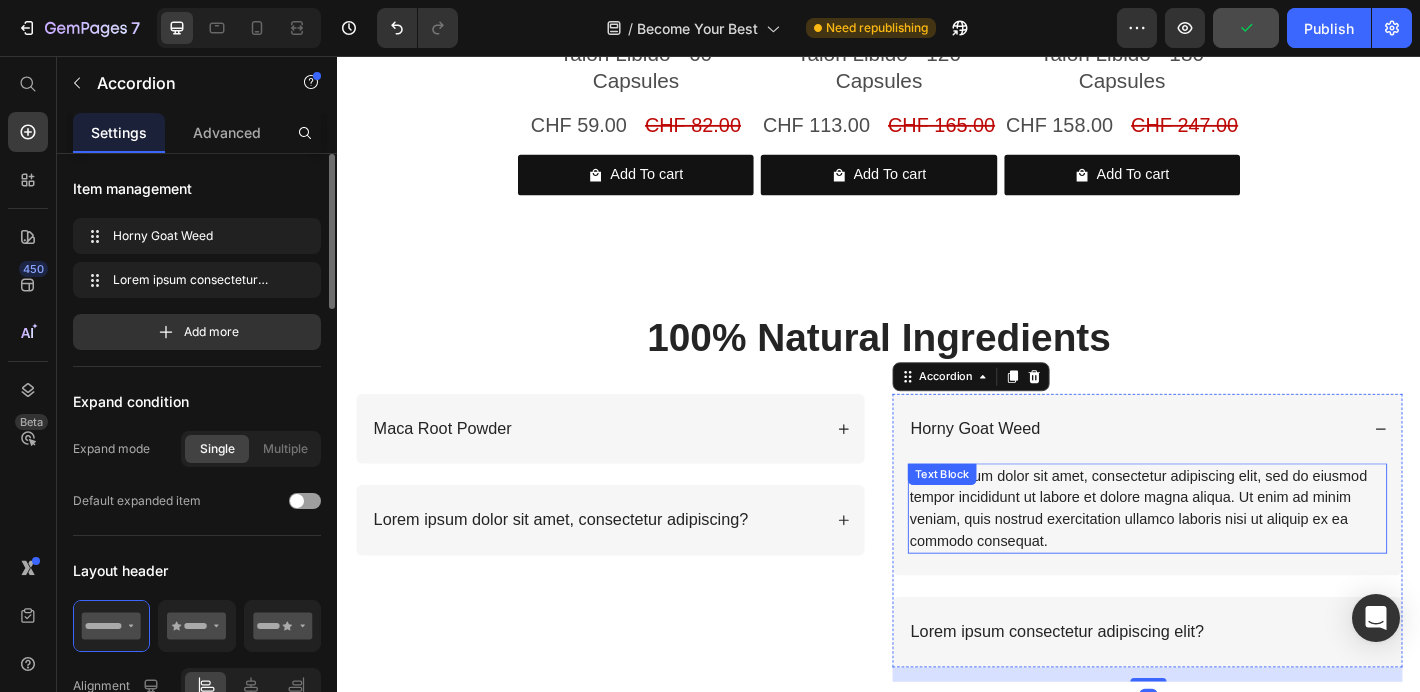 click on "Lorem ipsum dolor sit amet, consectetur adipiscing elit, sed do eiusmod tempor incididunt ut labore et dolore magna aliqua. Ut enim ad minim veniam, quis nostrud exercitation ullamco laboris nisi ut aliquip ex ea commodo consequat." at bounding box center [1234, 557] 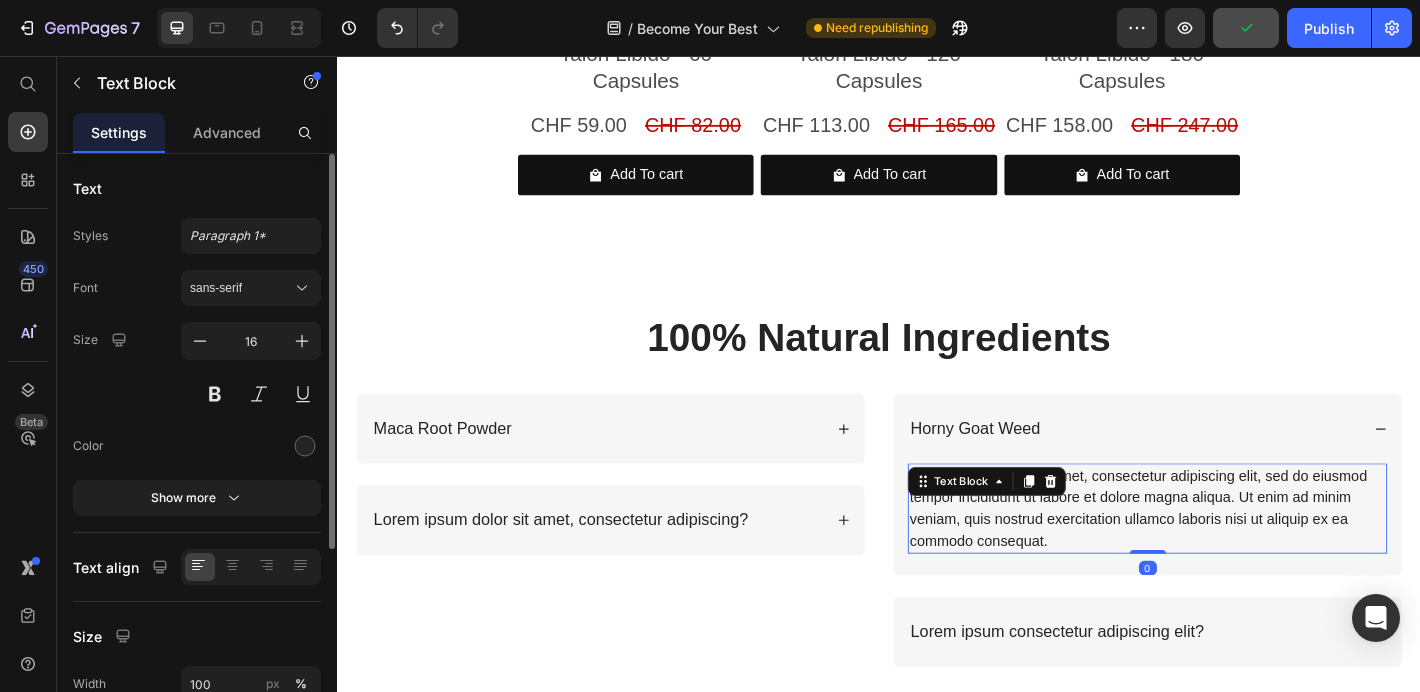 click on "Lorem ipsum dolor sit amet, consectetur adipiscing elit, sed do eiusmod tempor incididunt ut labore et dolore magna aliqua. Ut enim ad minim veniam, quis nostrud exercitation ullamco laboris nisi ut aliquip ex ea commodo consequat." at bounding box center (1234, 557) 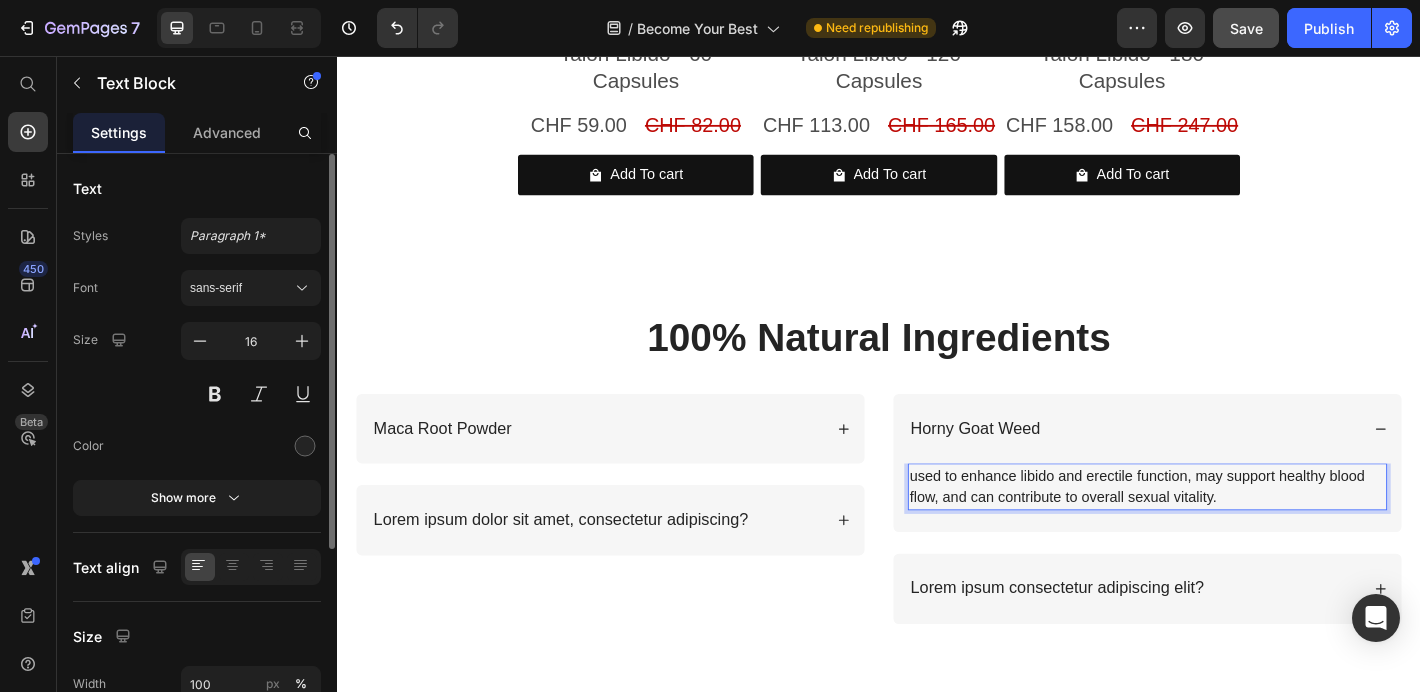 click on "used to enhance libido and erectile function, may support healthy blood flow, and can contribute to overall sexual vitality." at bounding box center [1234, 533] 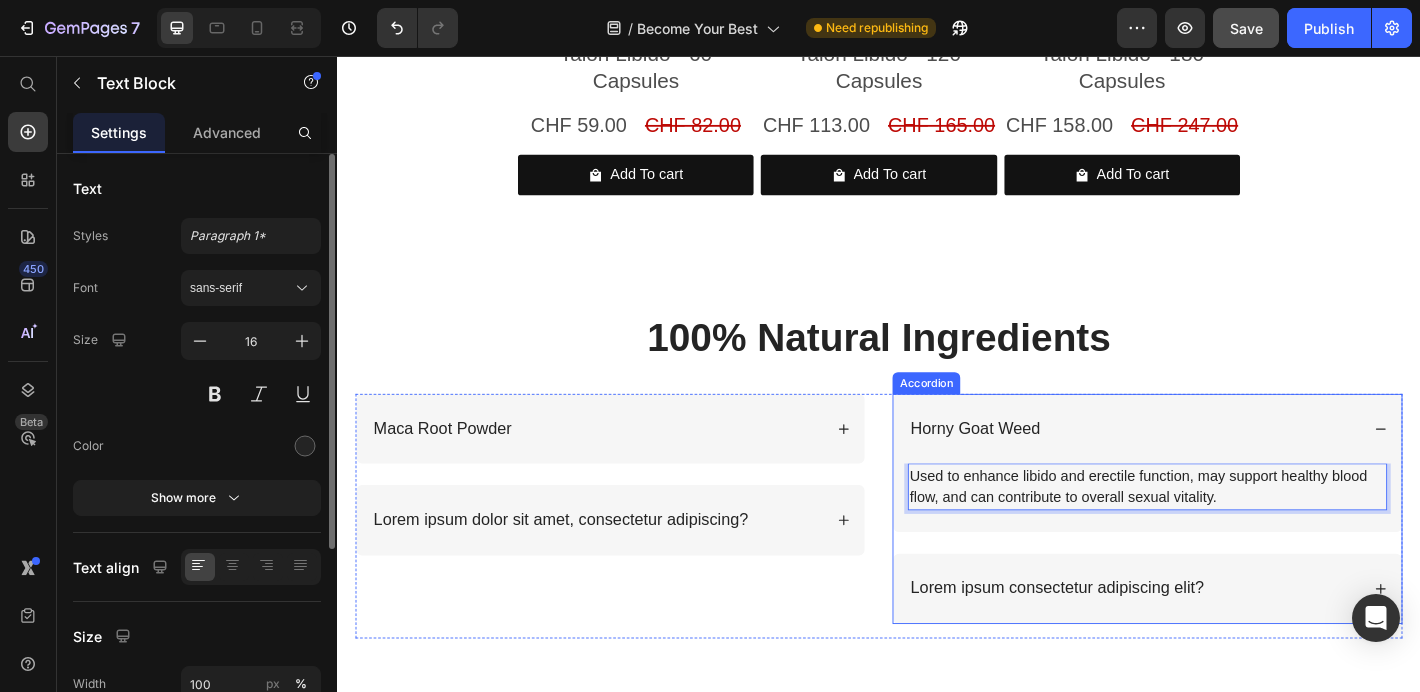 click on "Horny Goat Weed" at bounding box center (1234, 468) 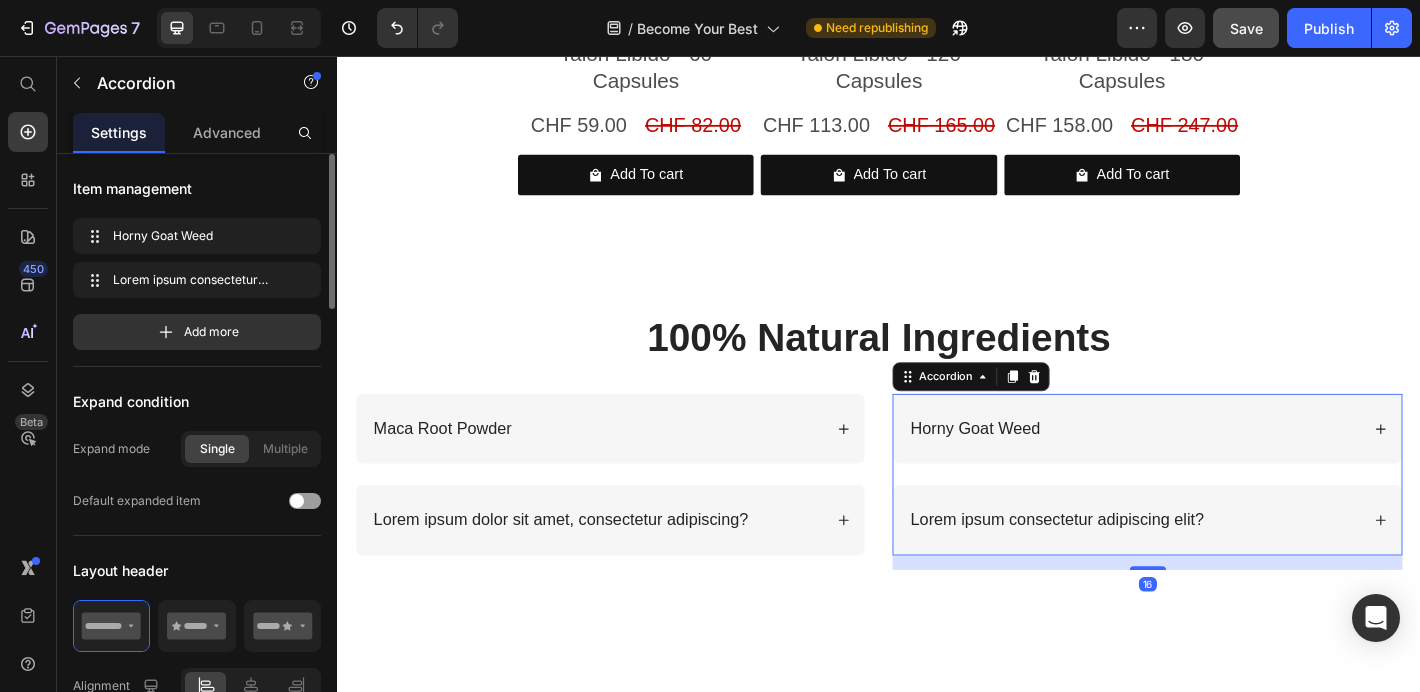 click on "Horny Goat Weed" at bounding box center [1234, 468] 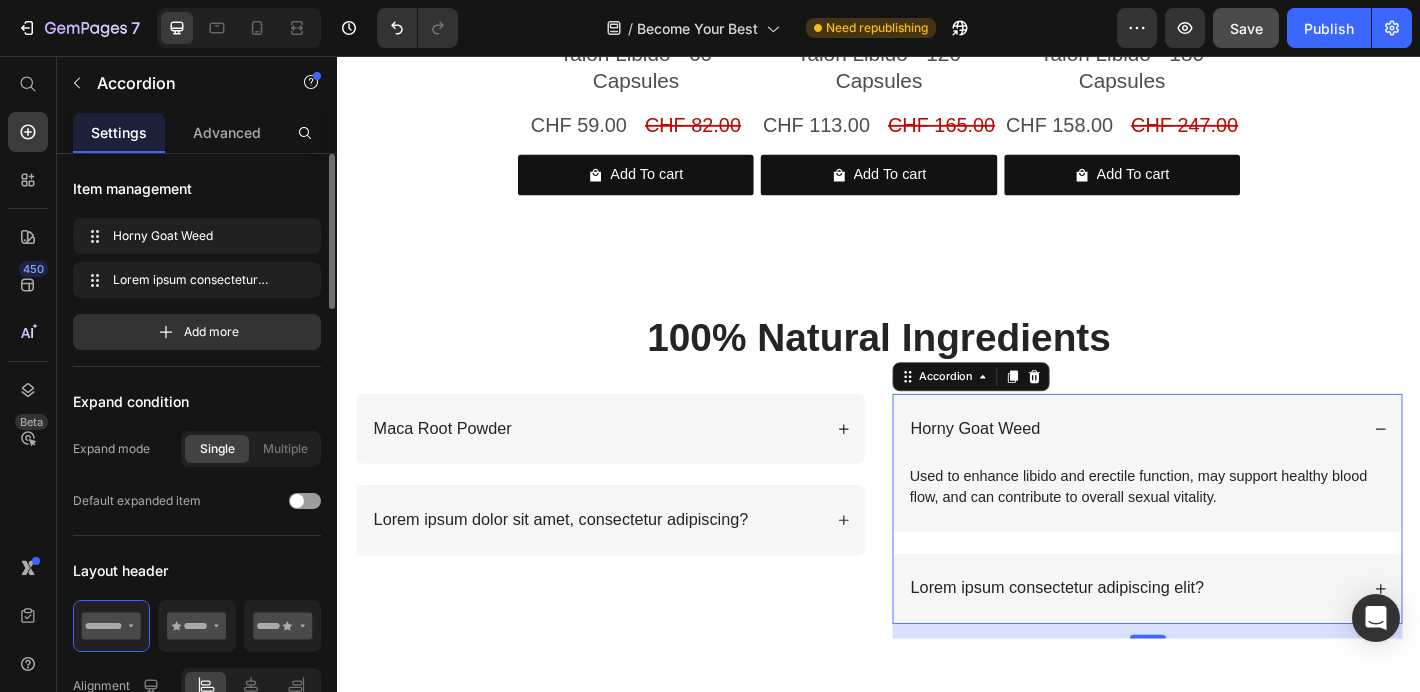 click on "Horny Goat Weed" at bounding box center [1234, 468] 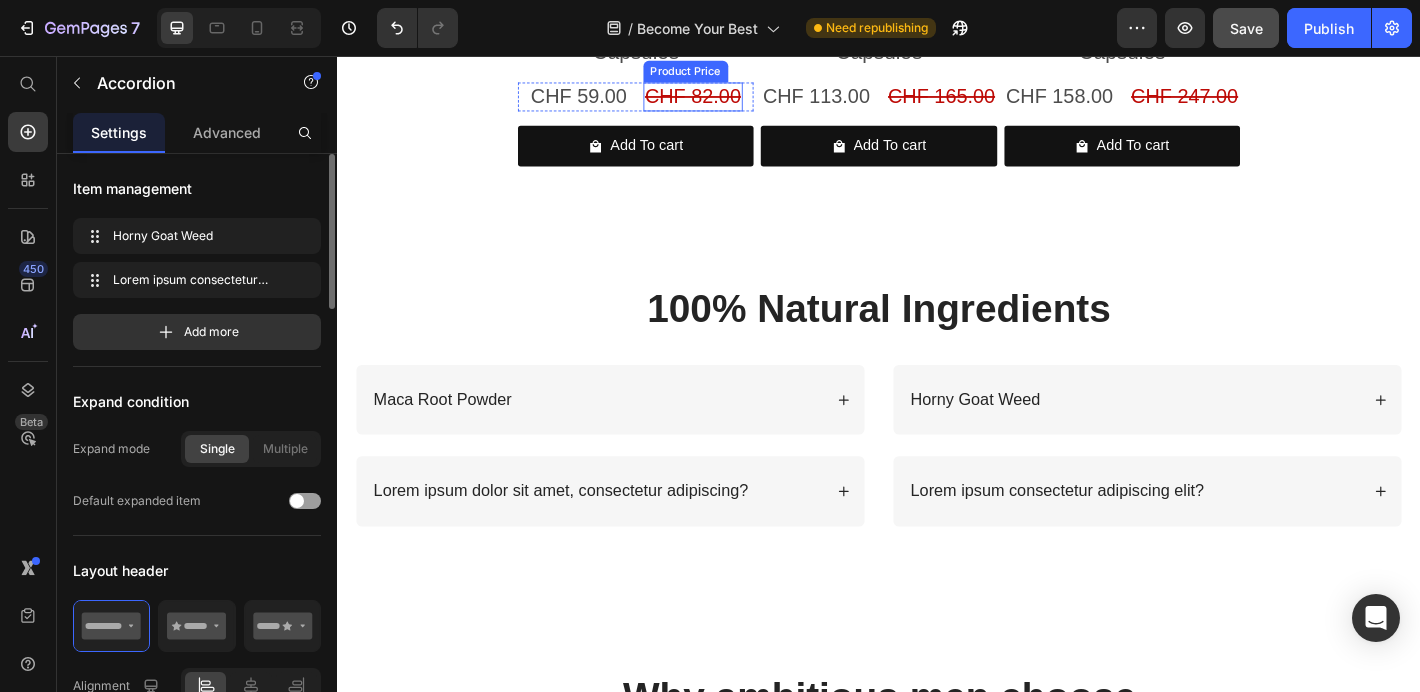 scroll, scrollTop: 3392, scrollLeft: 0, axis: vertical 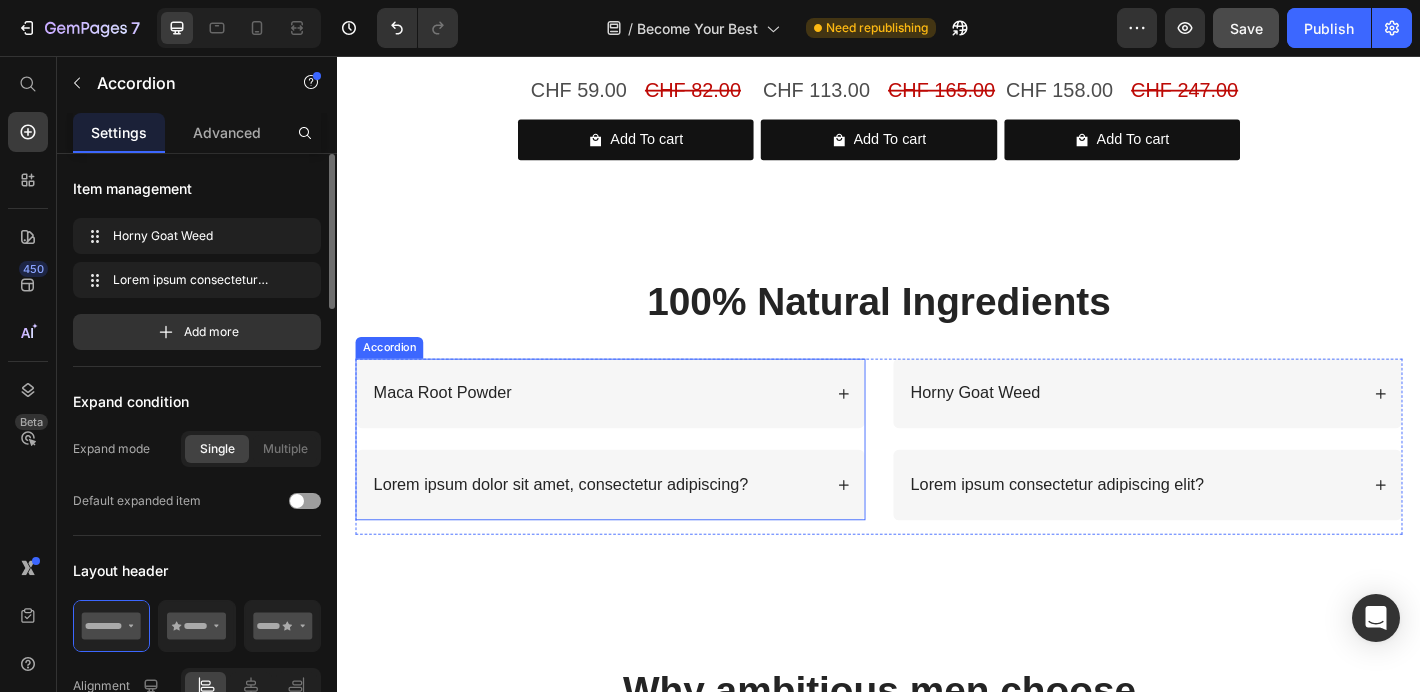 click 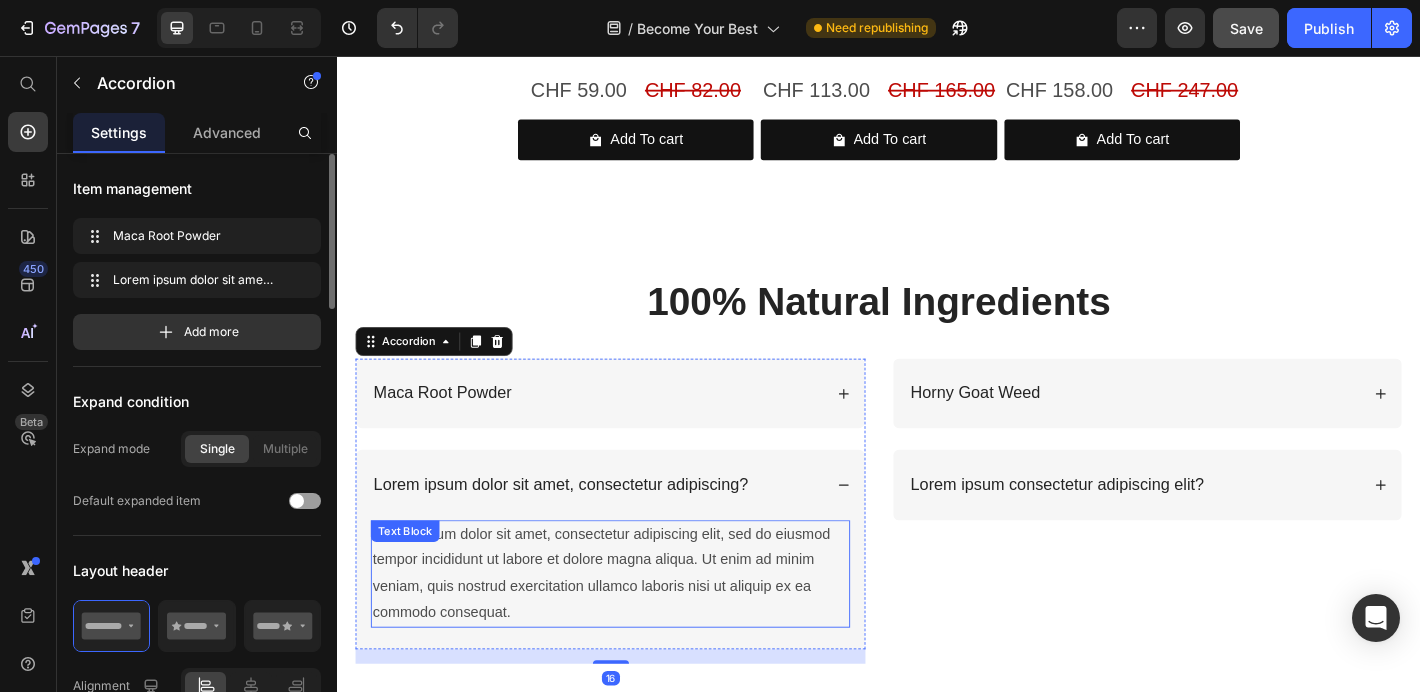 click on "Lorem ipsum dolor sit amet, consectetur adipiscing elit, sed do eiusmod tempor incididunt ut labore et dolore magna aliqua. Ut enim ad minim veniam, quis nostrud exercitation ullamco laboris nisi ut aliquip ex ea commodo consequat." at bounding box center [639, 629] 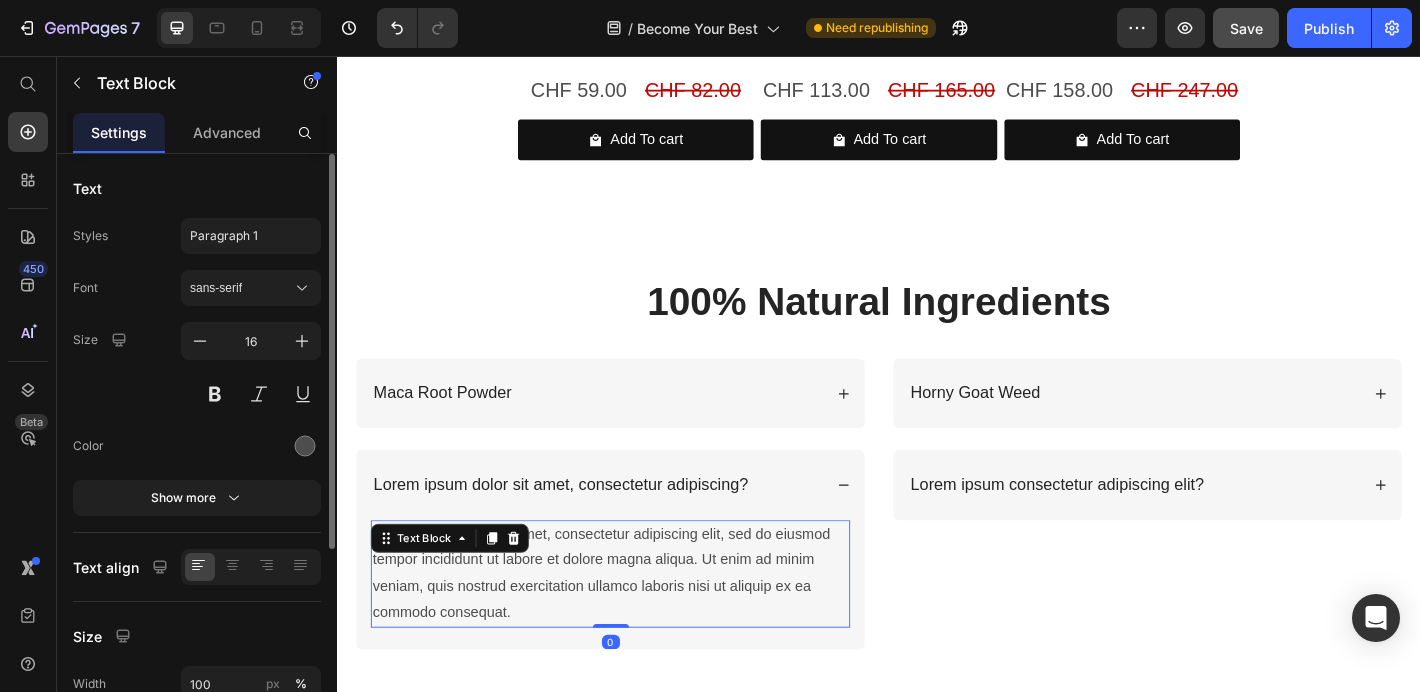 click on "Lorem ipsum dolor sit amet, consectetur adipiscing elit, sed do eiusmod tempor incididunt ut labore et dolore magna aliqua. Ut enim ad minim veniam, quis nostrud exercitation ullamco laboris nisi ut aliquip ex ea commodo consequat." at bounding box center (639, 629) 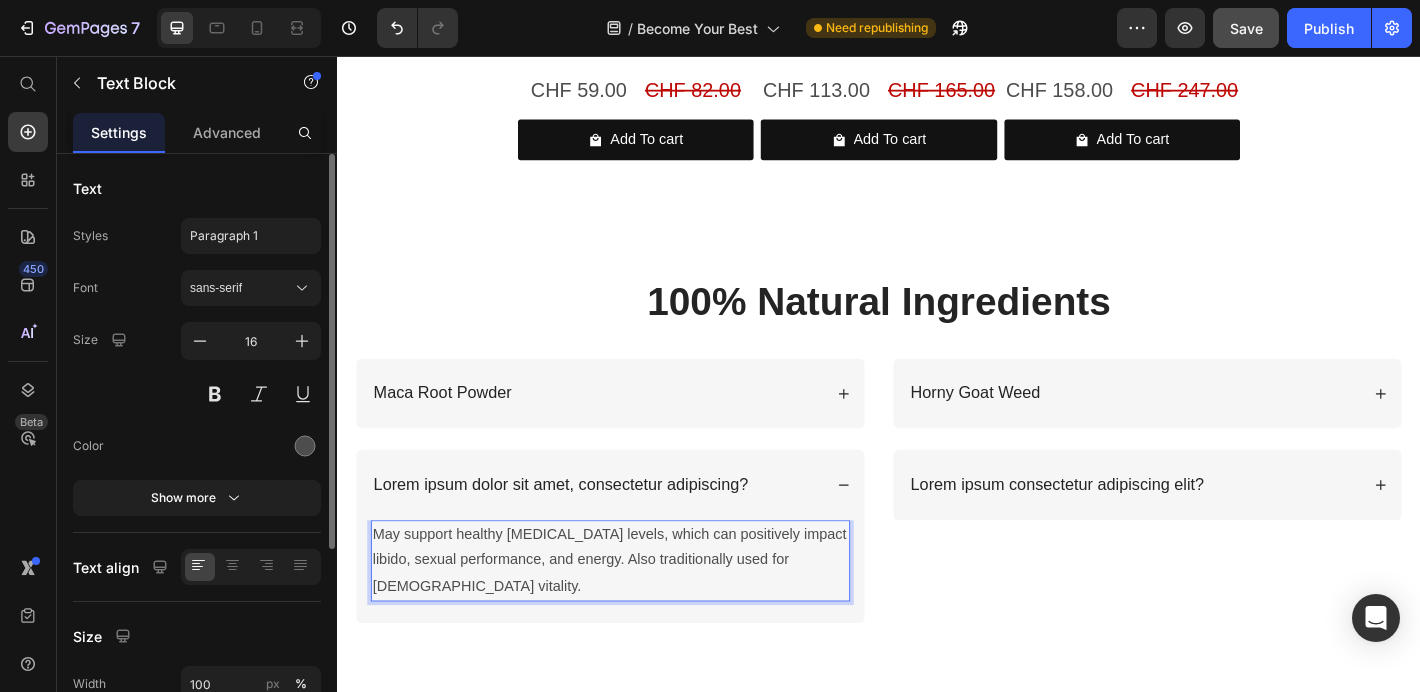 click on "May support healthy [MEDICAL_DATA] levels, which can positively impact libido, sexual performance, and energy. Also traditionally used for [DEMOGRAPHIC_DATA] vitality." at bounding box center [639, 615] 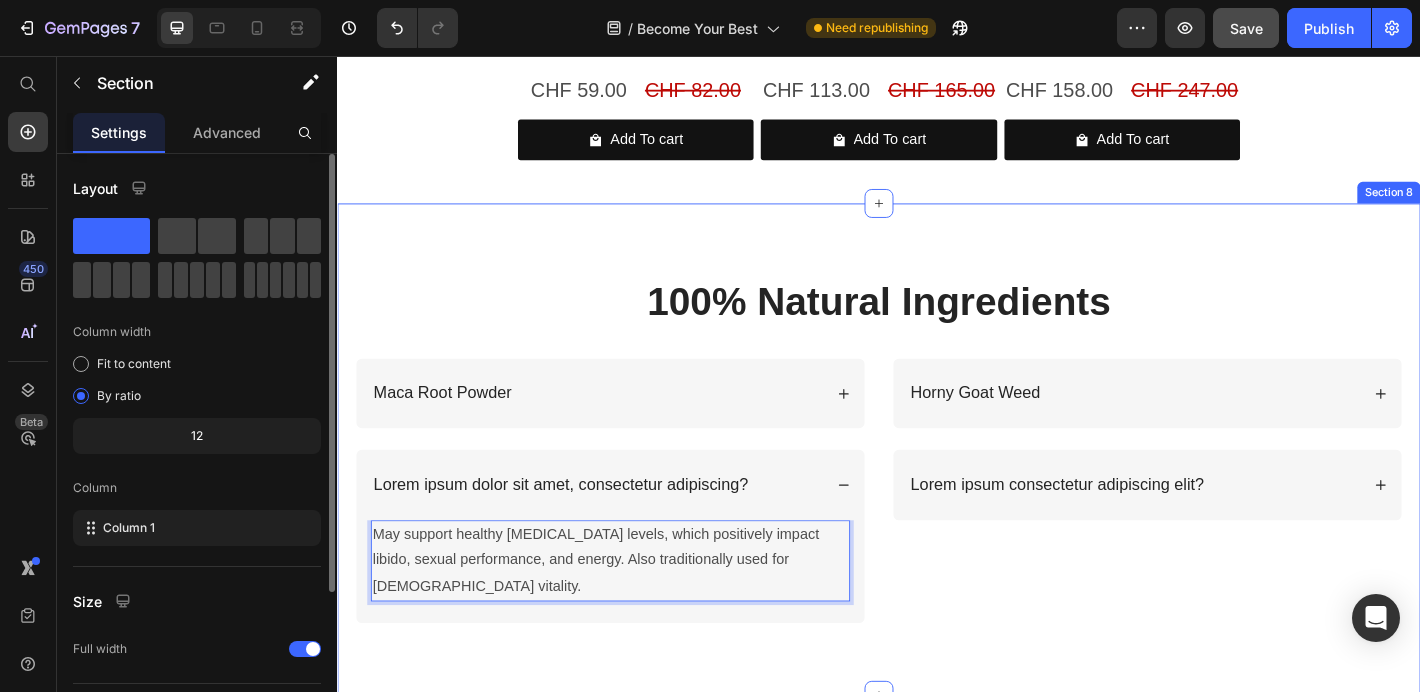click on "100% Natural Ingredients Heading Row
Maca Root Powder
Lorem ipsum dolor sit amet, consectetur adipiscing? May support healthy [MEDICAL_DATA] levels, which positively impact libido, sexual performance, and energy. Also traditionally used for [DEMOGRAPHIC_DATA] vitality. Text Block   0 Accordion
Horny Goat Weed
Lorem ipsum consectetur adipiscing elit? Accordion Row Section 8" at bounding box center [937, 491] 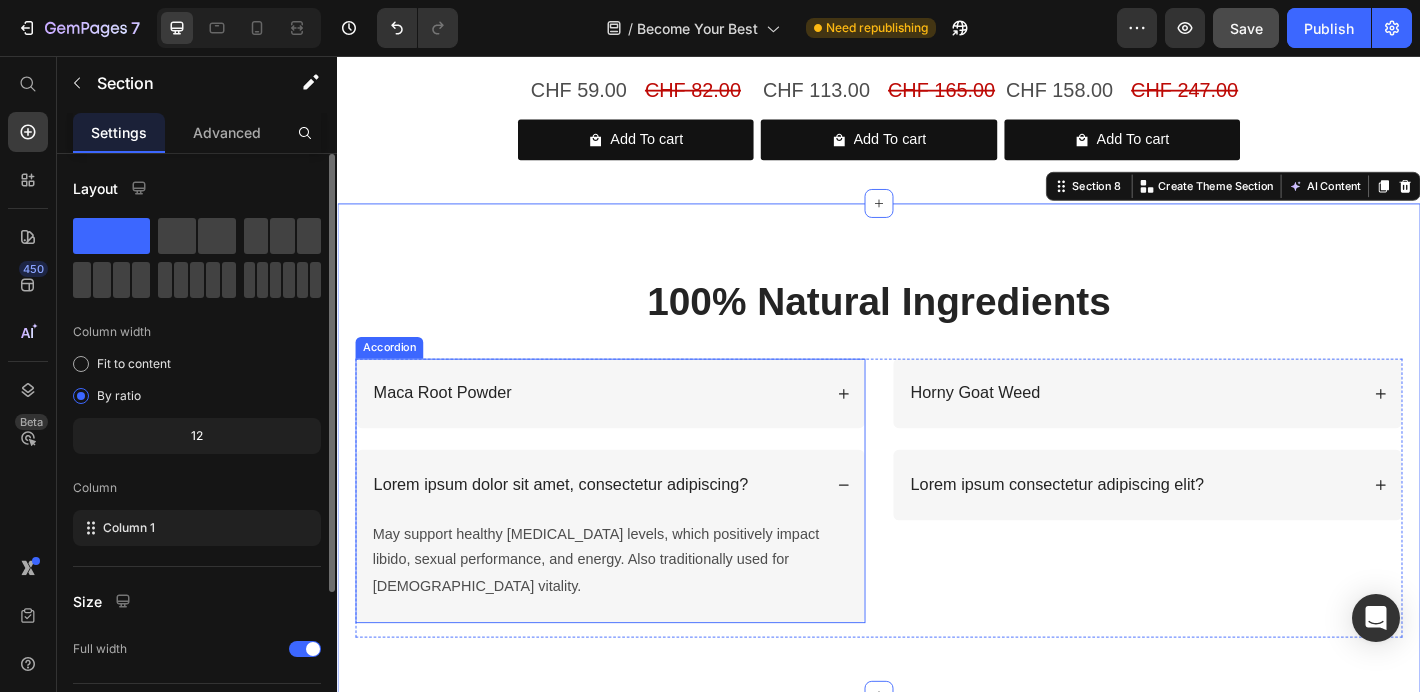 click on "Lorem ipsum dolor sit amet, consectetur adipiscing?" at bounding box center [639, 530] 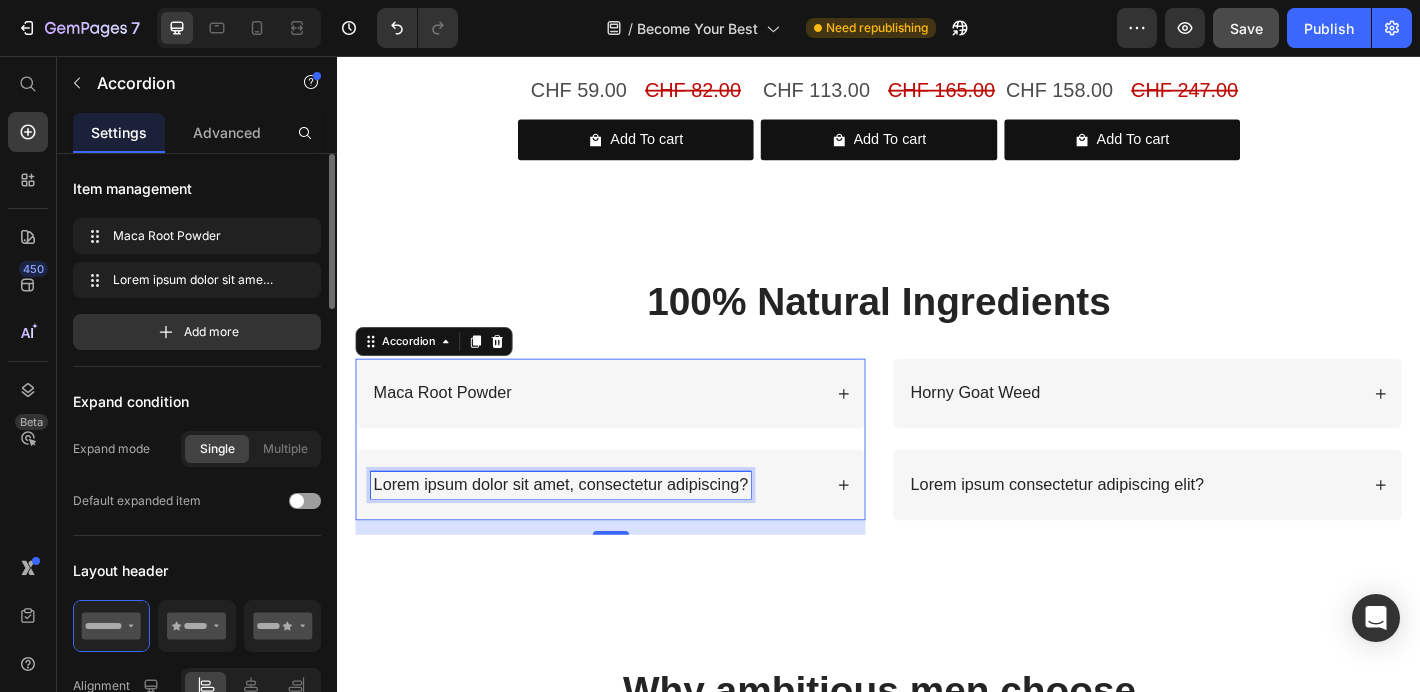 click on "Lorem ipsum dolor sit amet, consectetur adipiscing?" at bounding box center (584, 530) 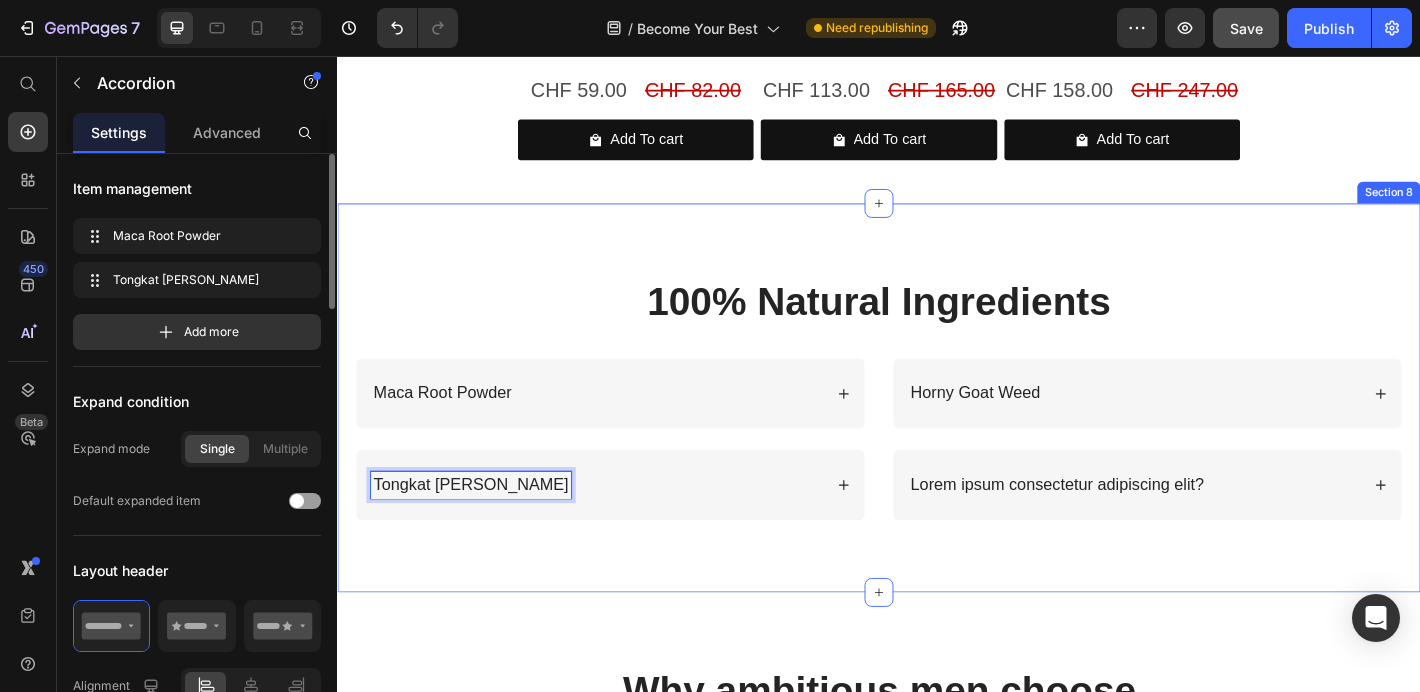 click on "100% Natural Ingredients Heading Row
Maca Root Powder
Tongkat Ali Root Accordion   16
Horny Goat Weed
Lorem ipsum consectetur adipiscing elit? Accordion Row Section 8" at bounding box center [937, 434] 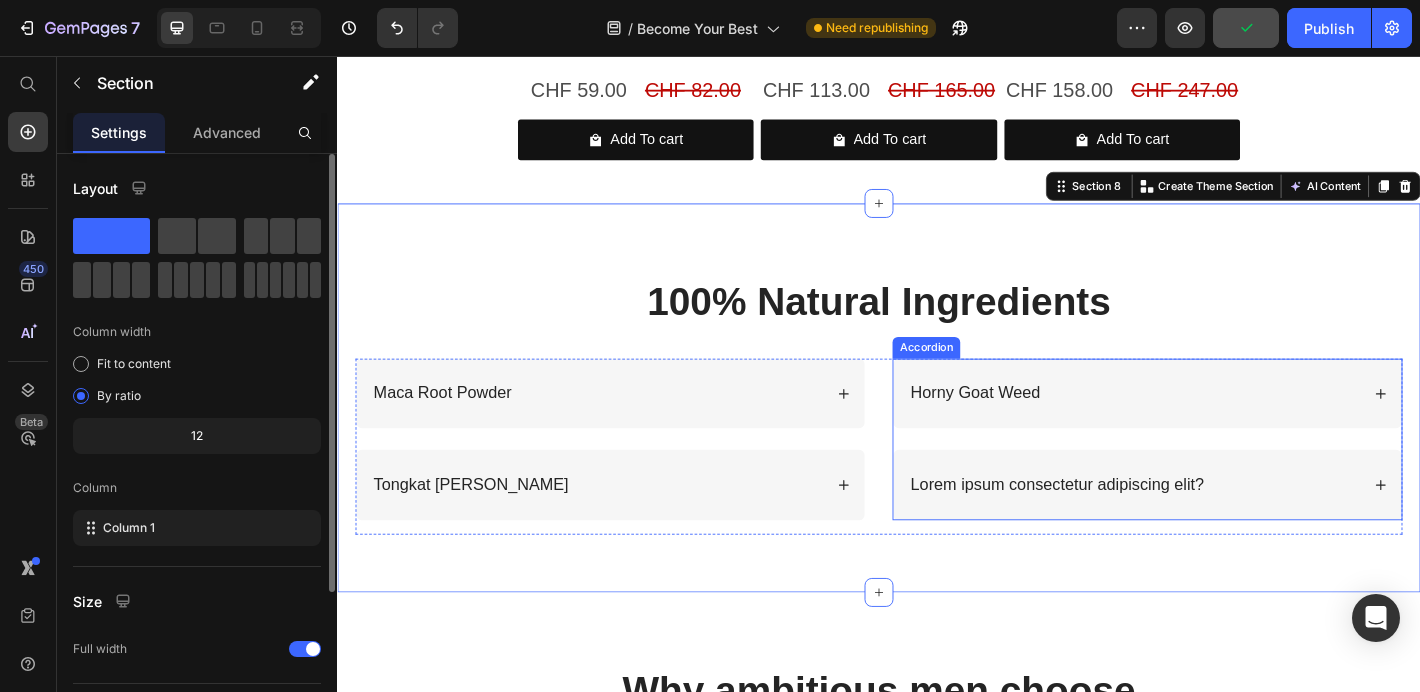 click on "Lorem ipsum consectetur adipiscing elit?" at bounding box center [1134, 530] 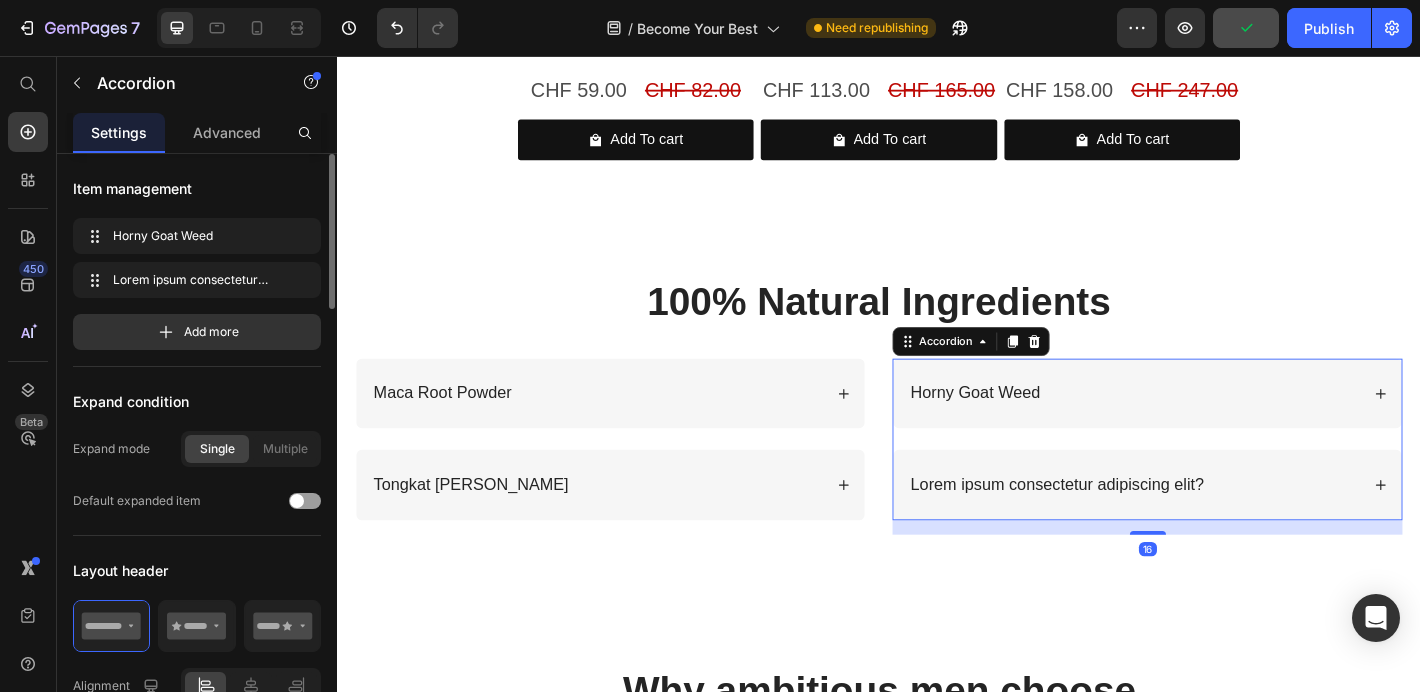click on "Lorem ipsum consectetur adipiscing elit?" at bounding box center (1134, 530) 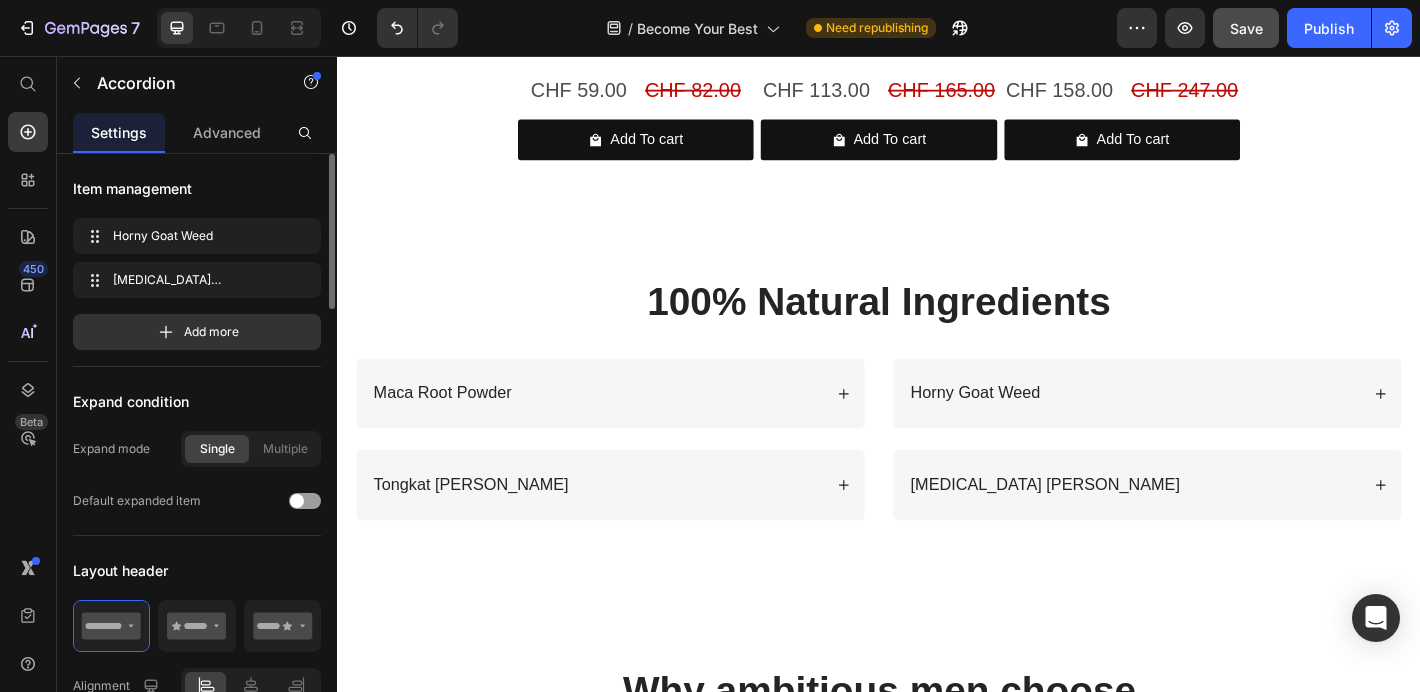 click on "[MEDICAL_DATA] [PERSON_NAME]" at bounding box center [1219, 530] 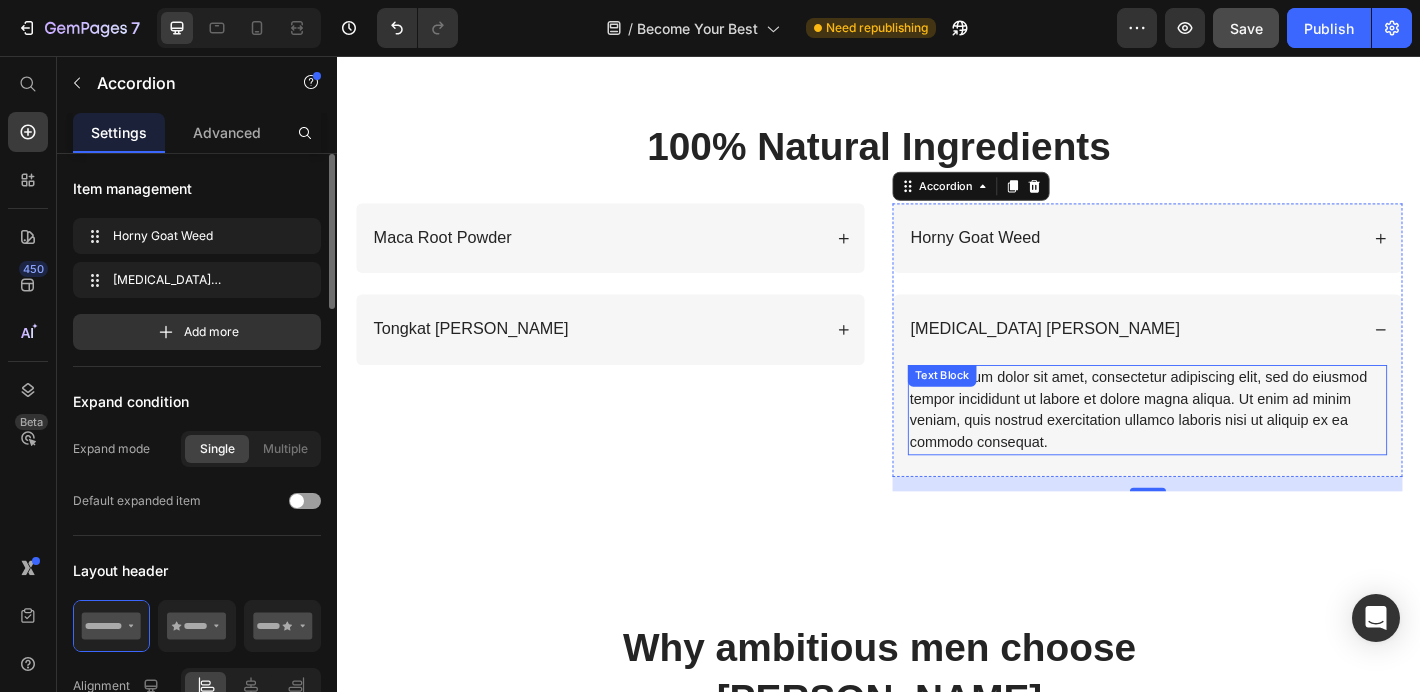scroll, scrollTop: 3582, scrollLeft: 0, axis: vertical 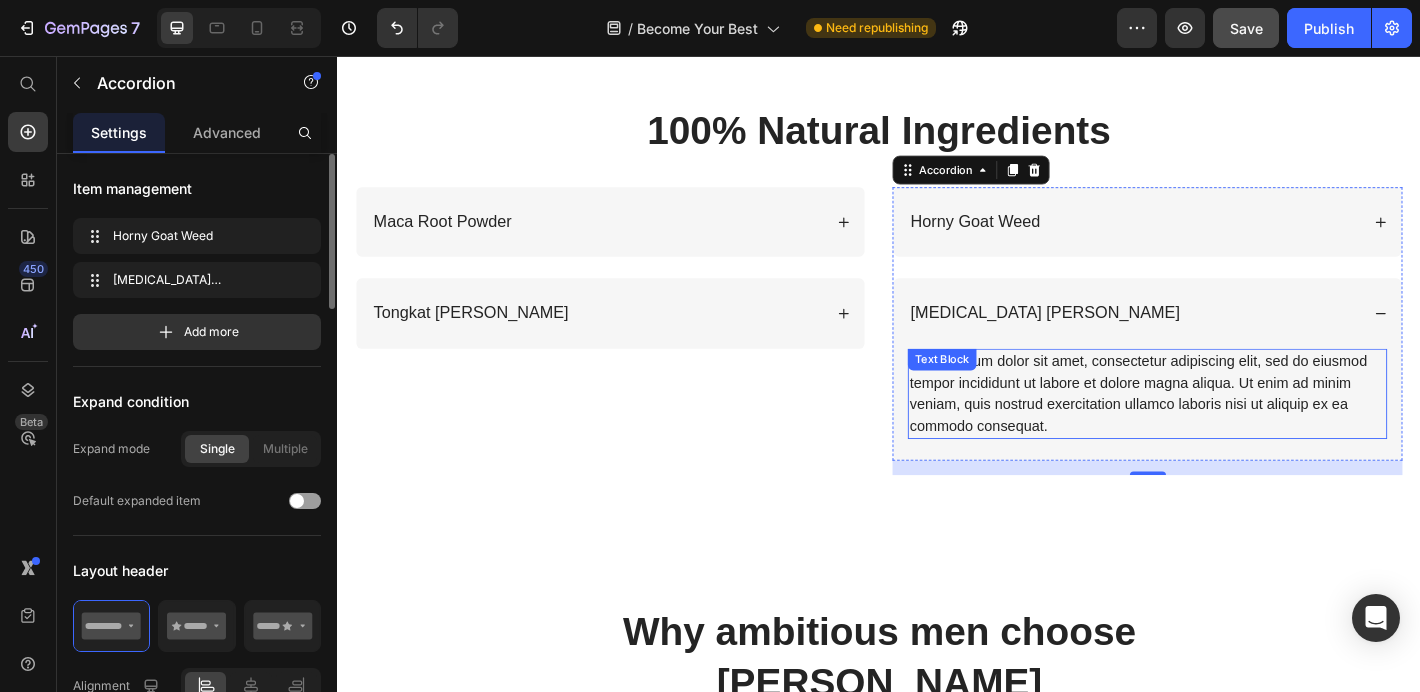 click on "Lorem ipsum dolor sit amet, consectetur adipiscing elit, sed do eiusmod tempor incididunt ut labore et dolore magna aliqua. Ut enim ad minim veniam, quis nostrud exercitation ullamco laboris nisi ut aliquip ex ea commodo consequat." at bounding box center [1234, 430] 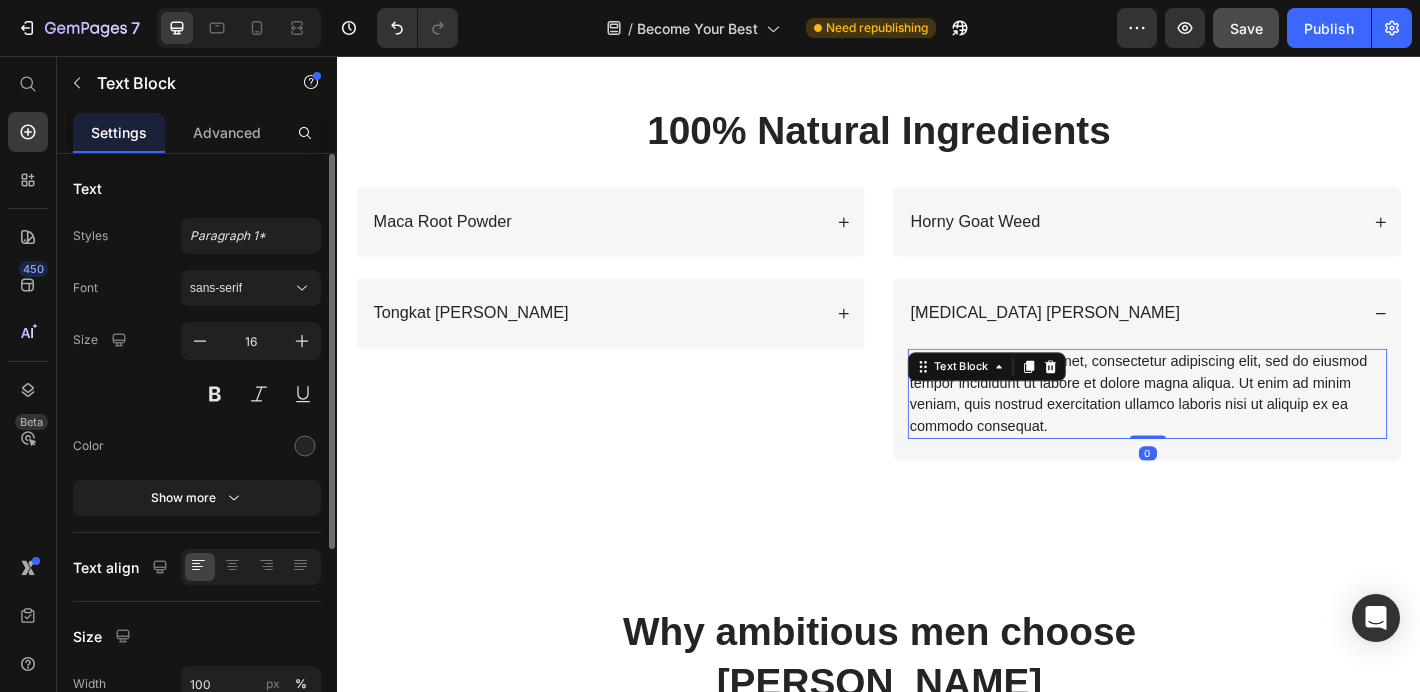 click on "Lorem ipsum dolor sit amet, consectetur adipiscing elit, sed do eiusmod tempor incididunt ut labore et dolore magna aliqua. Ut enim ad minim veniam, quis nostrud exercitation ullamco laboris nisi ut aliquip ex ea commodo consequat." at bounding box center [1234, 430] 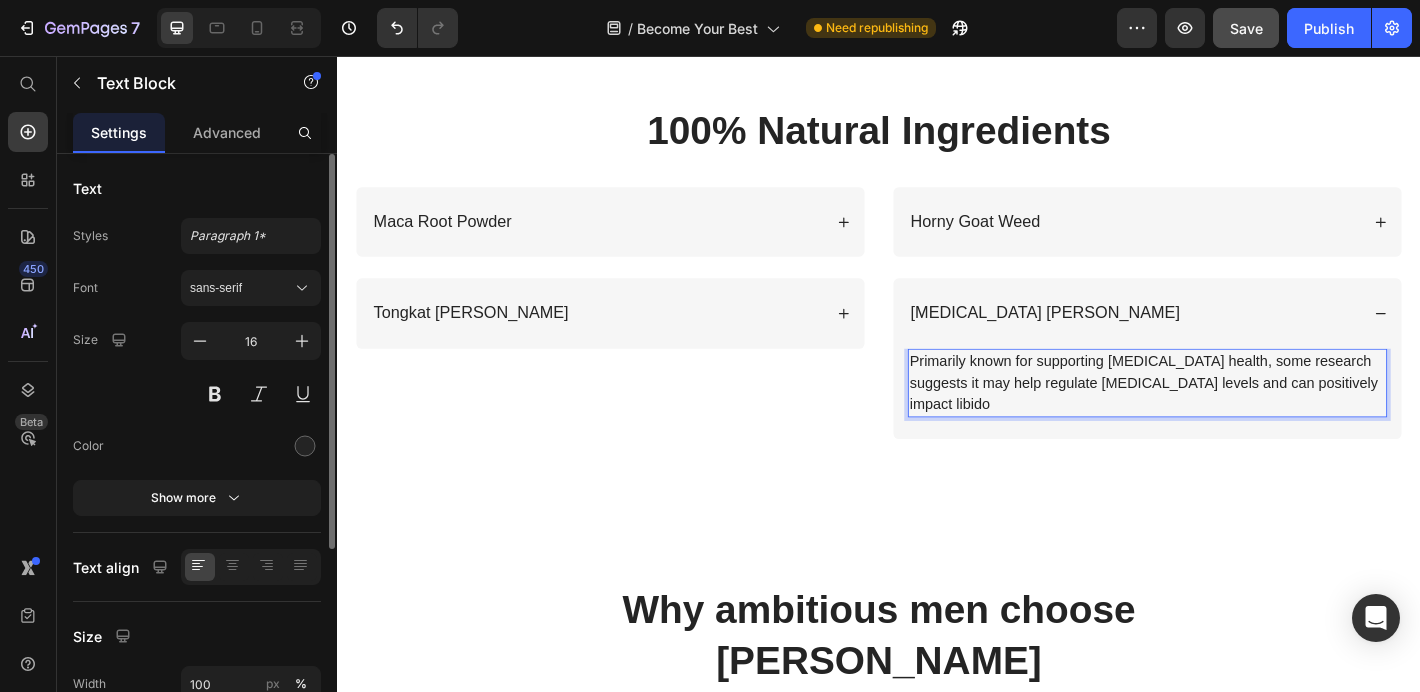 click on "Primarily known for supporting [MEDICAL_DATA] health, some research suggests it may help regulate [MEDICAL_DATA] levels and can positively impact libido" at bounding box center [1234, 418] 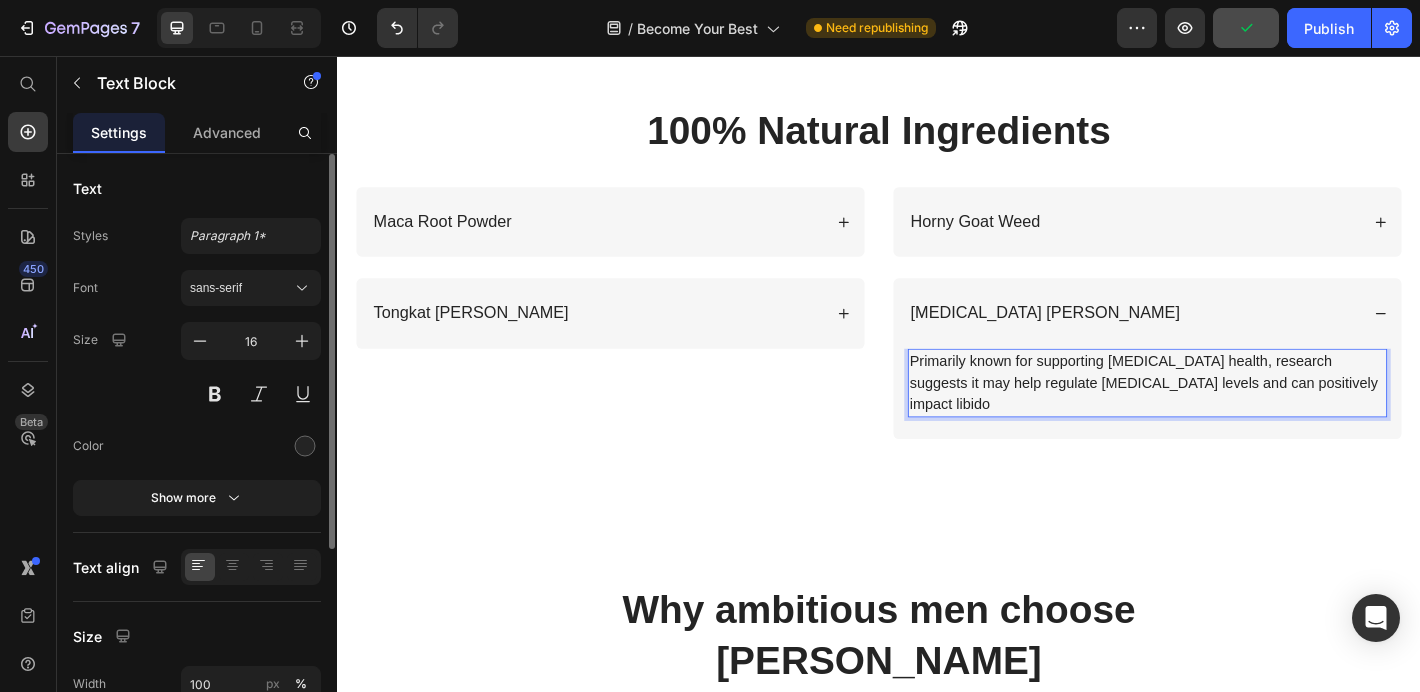 click on "Primarily known for supporting [MEDICAL_DATA] health, research suggests it may help regulate [MEDICAL_DATA] levels and can positively impact libido" at bounding box center (1234, 418) 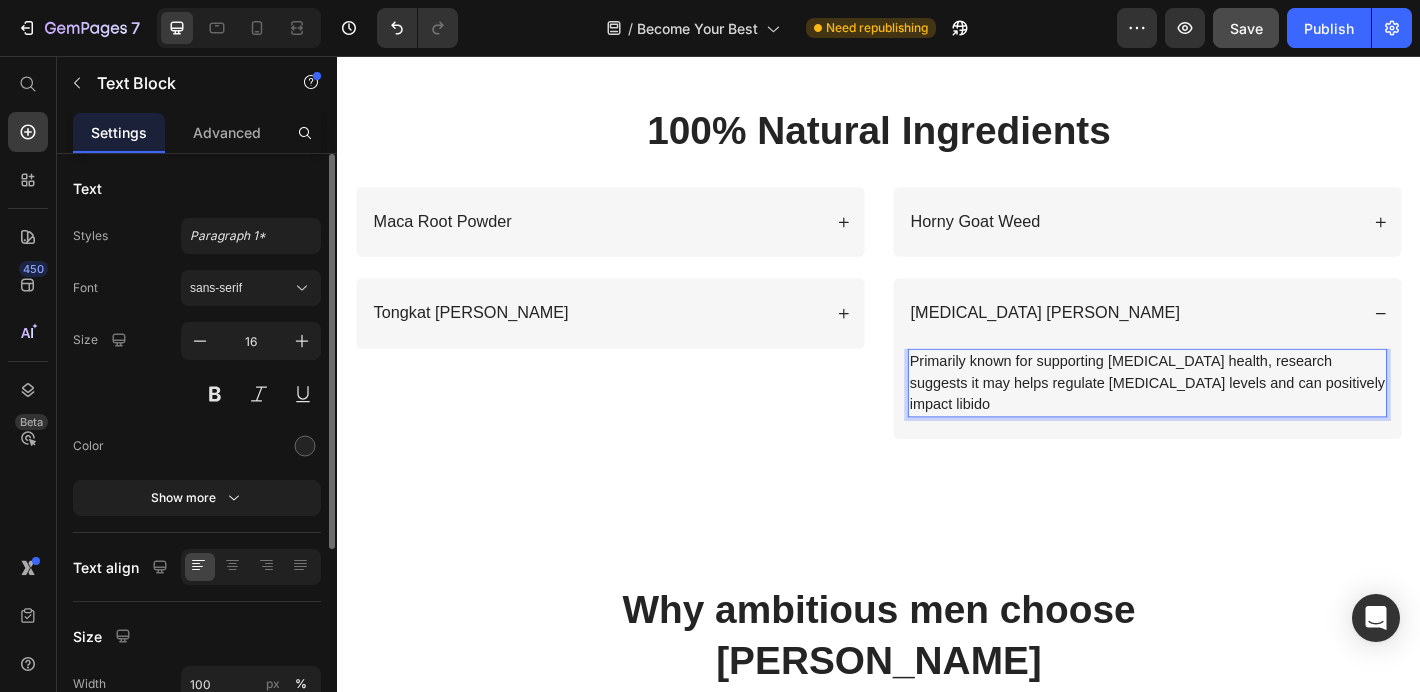 click on "Primarily known for supporting [MEDICAL_DATA] health, research suggests it may helps regulate [MEDICAL_DATA] levels and can positively impact libido" at bounding box center (1234, 418) 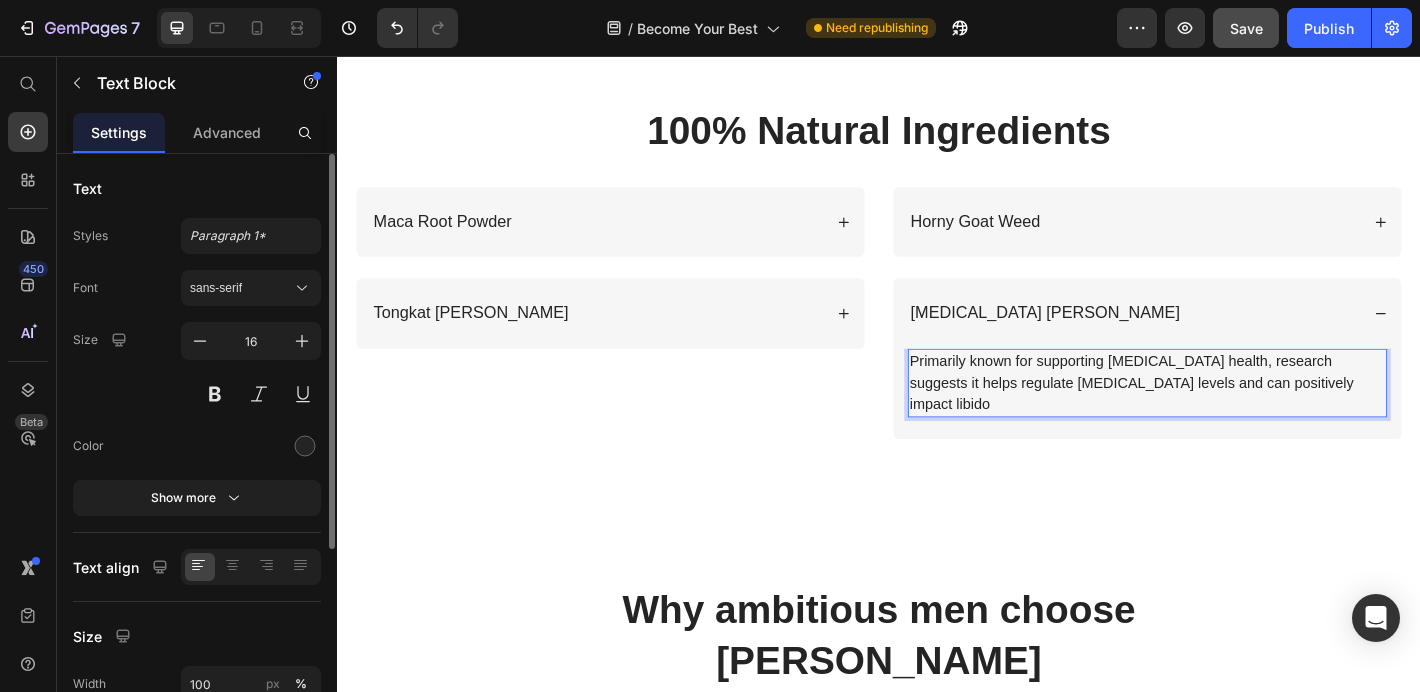 click on "Primarily known for supporting [MEDICAL_DATA] health, research suggests it helps regulate [MEDICAL_DATA] levels and can positively impact libido" at bounding box center (1234, 418) 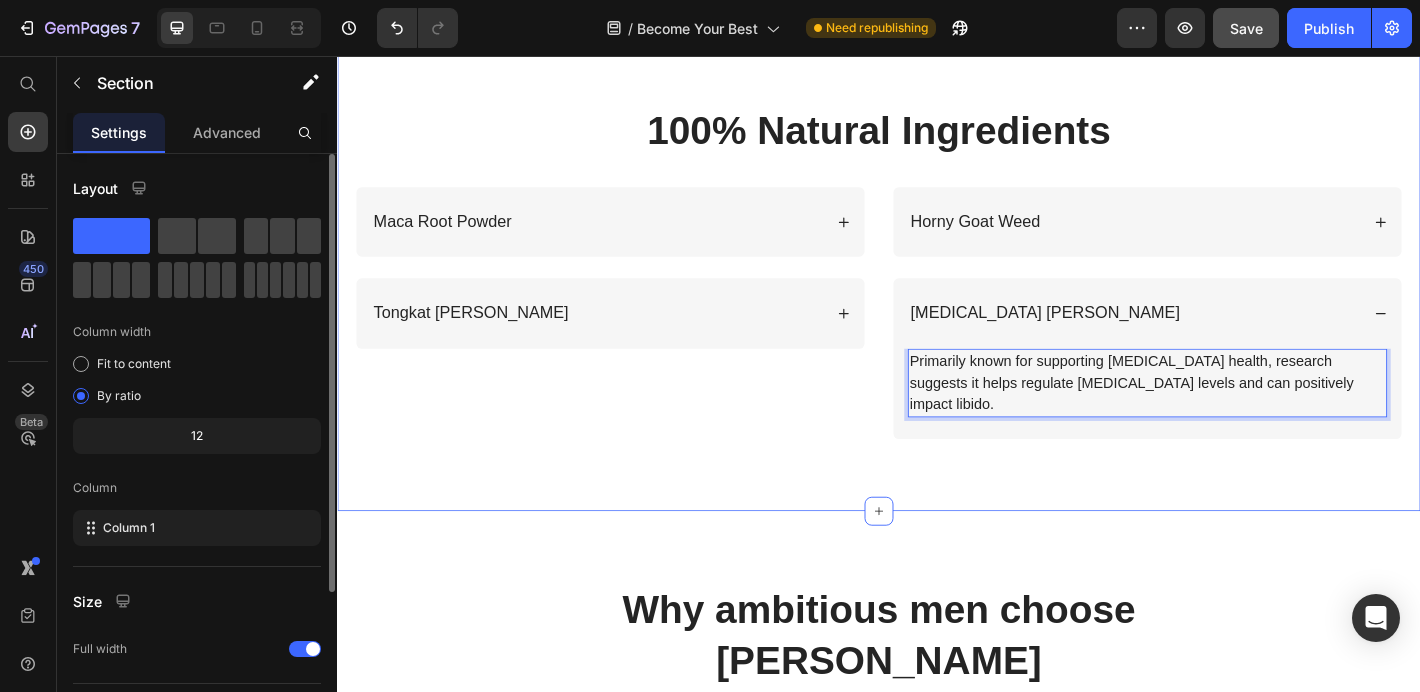 click on "100% Natural Ingredients Heading Row
Maca Root Powder
Tongkat Ali Root Accordion
Horny Goat Weed
[MEDICAL_DATA] [PERSON_NAME] Primarily known for supporting [MEDICAL_DATA] health, research suggests it helps regulate [MEDICAL_DATA] levels and can positively impact libido.  Text Block   0 Accordion Row Section 8" at bounding box center [937, 294] 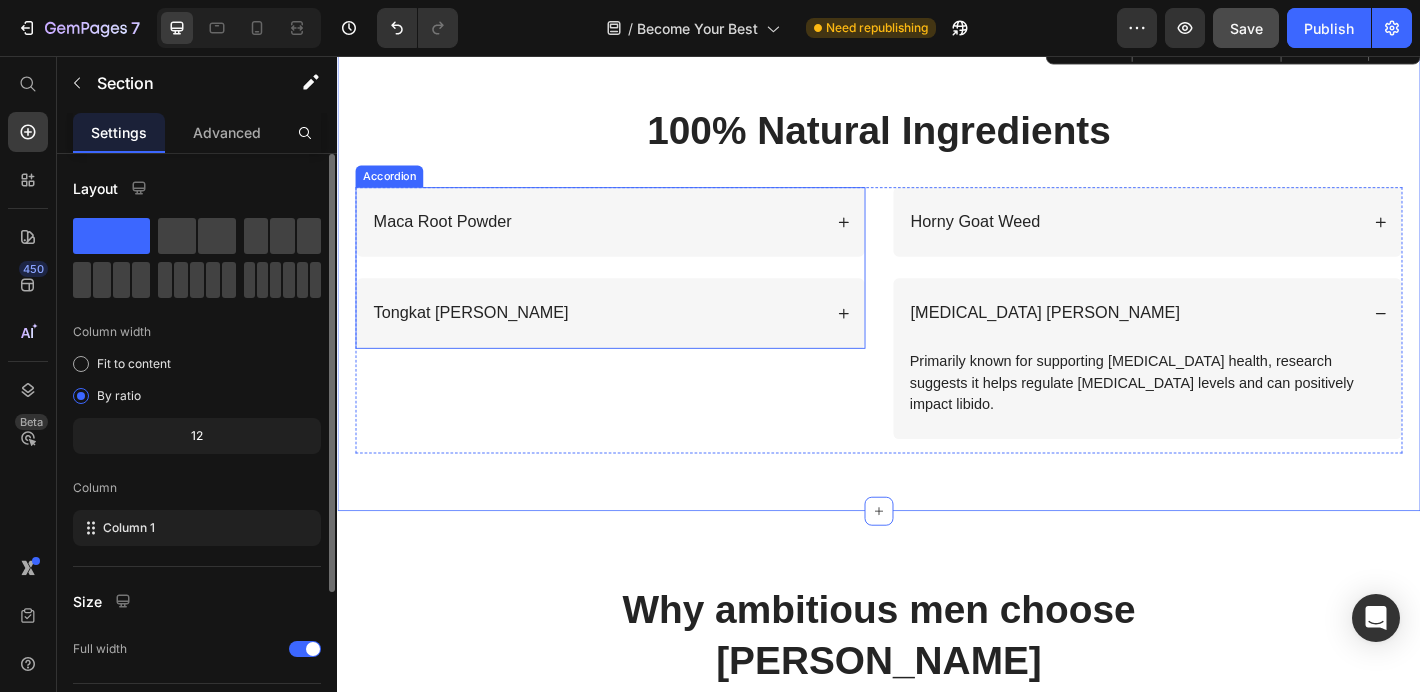 click 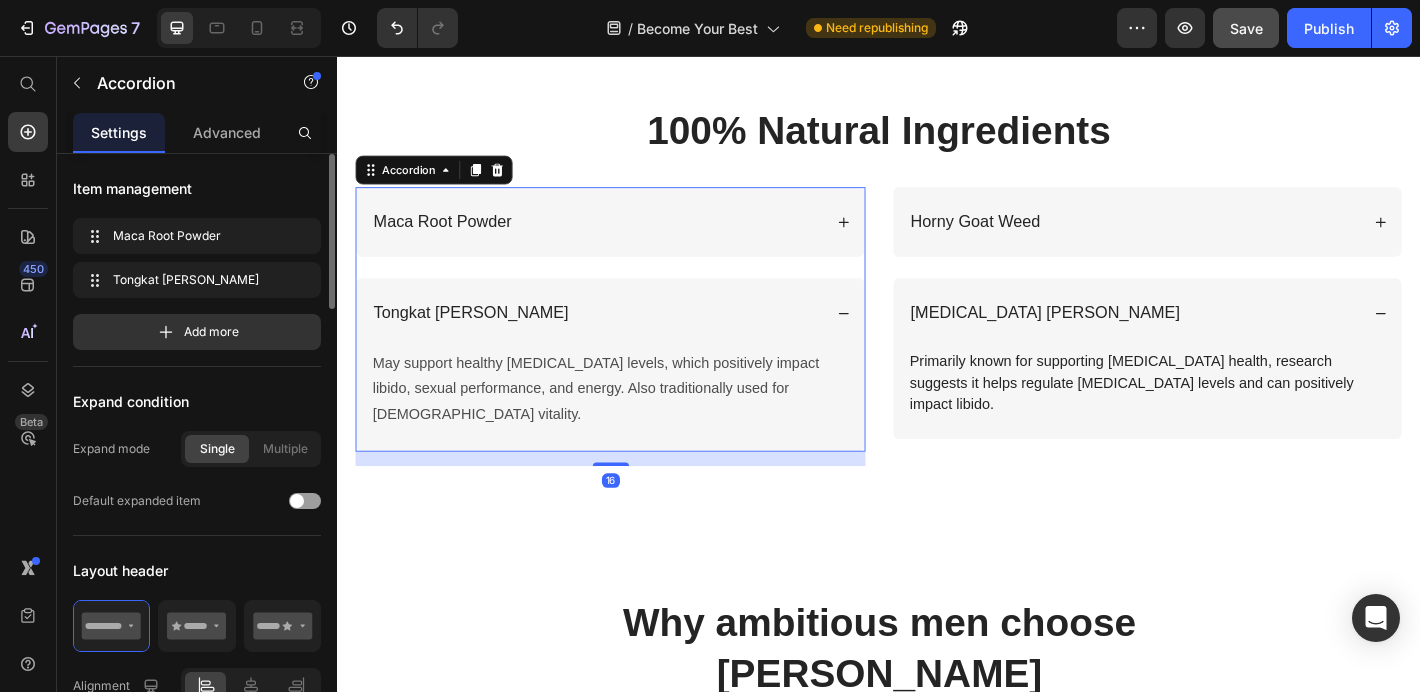 click 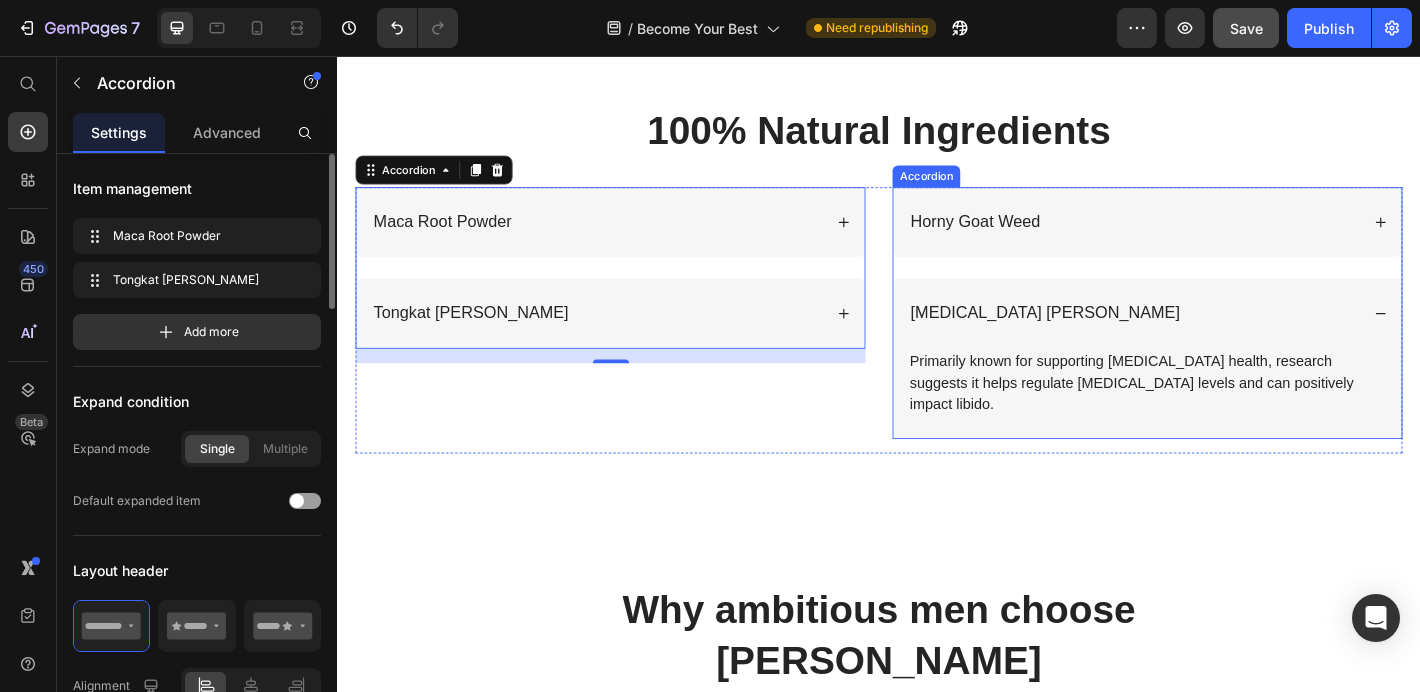 click on "[MEDICAL_DATA] [PERSON_NAME]" at bounding box center [1234, 340] 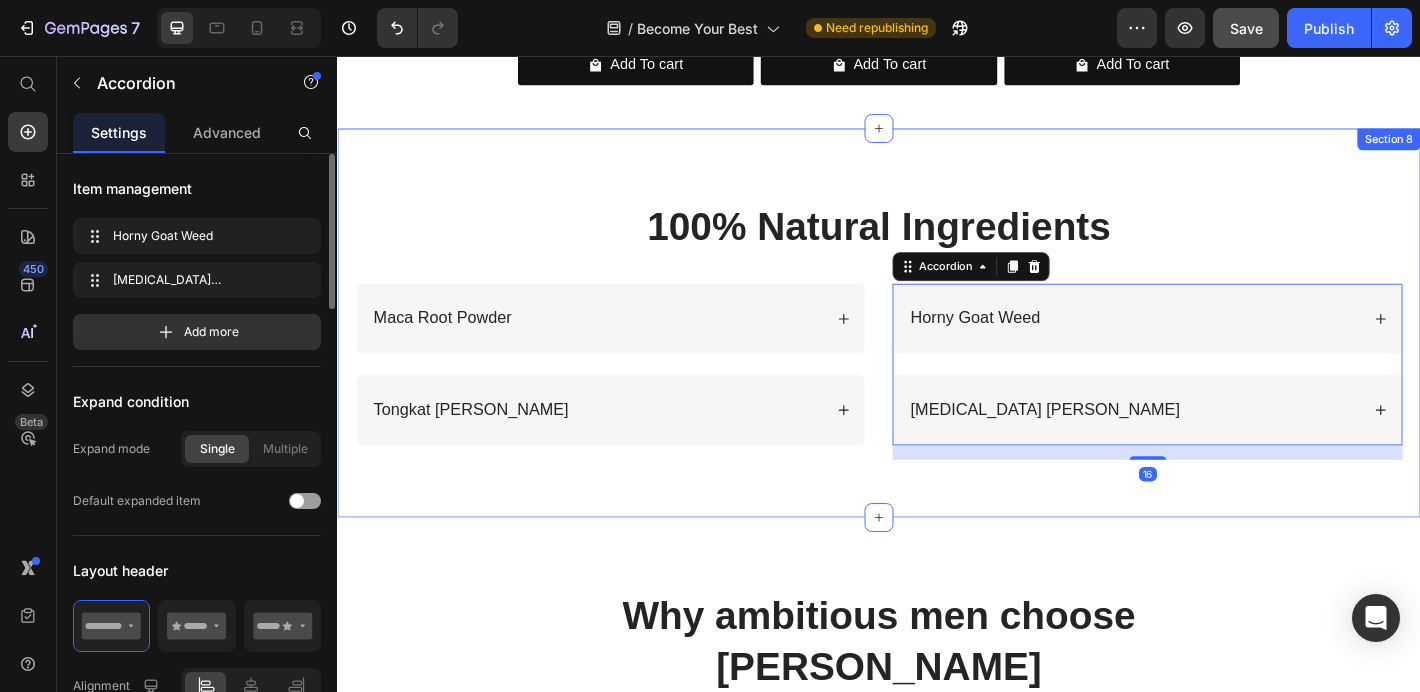 scroll, scrollTop: 3421, scrollLeft: 0, axis: vertical 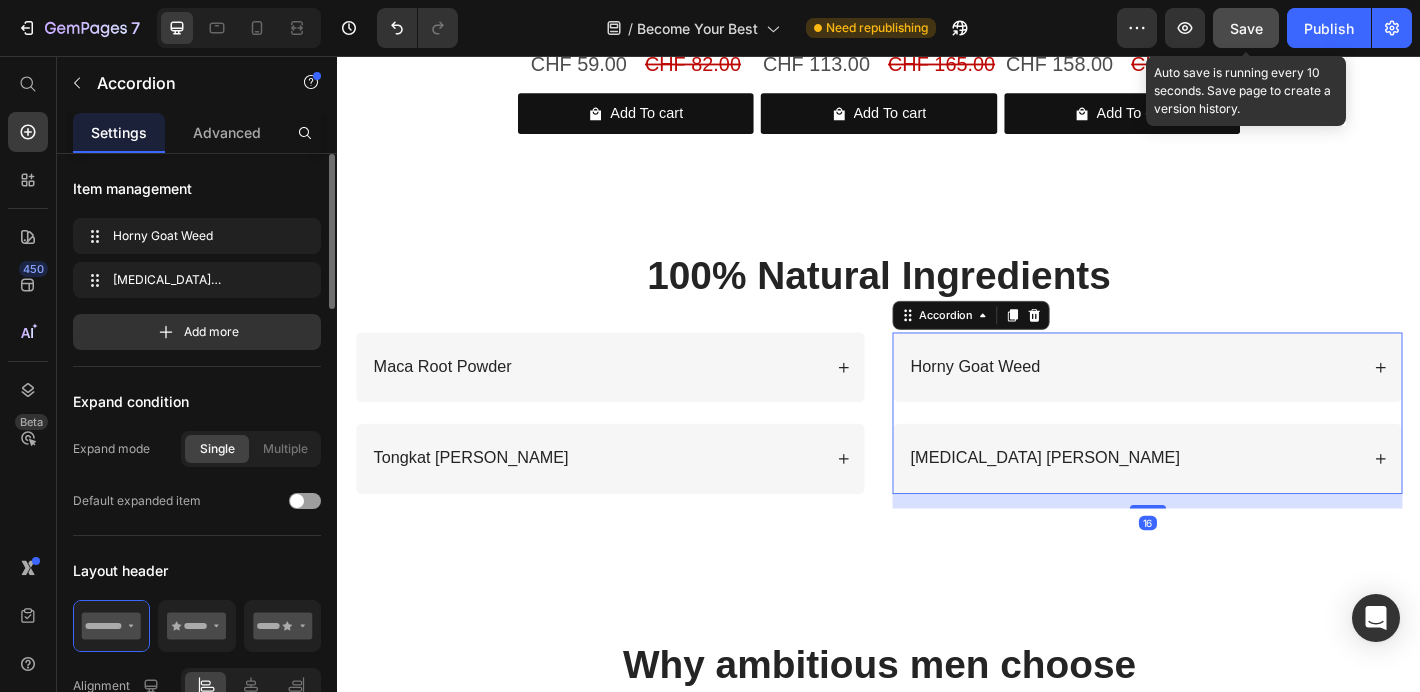 click on "Save" at bounding box center [1246, 28] 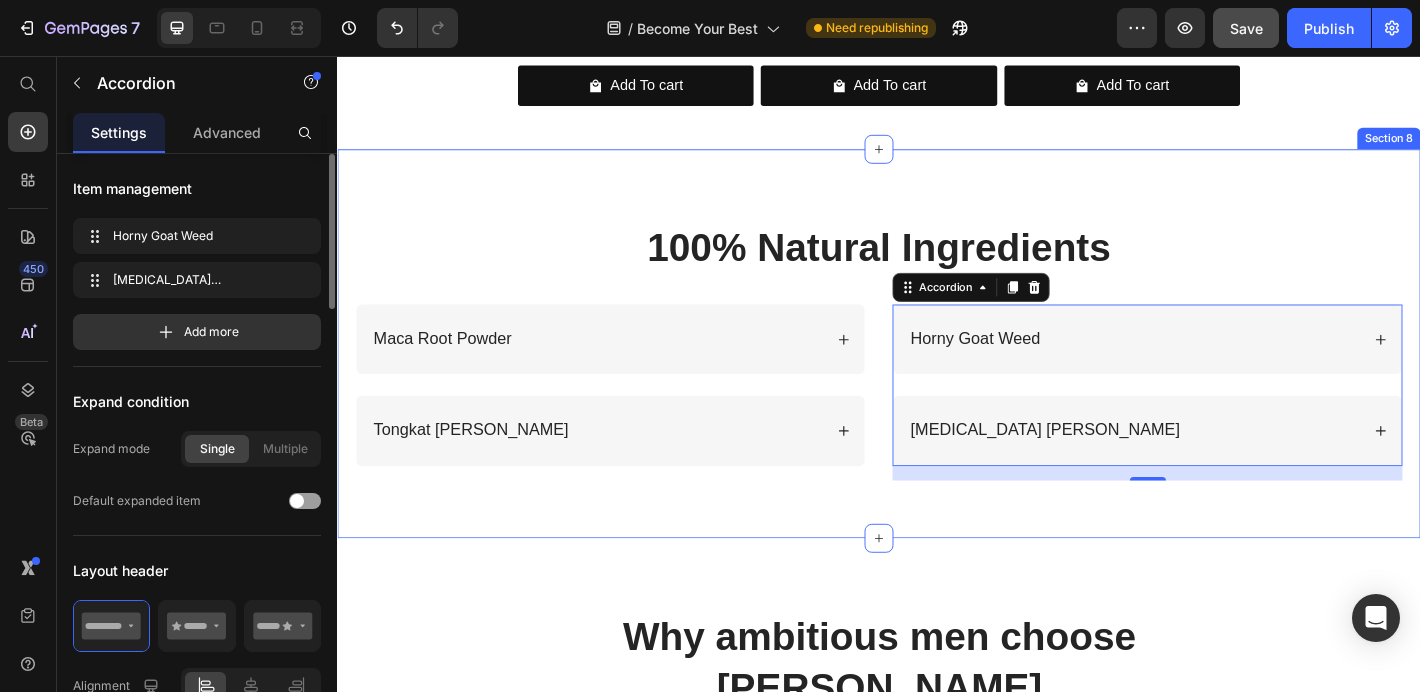 scroll, scrollTop: 3451, scrollLeft: 0, axis: vertical 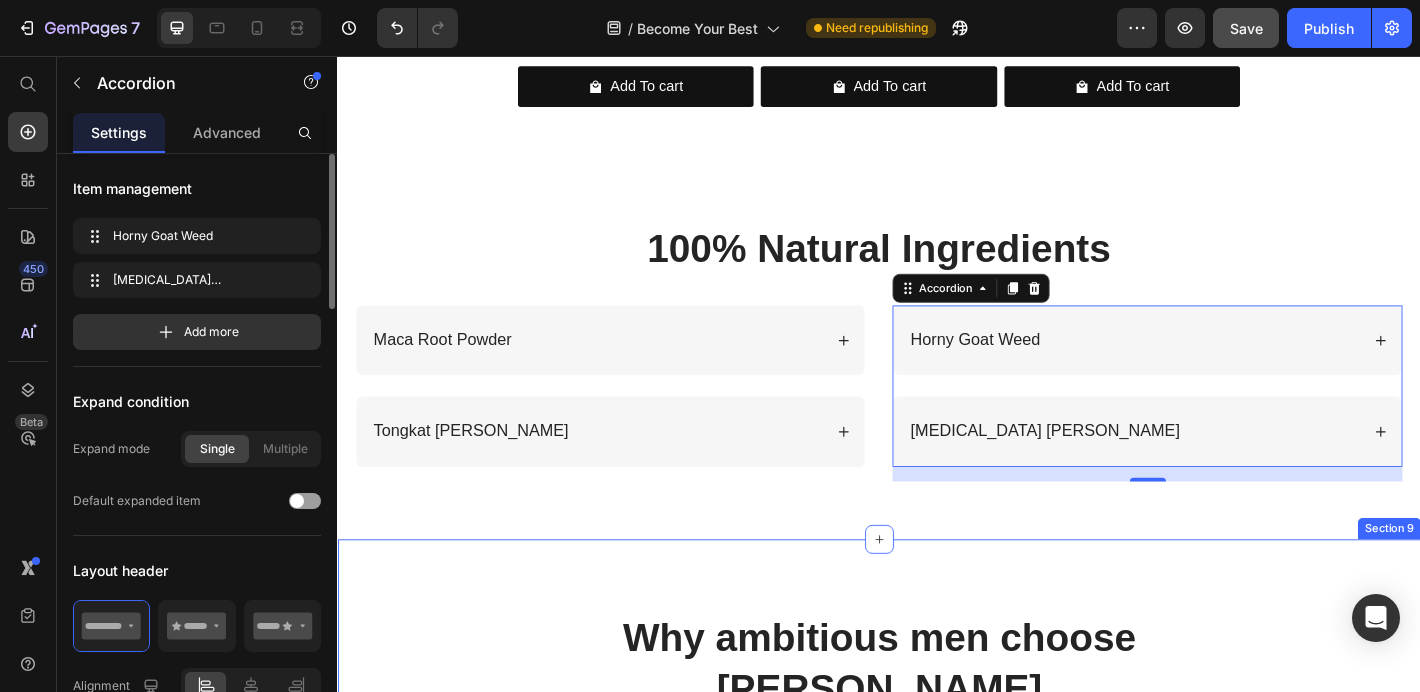 click on "Why ambitious men choose Talon Heading Image Image Row Other Text Block Row Drug Free Text Block
Icon Row
Icon Row Gentle on the body Text Block
Icon Row
Icon Row 100% Natural Text Block
Icon Row
Icon Row No Prescription Text Block
Icon Row
Icon Row Row Section 9" at bounding box center (937, 969) 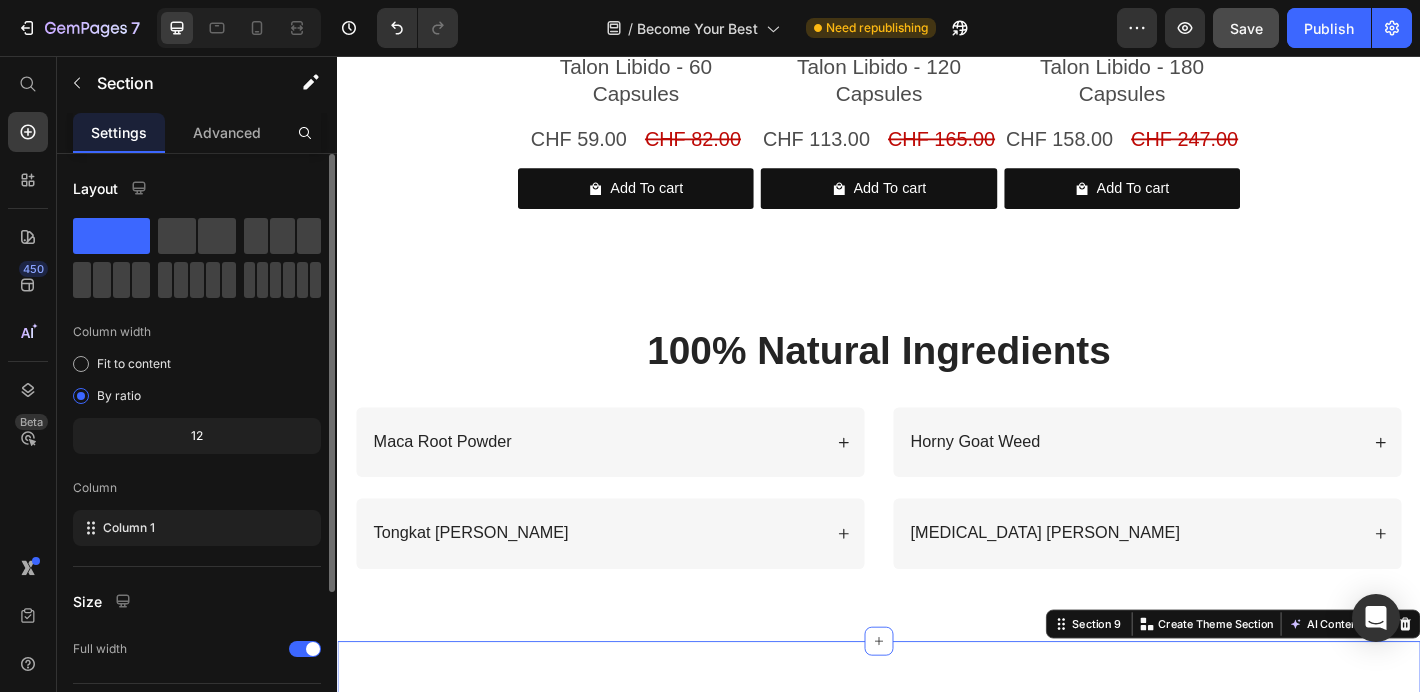 scroll, scrollTop: 3343, scrollLeft: 0, axis: vertical 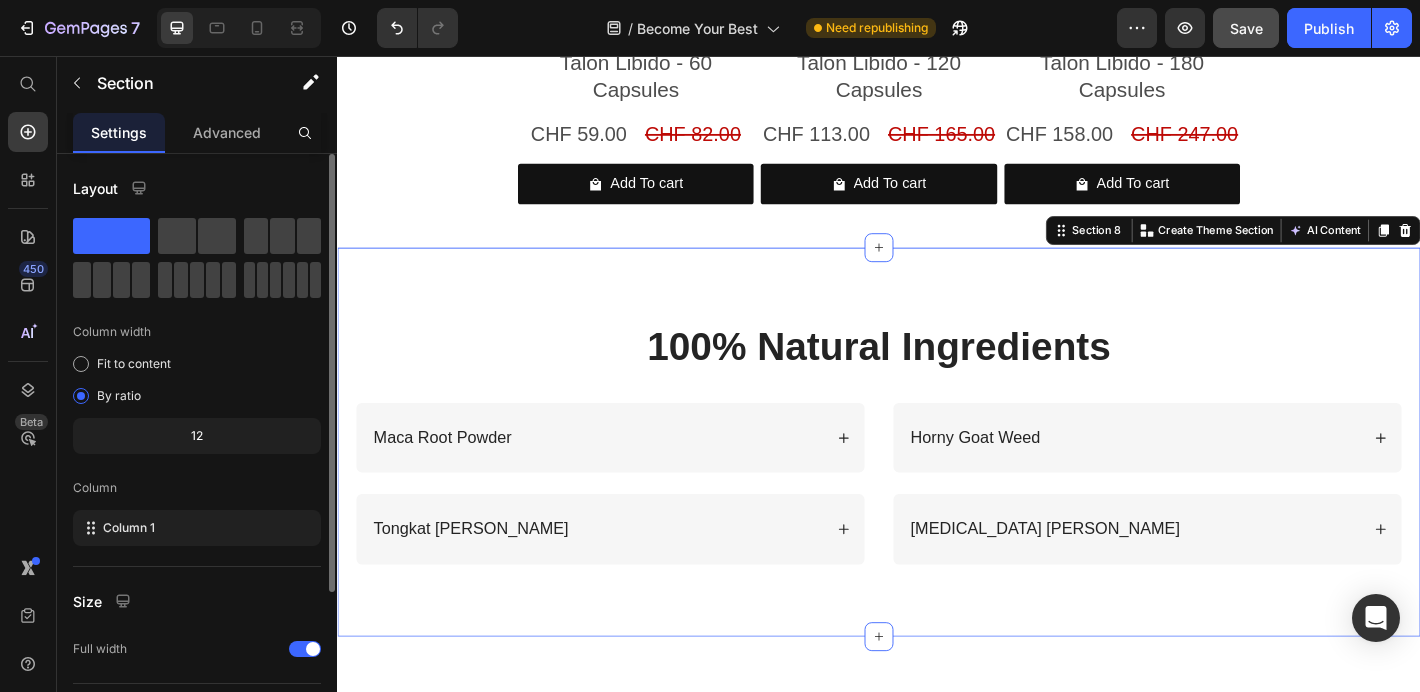 click on "100% Natural Ingredients Heading Row
Maca Root Powder
Tongkat Ali Root Accordion
Horny Goat Weed
[MEDICAL_DATA] [PERSON_NAME] Accordion Row Section 8   You can create reusable sections Create Theme Section AI Content Write with GemAI What would you like to describe here? Tone and Voice Persuasive Product Show more Generate" at bounding box center [937, 483] 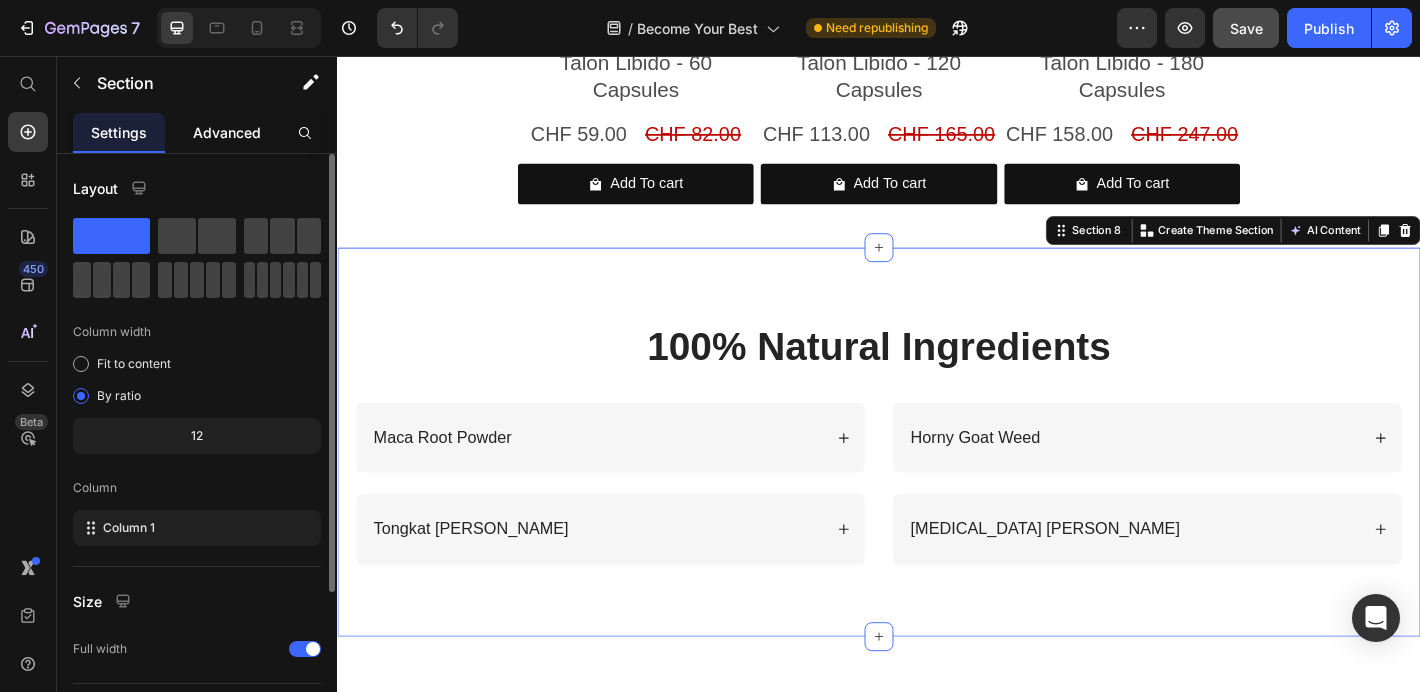 click on "Advanced" at bounding box center [227, 132] 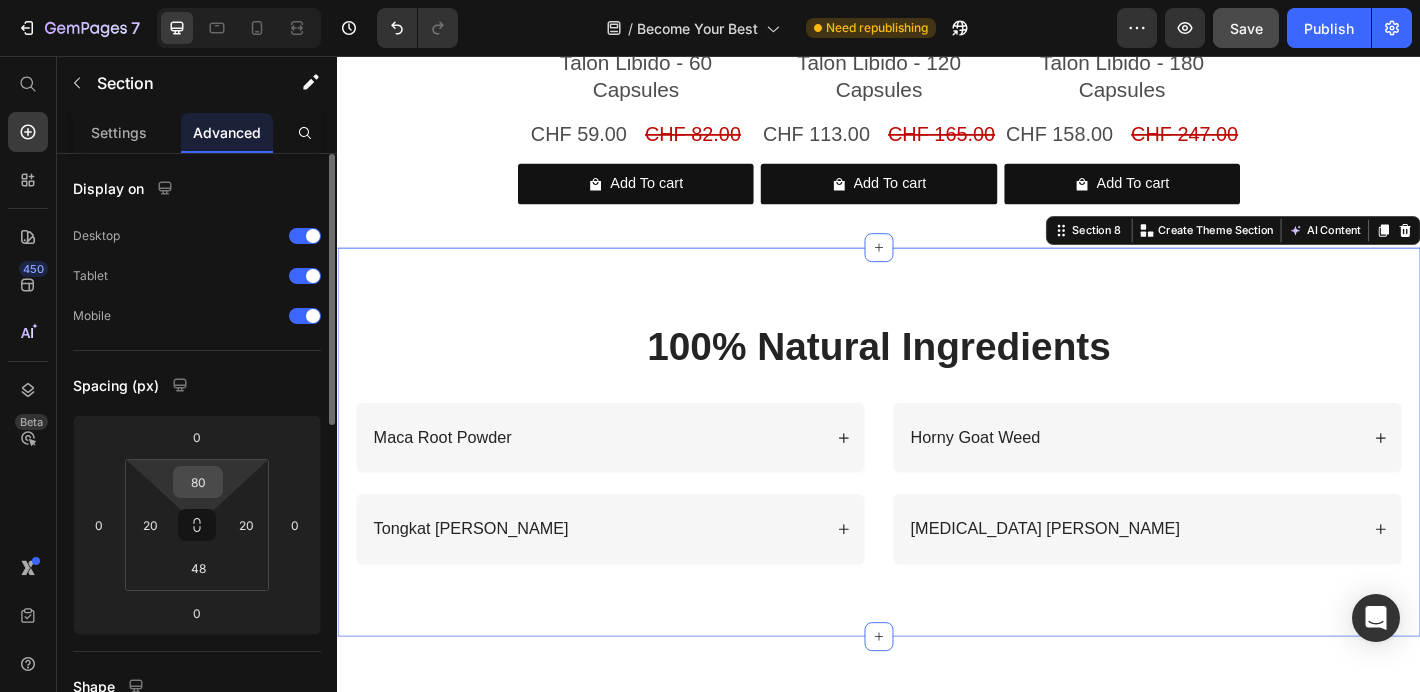 click on "80" at bounding box center (198, 482) 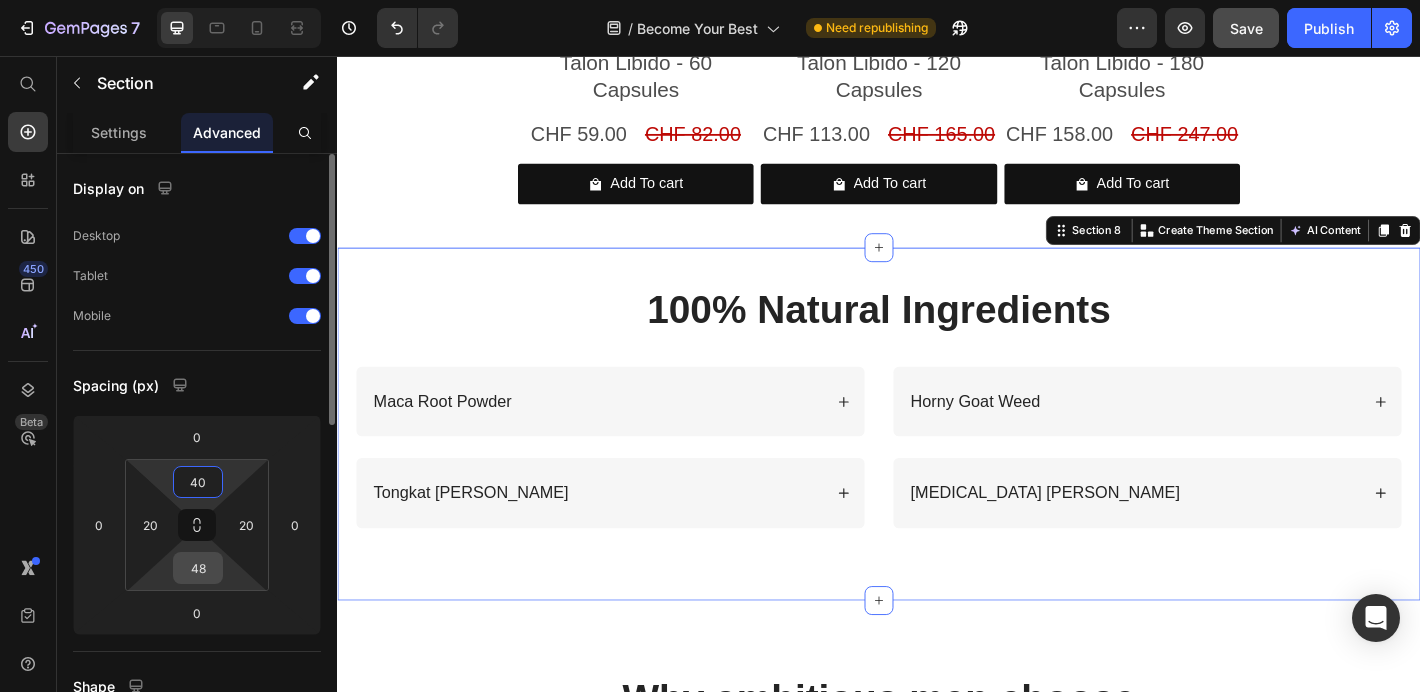 type on "40" 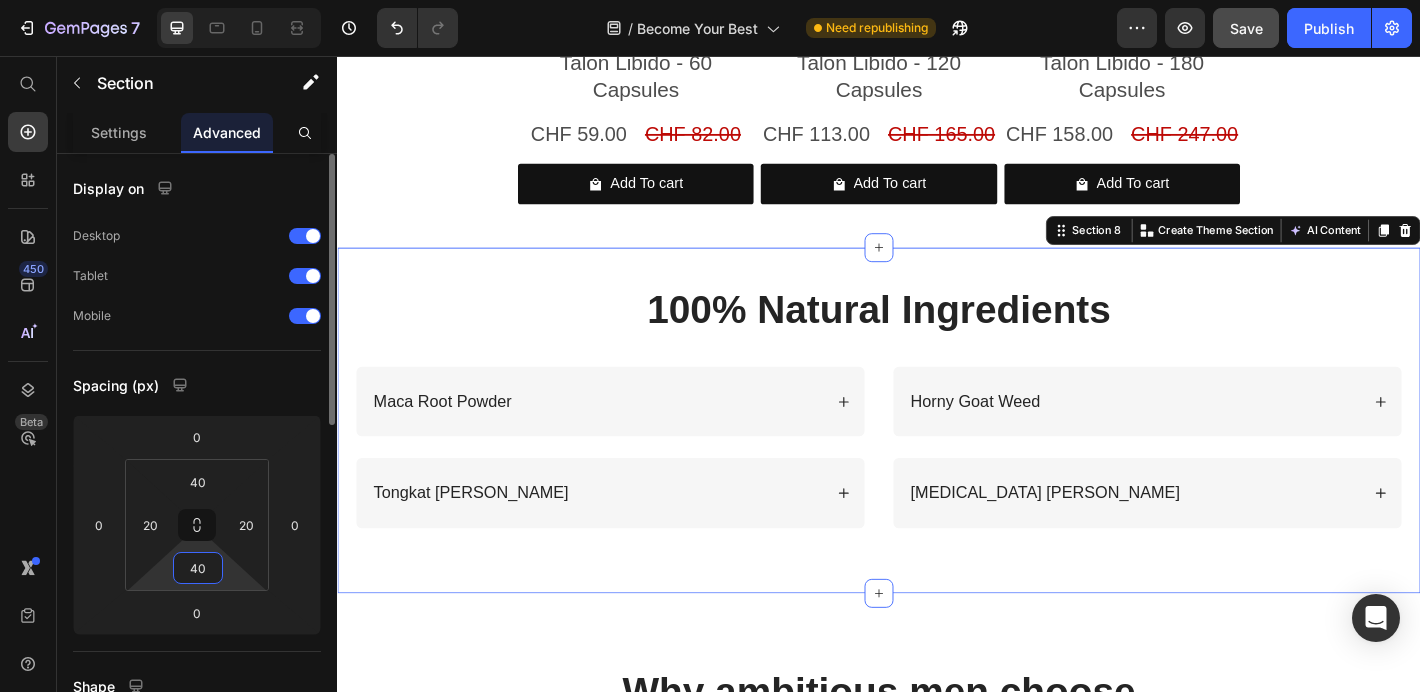 type on "40" 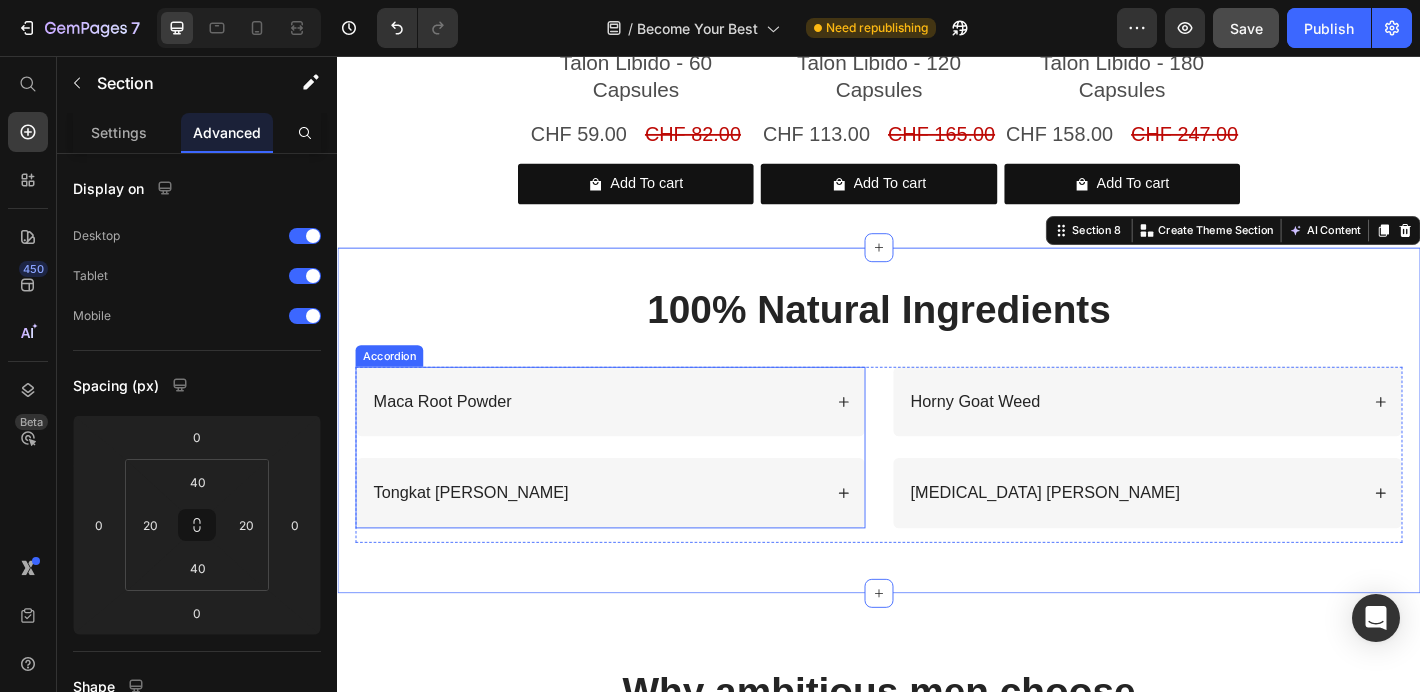 click 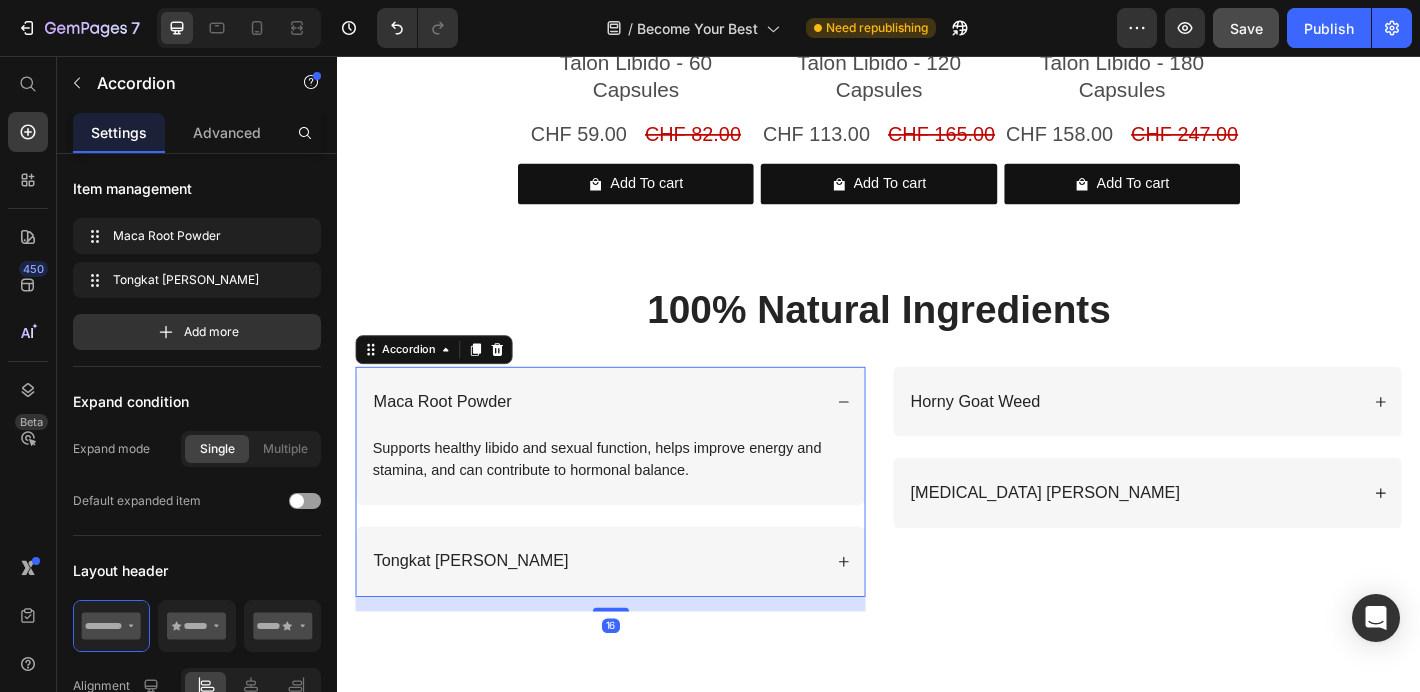 click 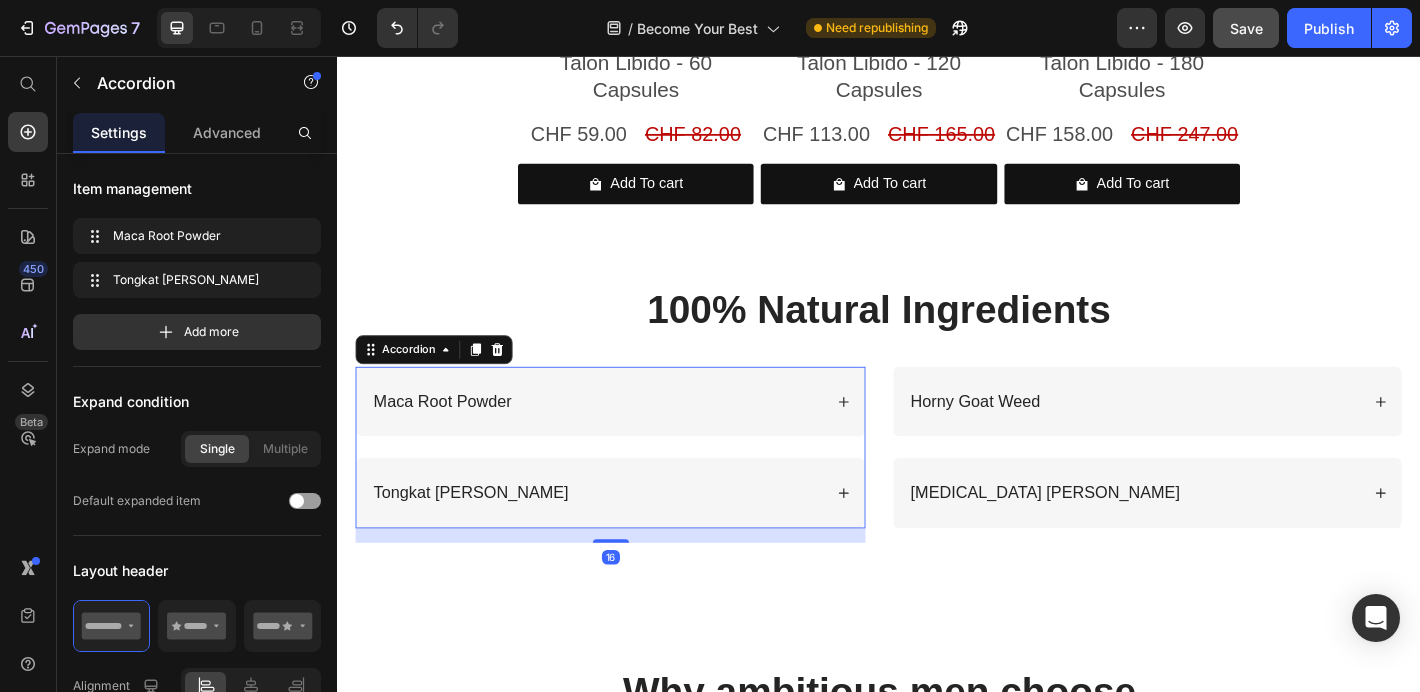 click on "Tongkat [PERSON_NAME]" at bounding box center (639, 539) 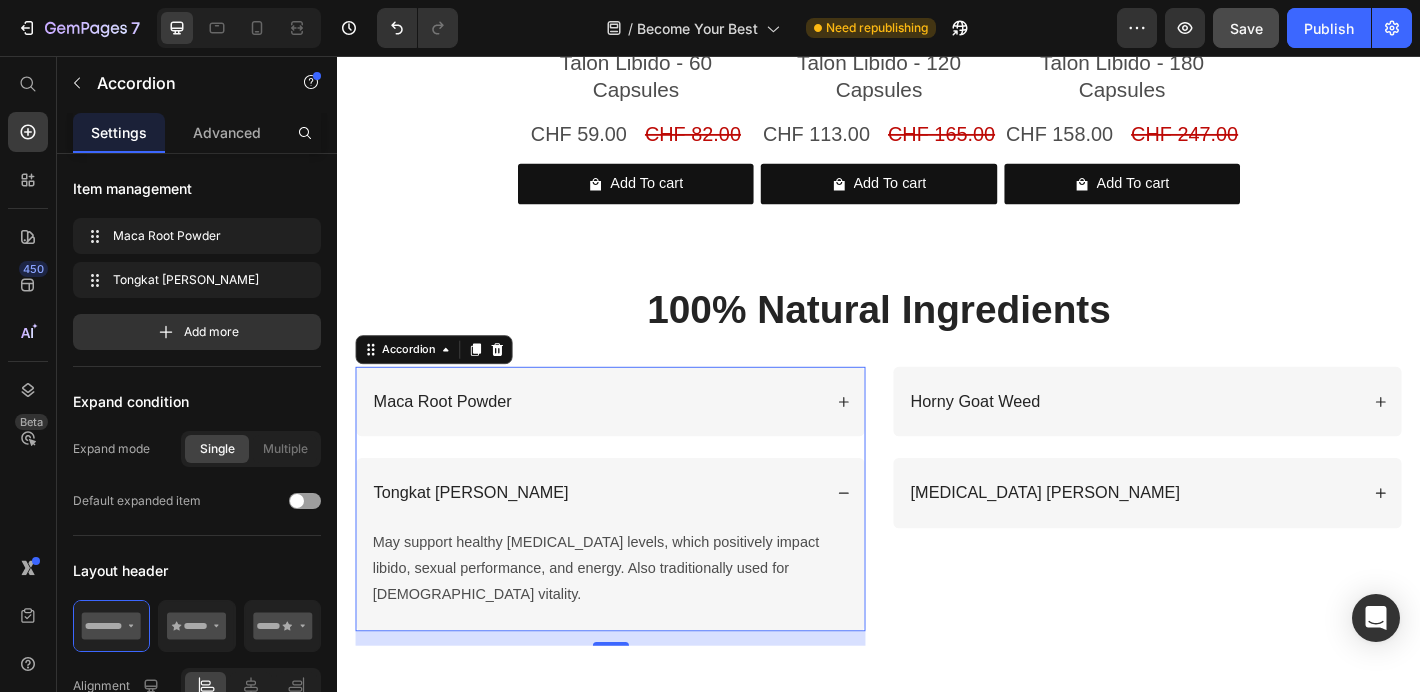 click 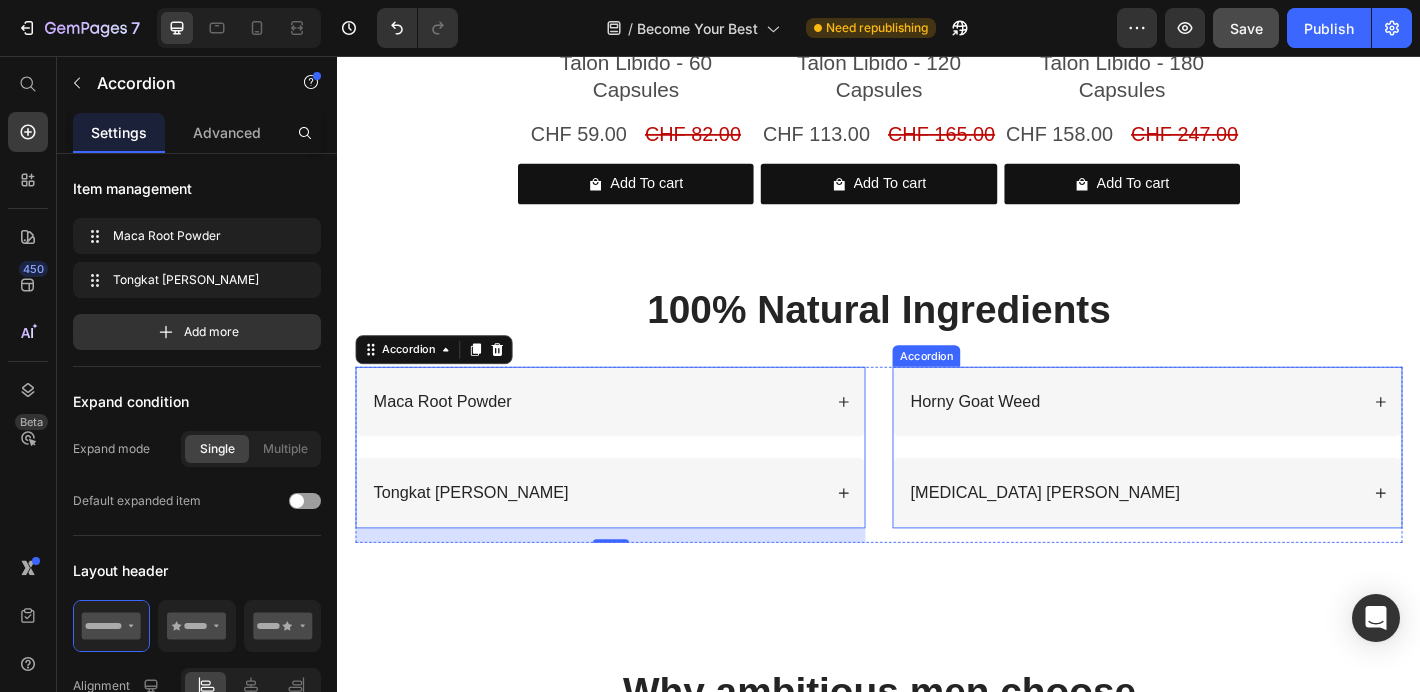 click 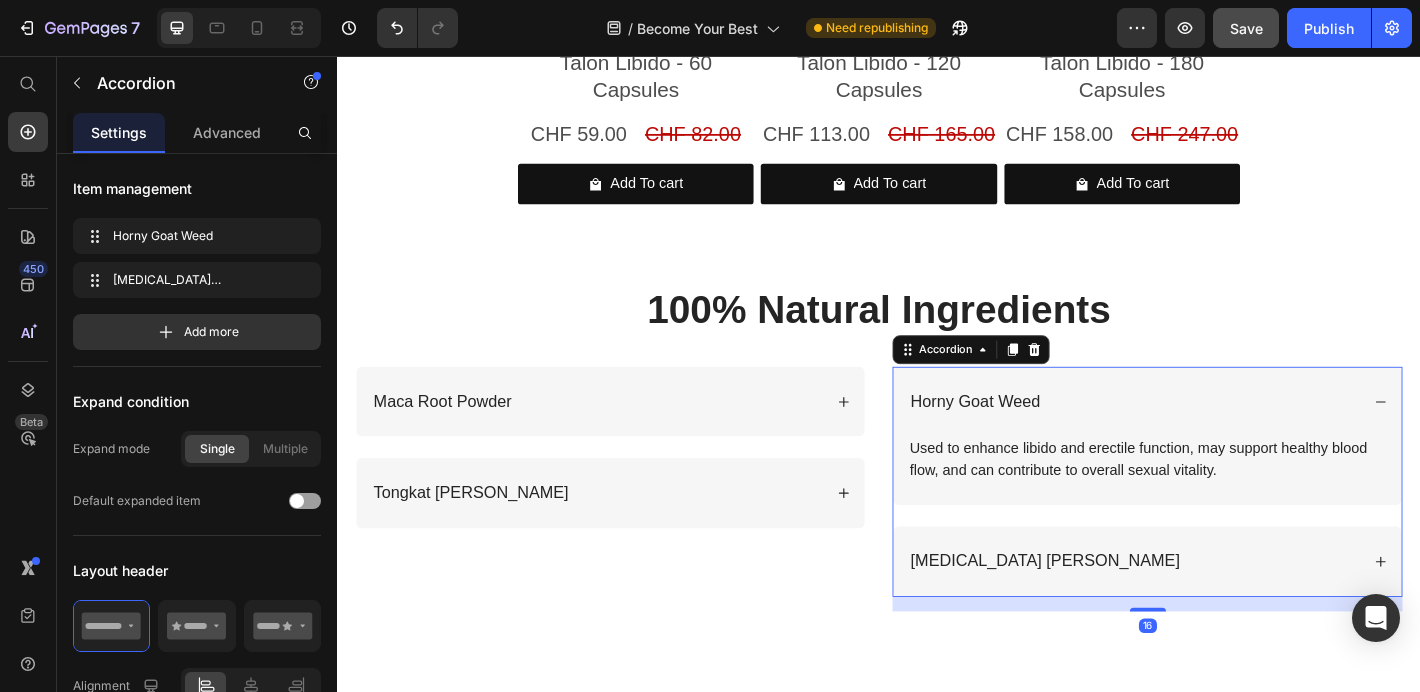 click 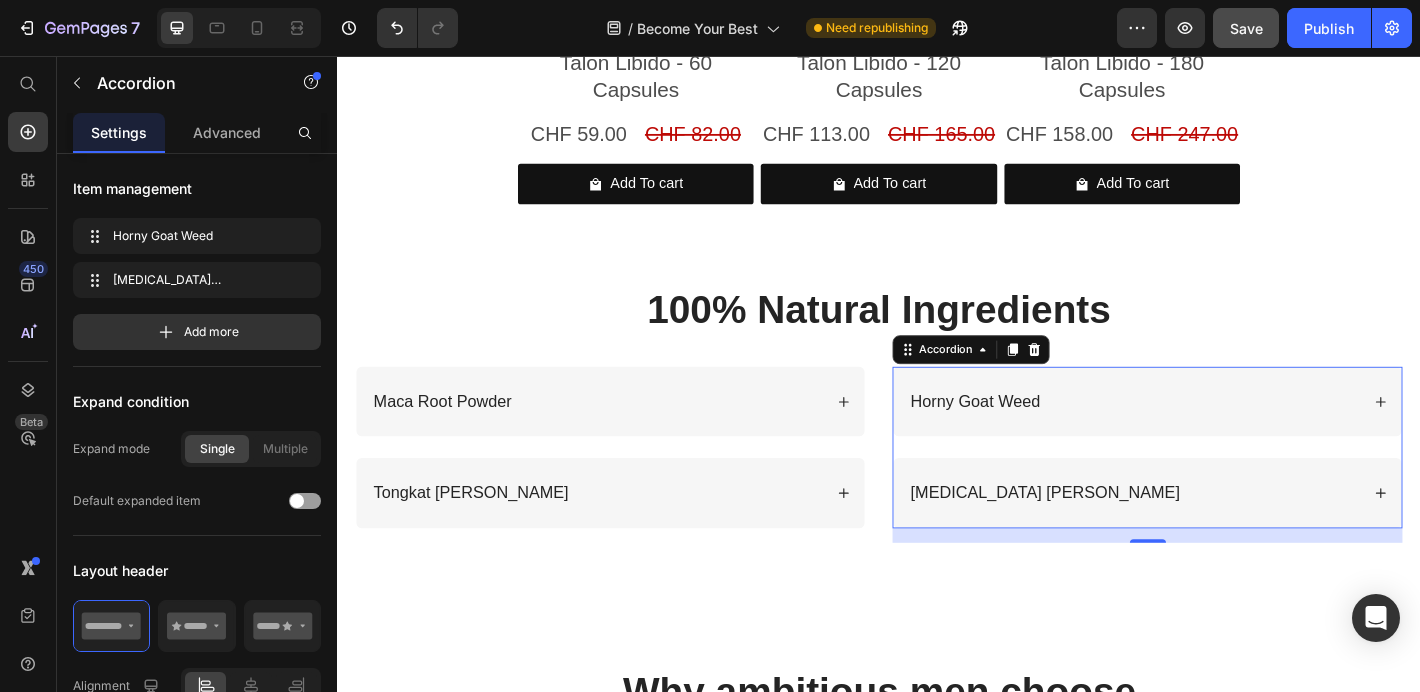 click 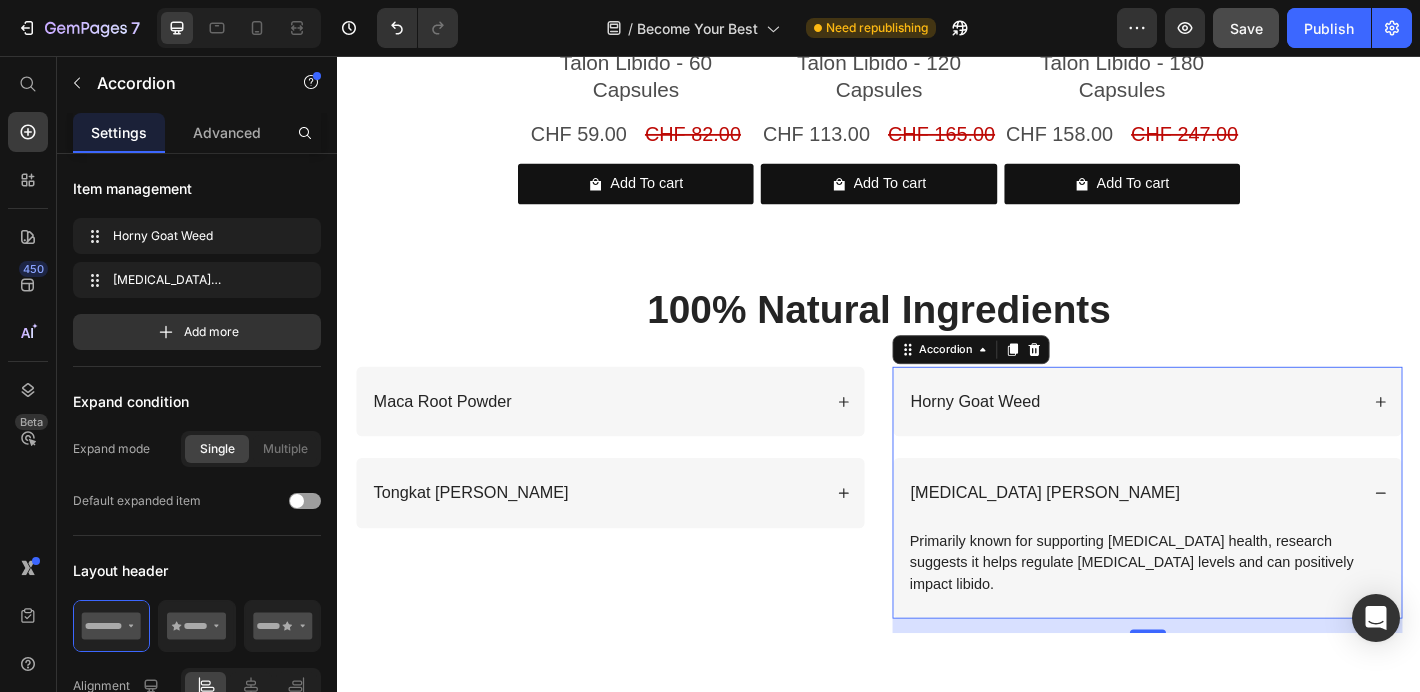 click 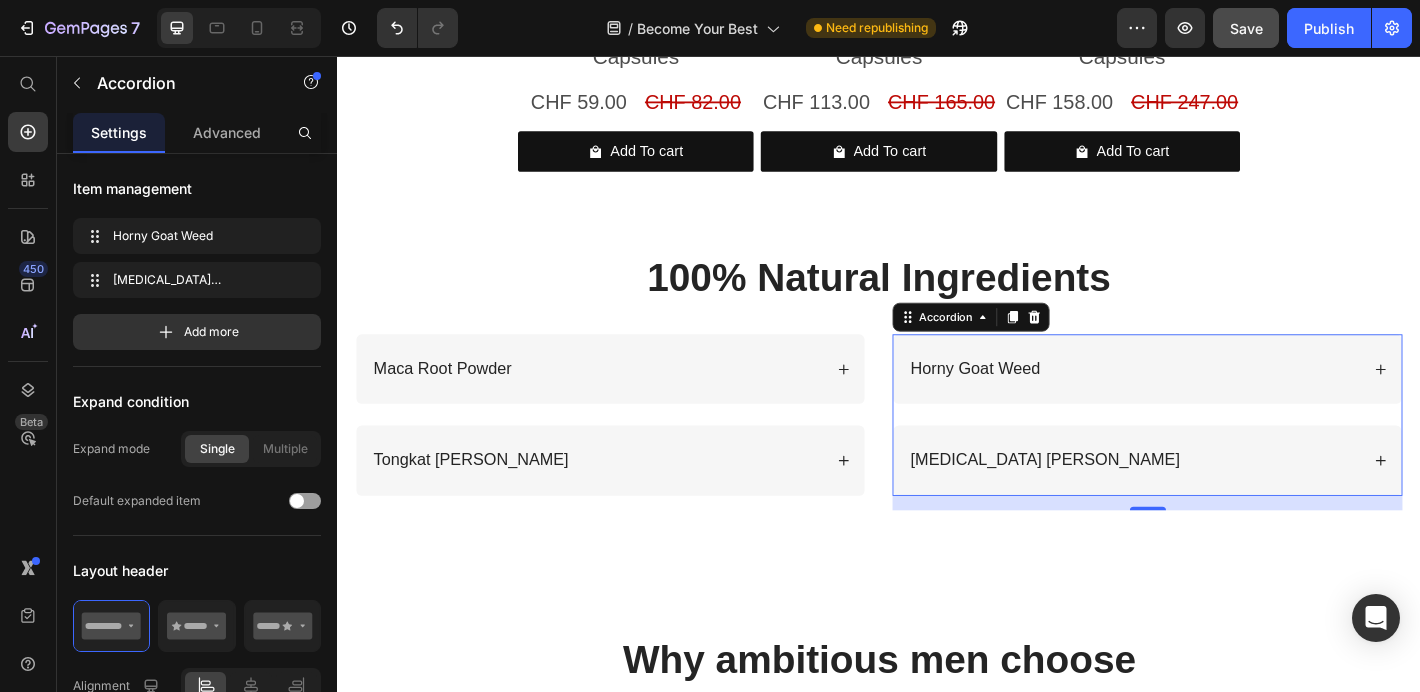 scroll, scrollTop: 3388, scrollLeft: 0, axis: vertical 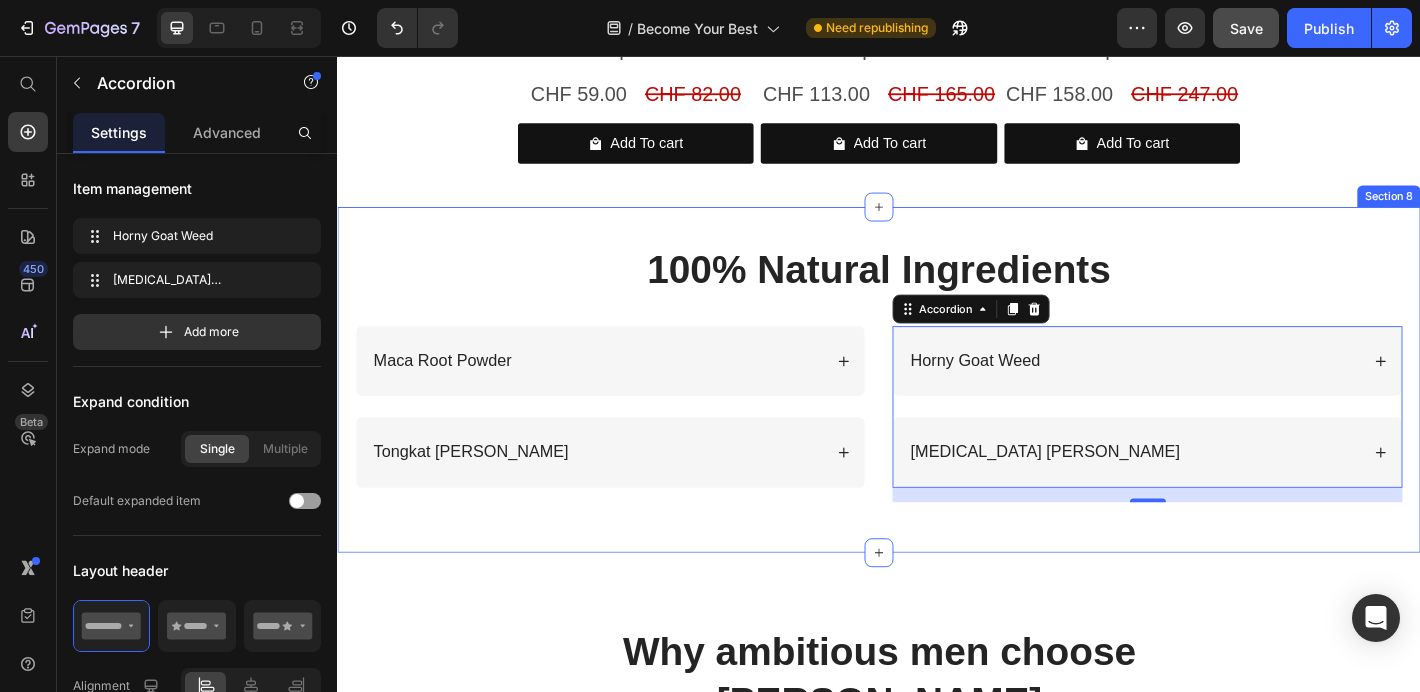 click on "100% Natural Ingredients Heading Row
Maca Root Powder
Tongkat Ali Root Accordion
Horny Goat Weed
[MEDICAL_DATA] [PERSON_NAME] Accordion   16 Row Section 8" at bounding box center [937, 414] 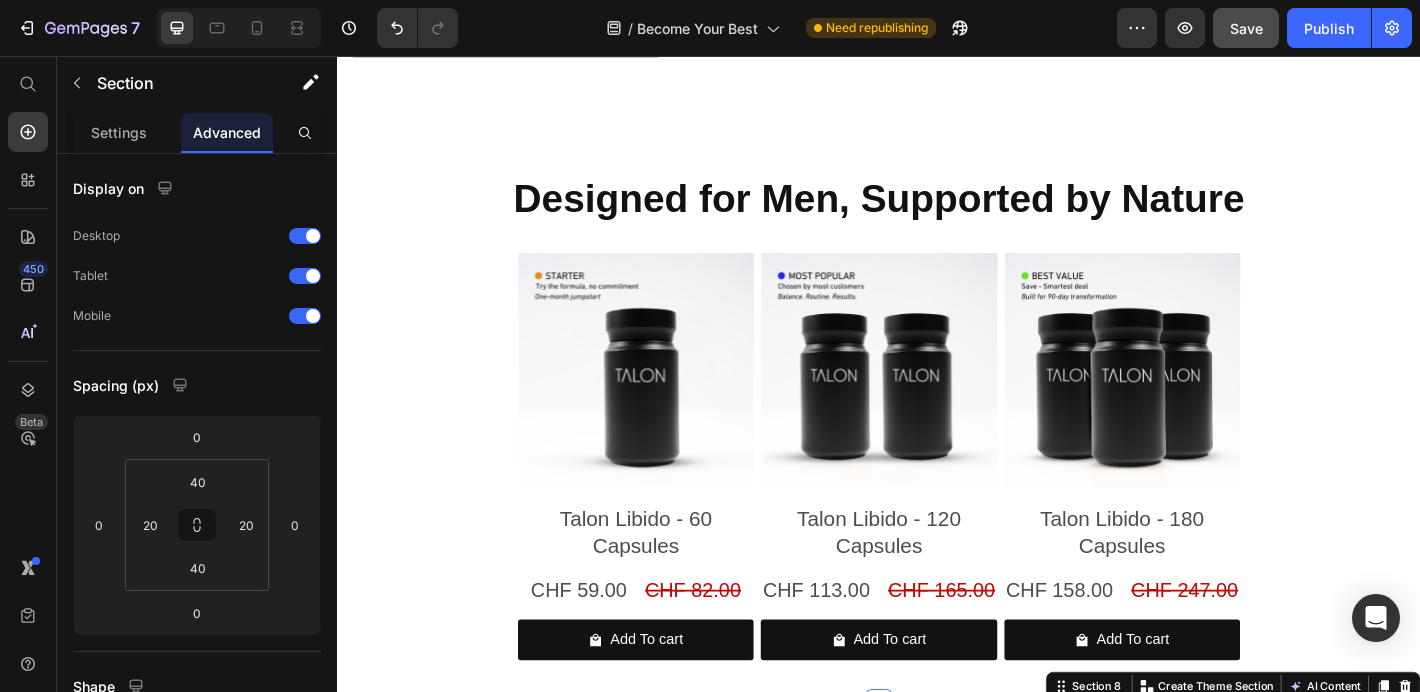 scroll, scrollTop: 2709, scrollLeft: 0, axis: vertical 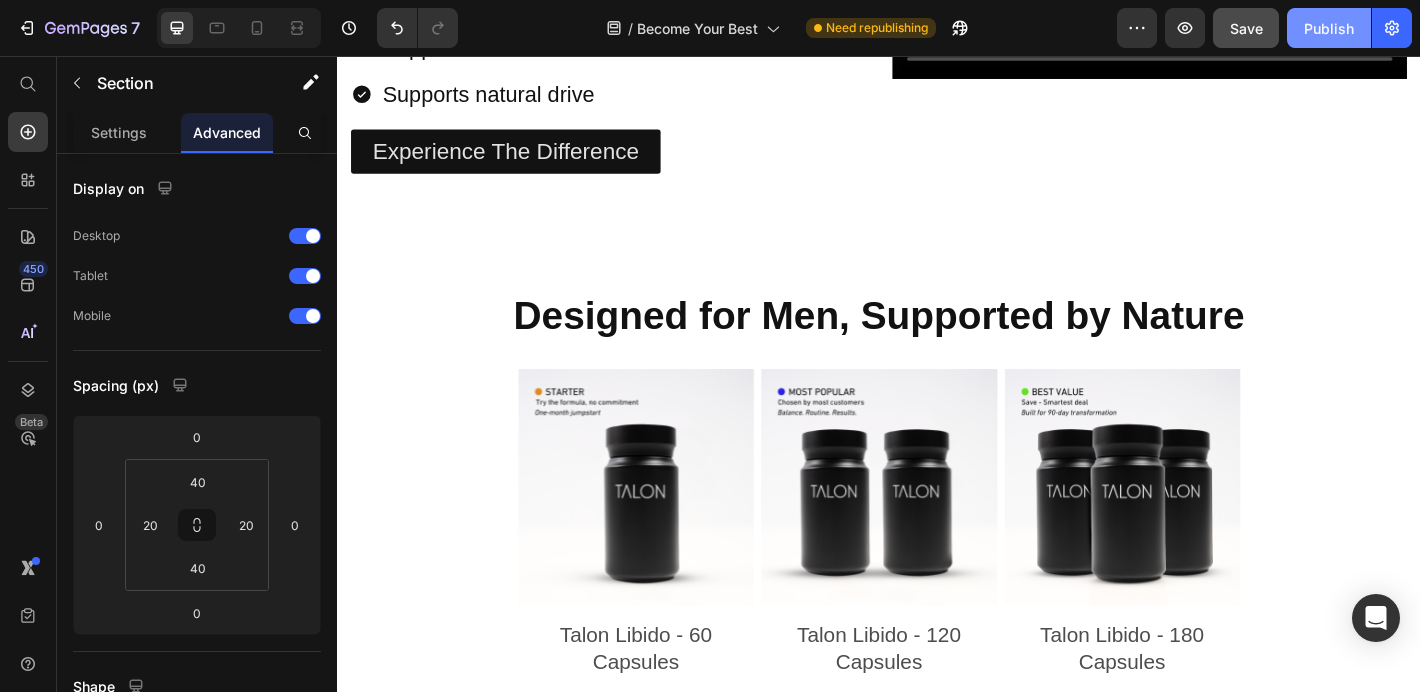 click on "Publish" at bounding box center (1329, 28) 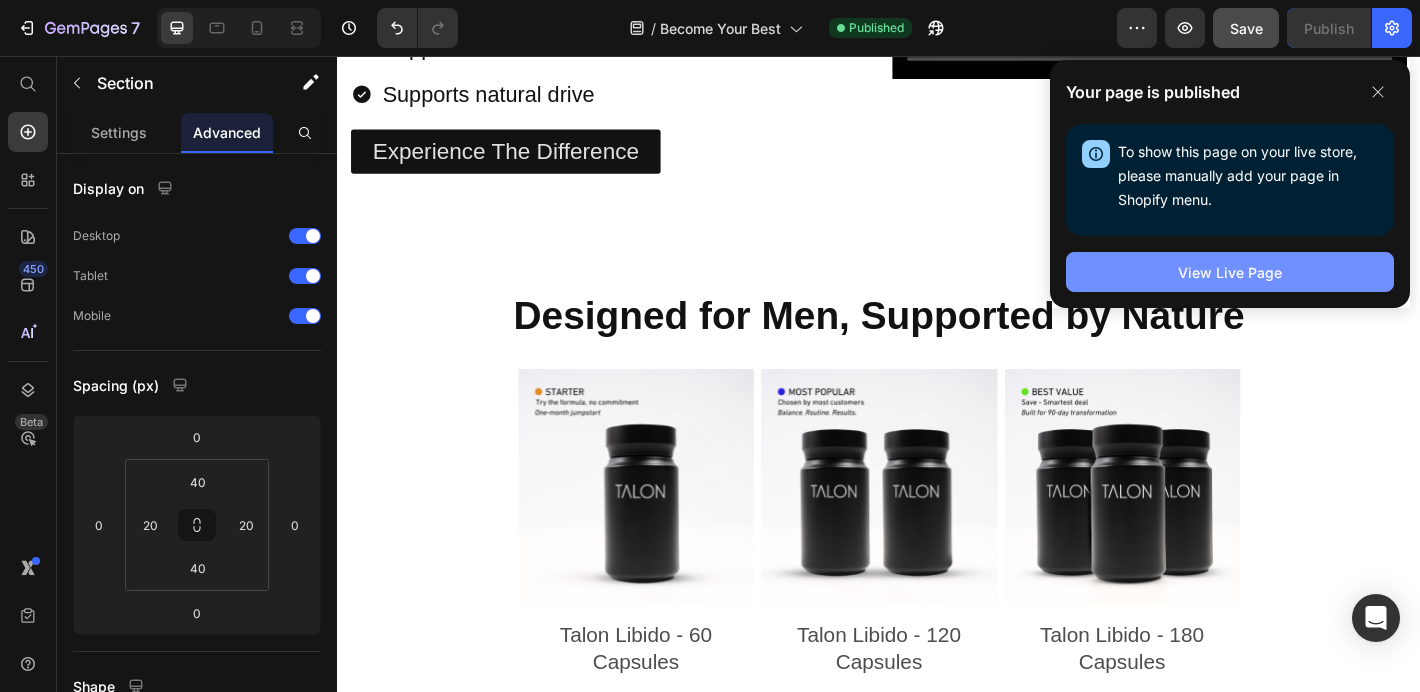 click on "View Live Page" at bounding box center (1230, 272) 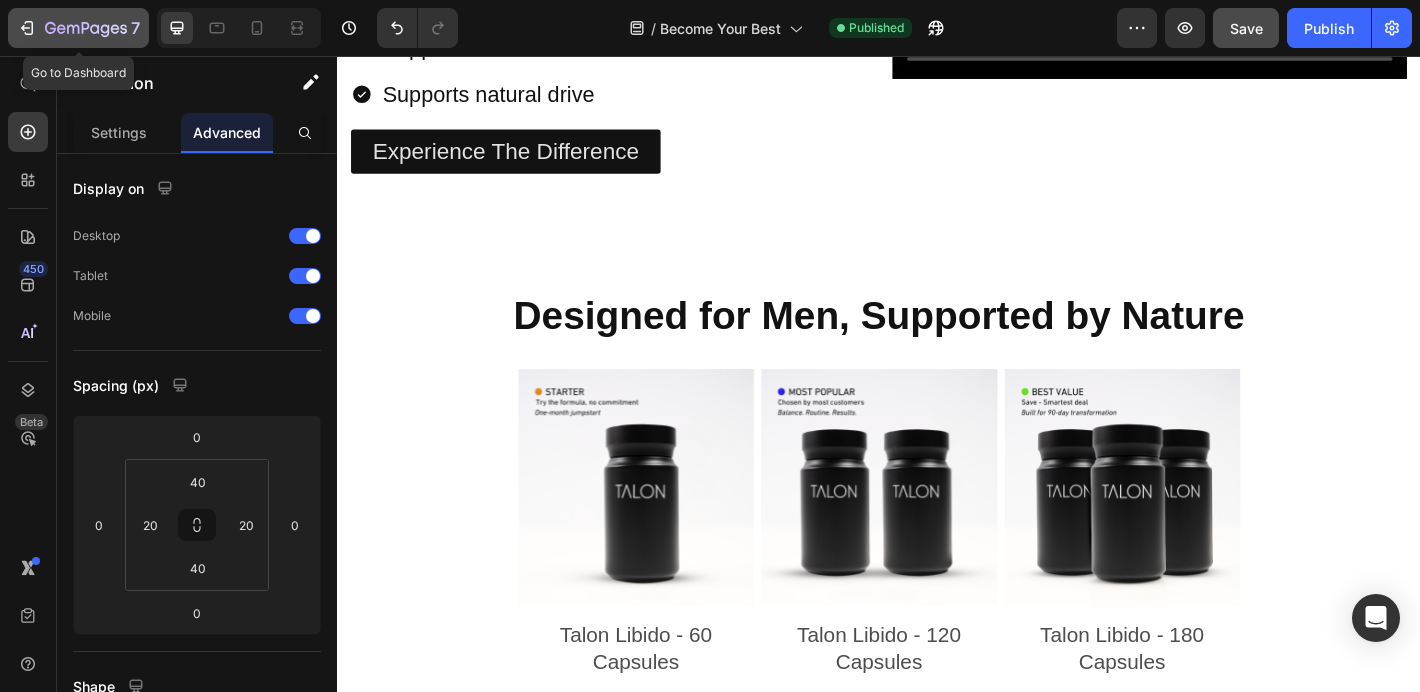 click on "7" at bounding box center [78, 28] 